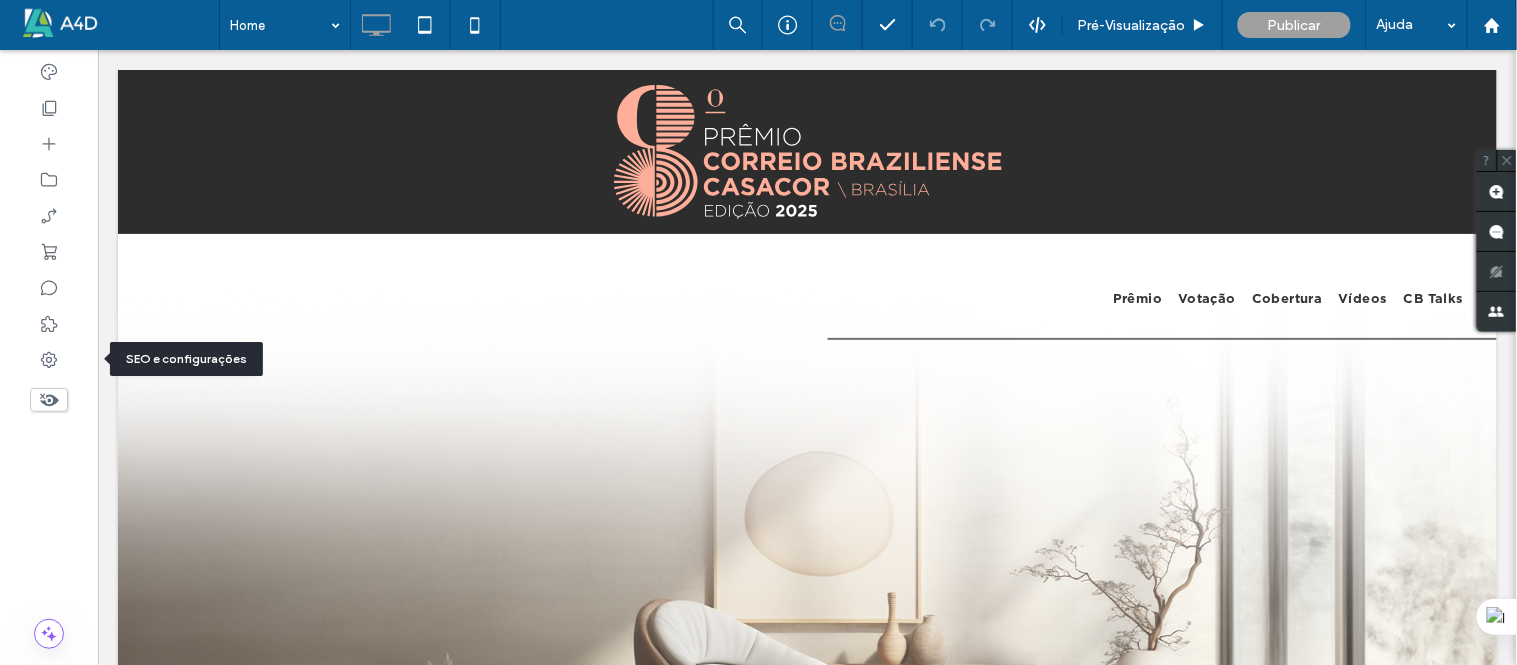 scroll, scrollTop: 0, scrollLeft: 0, axis: both 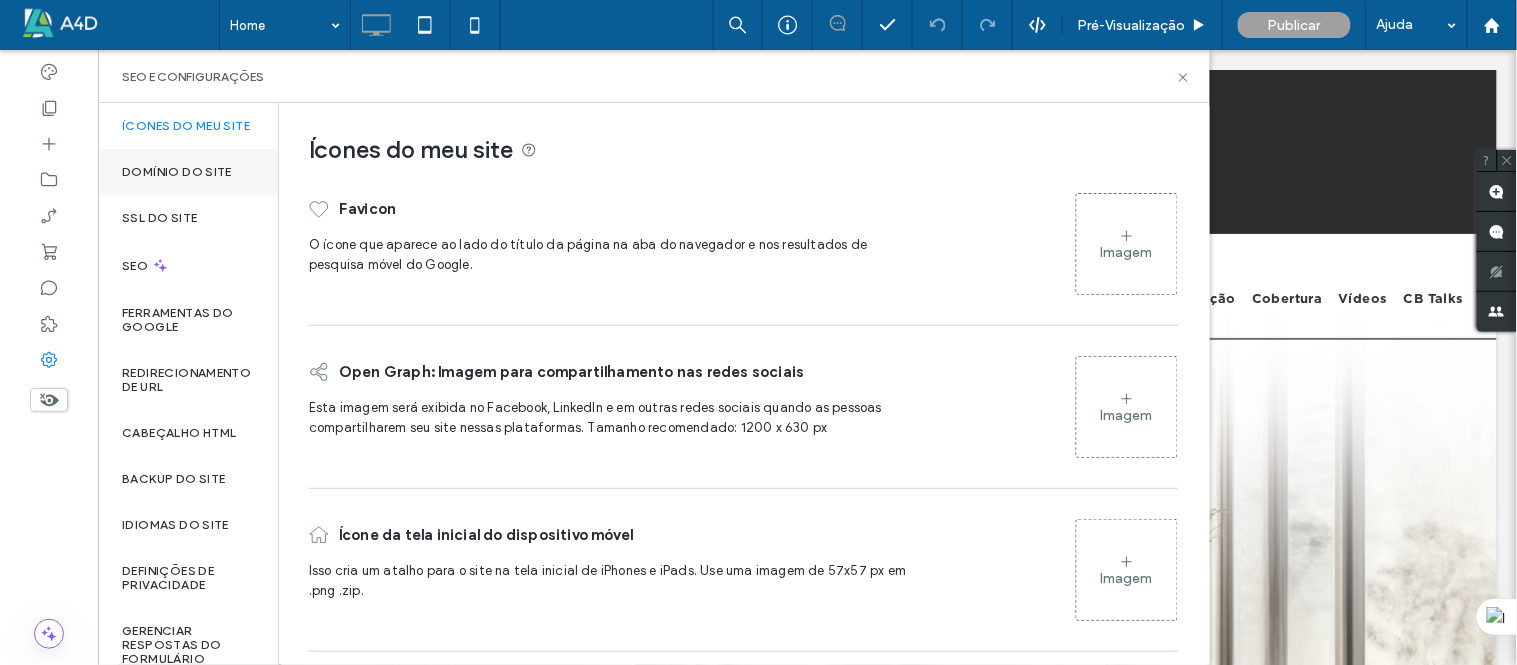 click on "Domínio do site" at bounding box center [188, 172] 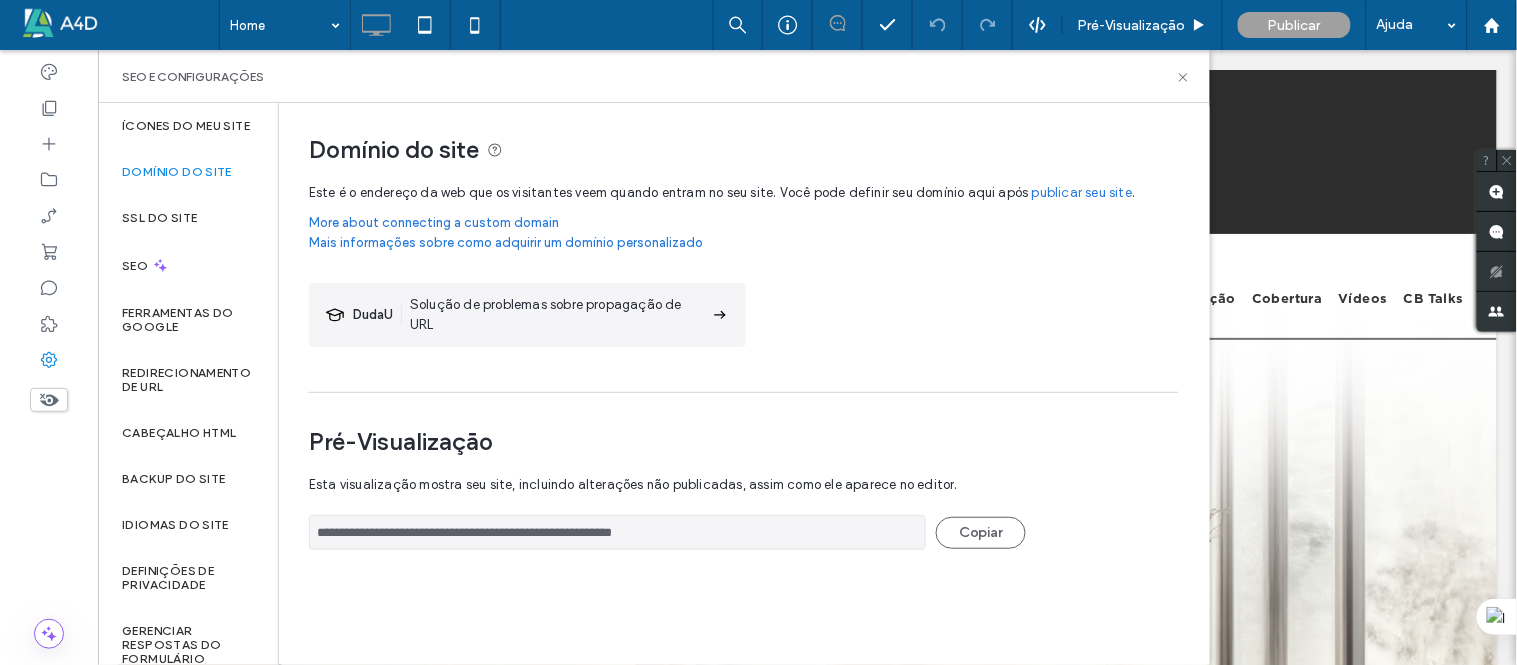 click on "**********" at bounding box center (617, 532) 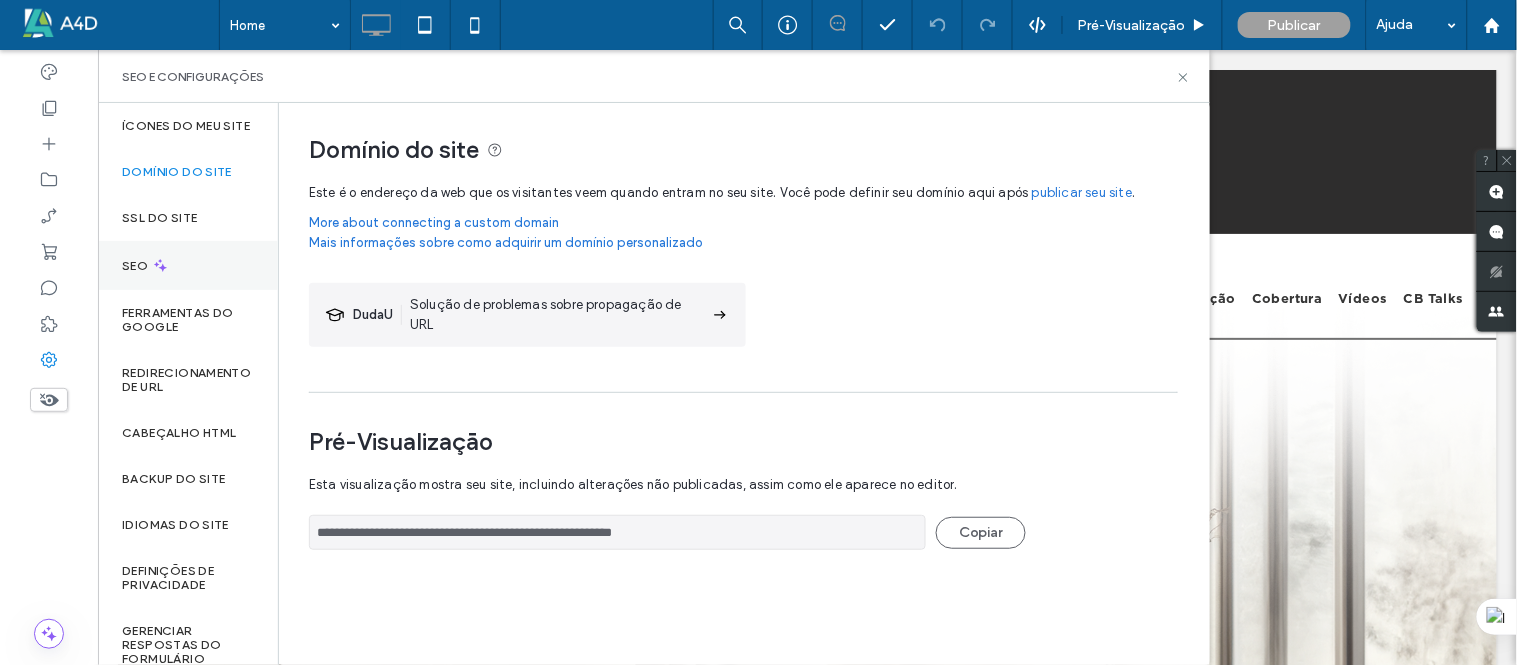 click on "SEO" at bounding box center (188, 265) 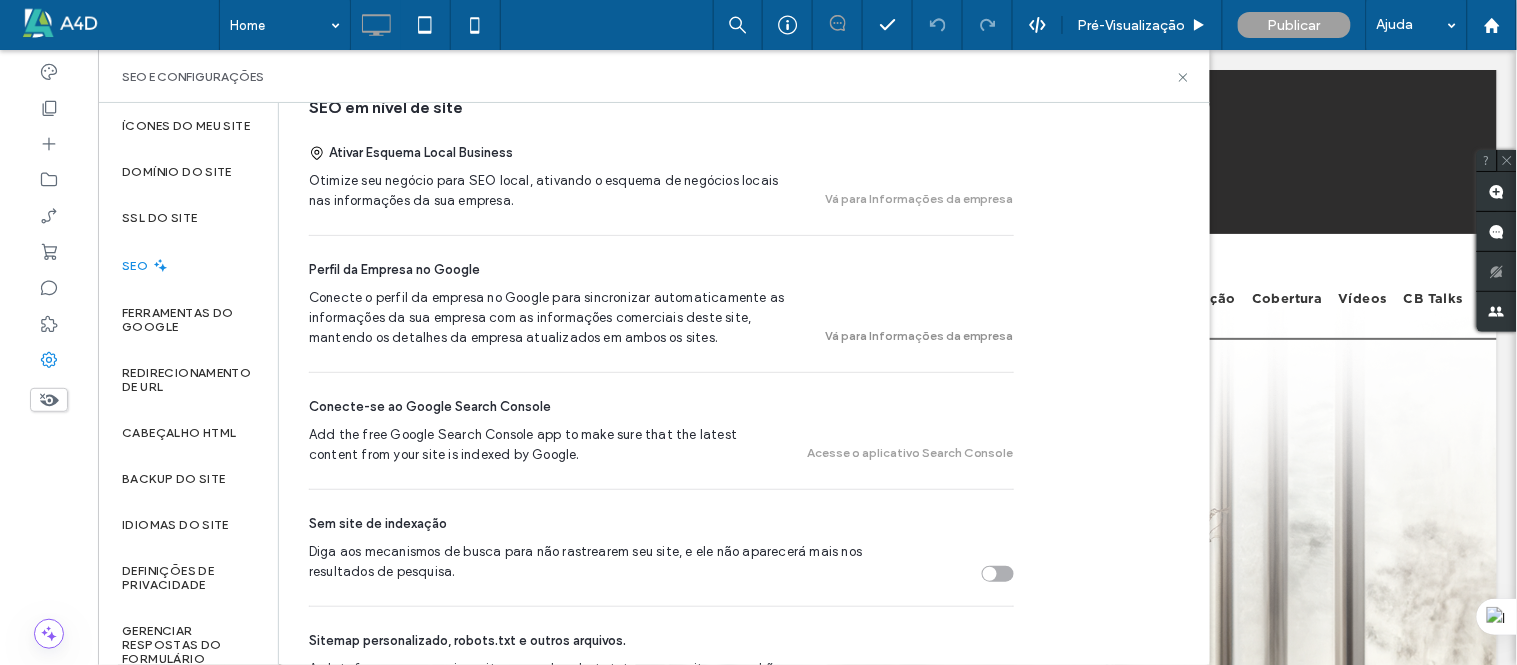 scroll, scrollTop: 666, scrollLeft: 0, axis: vertical 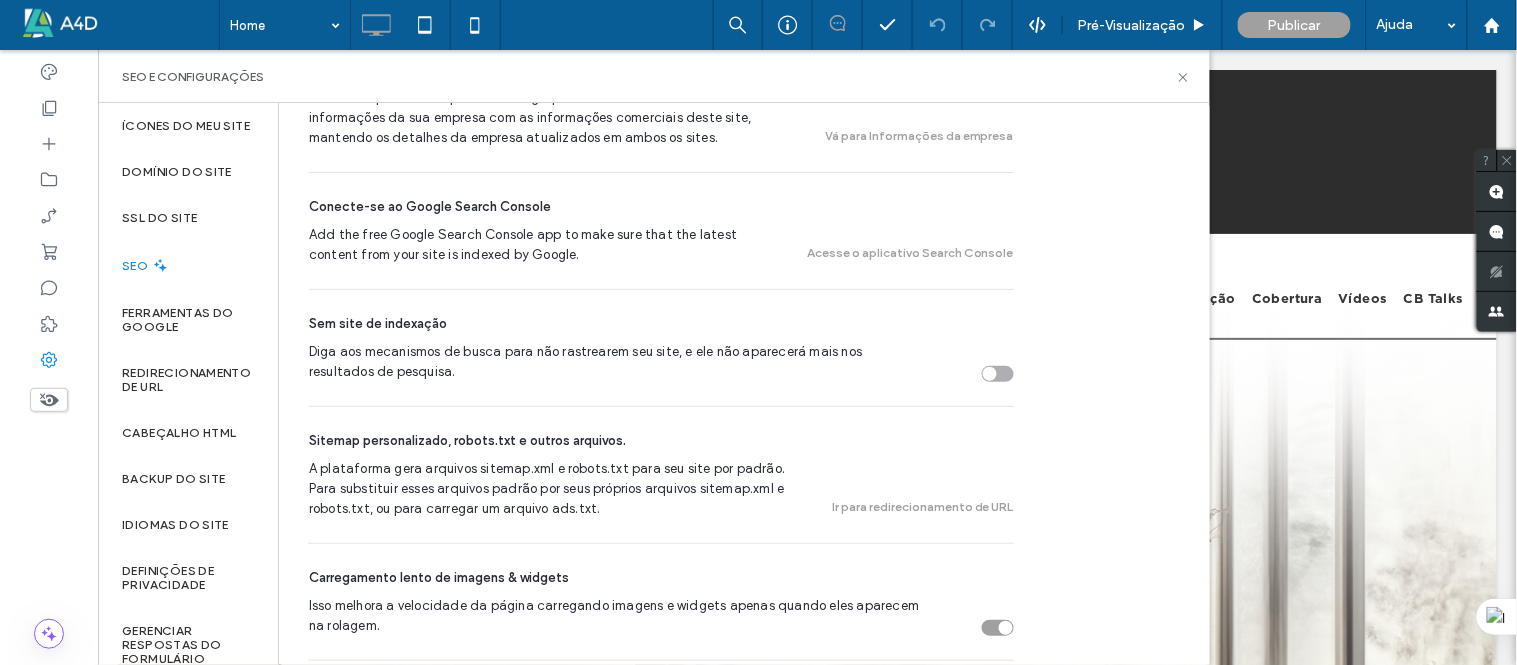 click at bounding box center [998, 374] 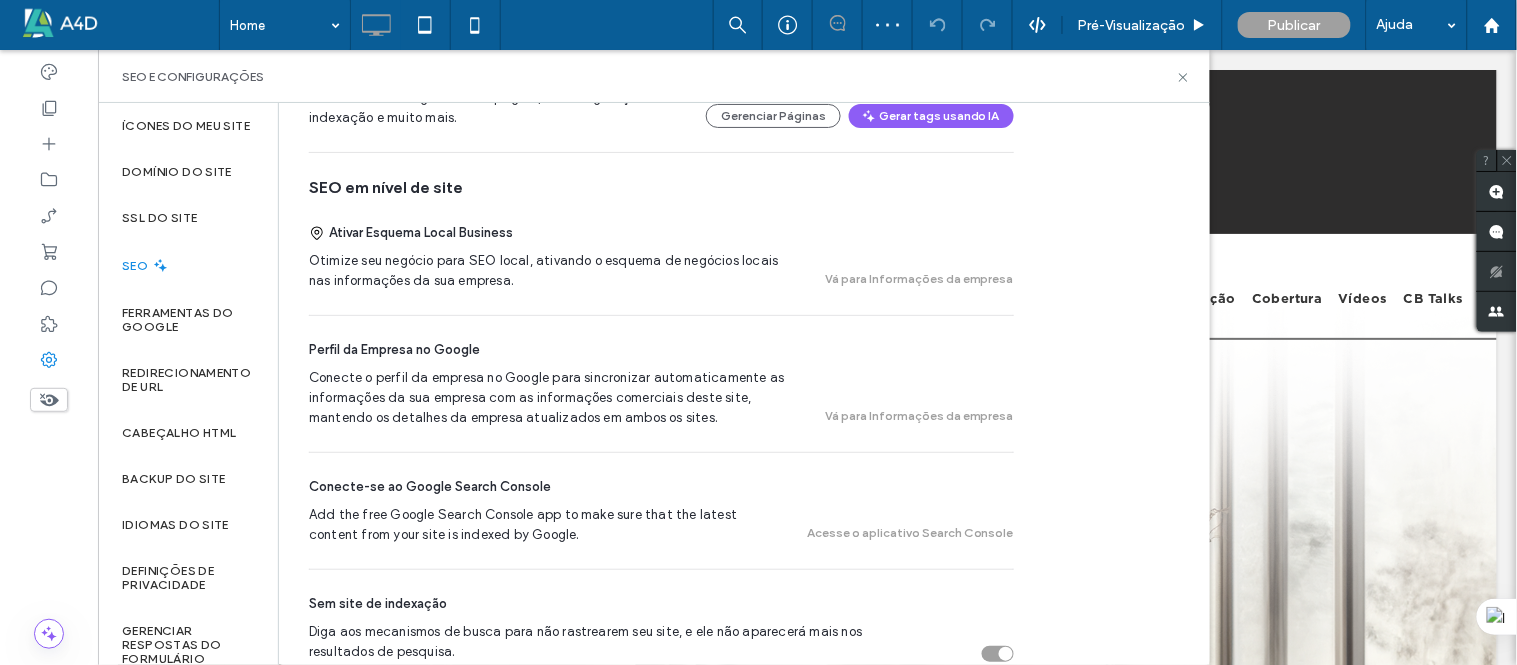 scroll, scrollTop: 333, scrollLeft: 0, axis: vertical 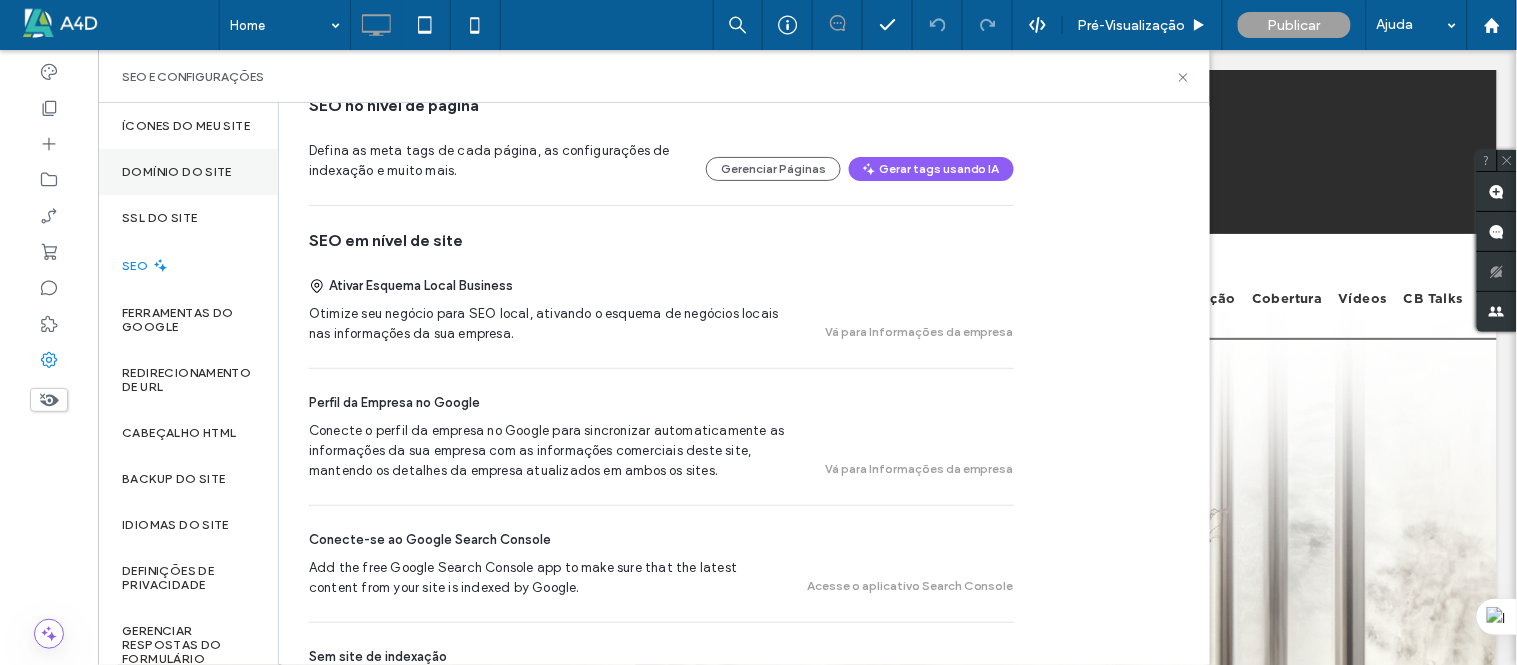 click on "Domínio do site" at bounding box center (188, 172) 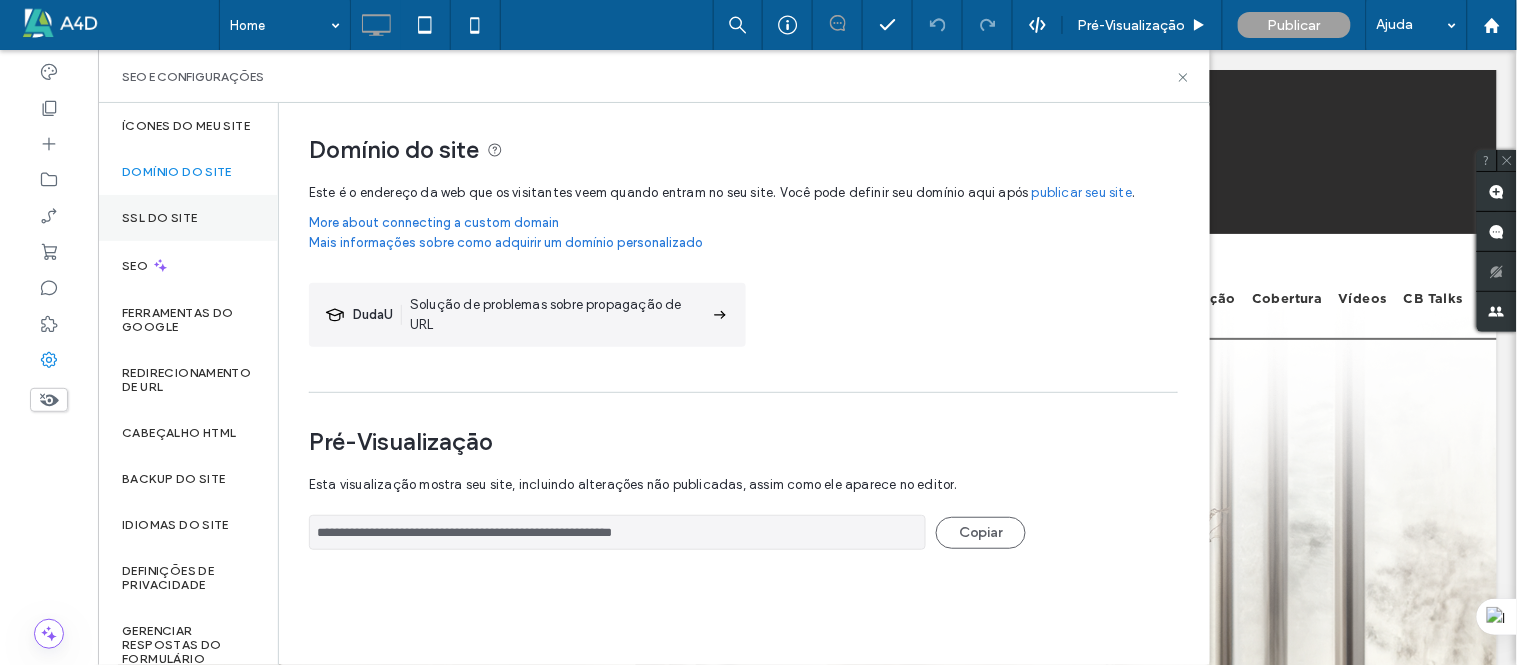 click on "SSL do site" at bounding box center (159, 218) 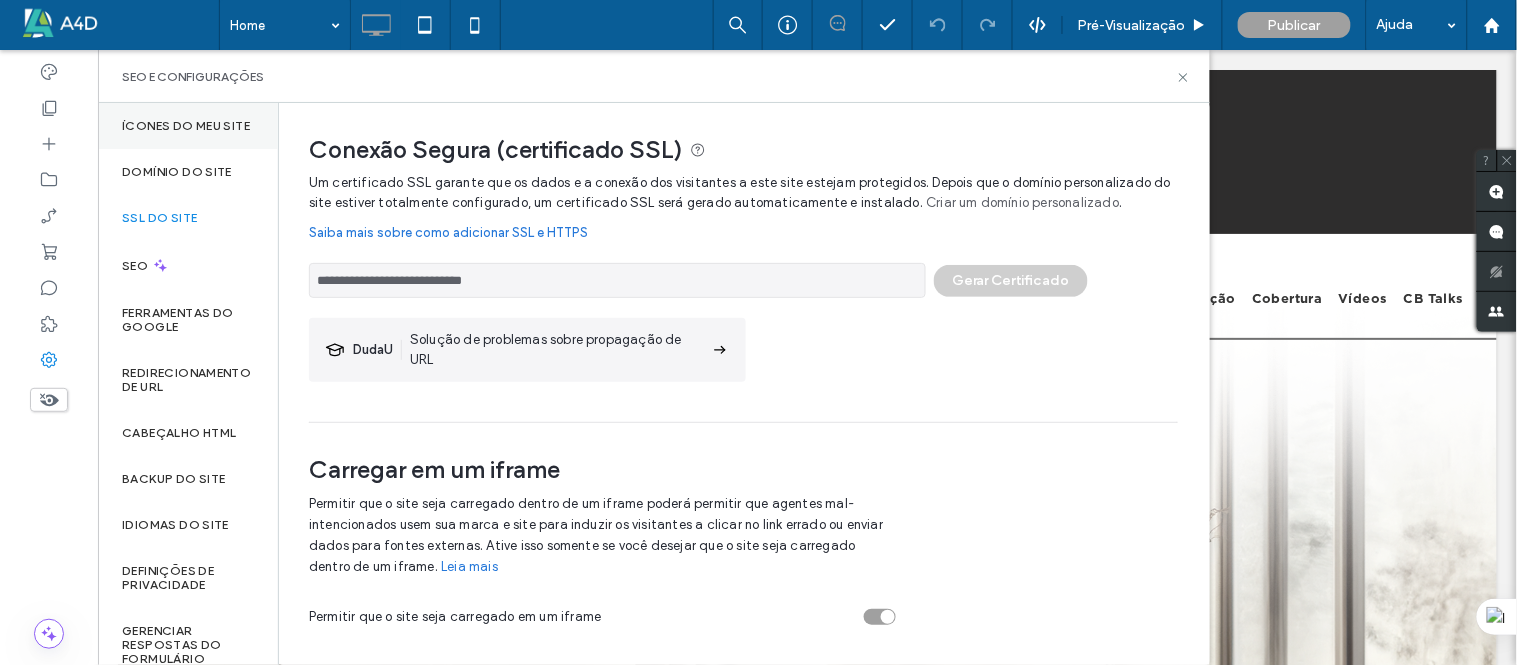click on "Ícones do meu site" at bounding box center [186, 126] 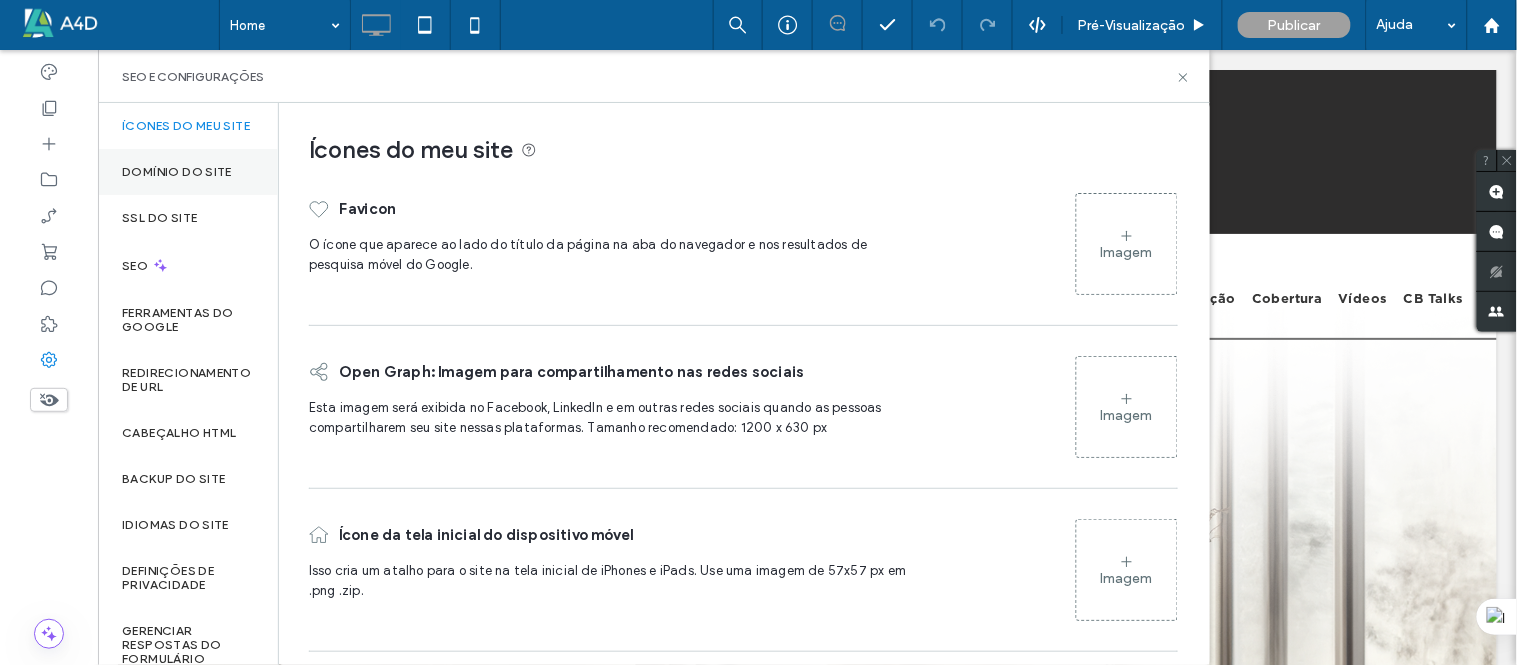 click on "Domínio do site" at bounding box center (177, 172) 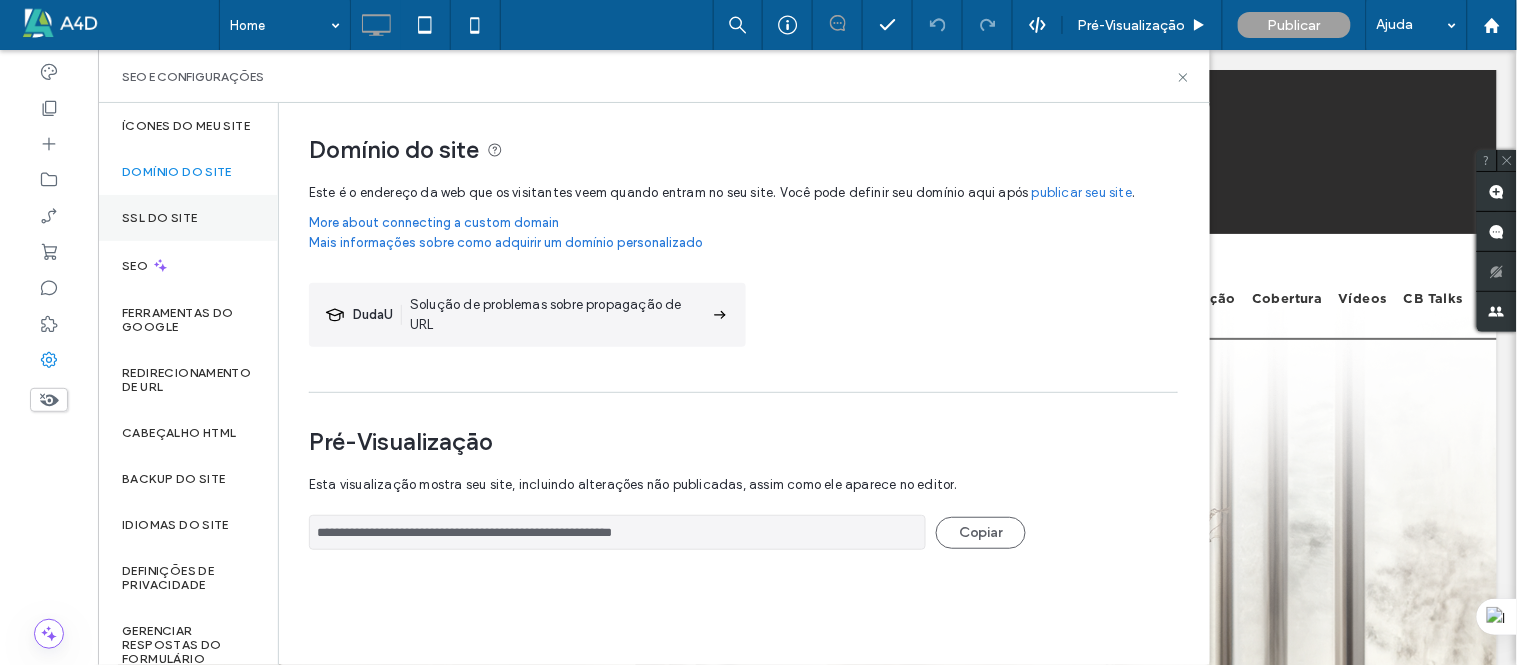 click on "SSL do site" at bounding box center [188, 218] 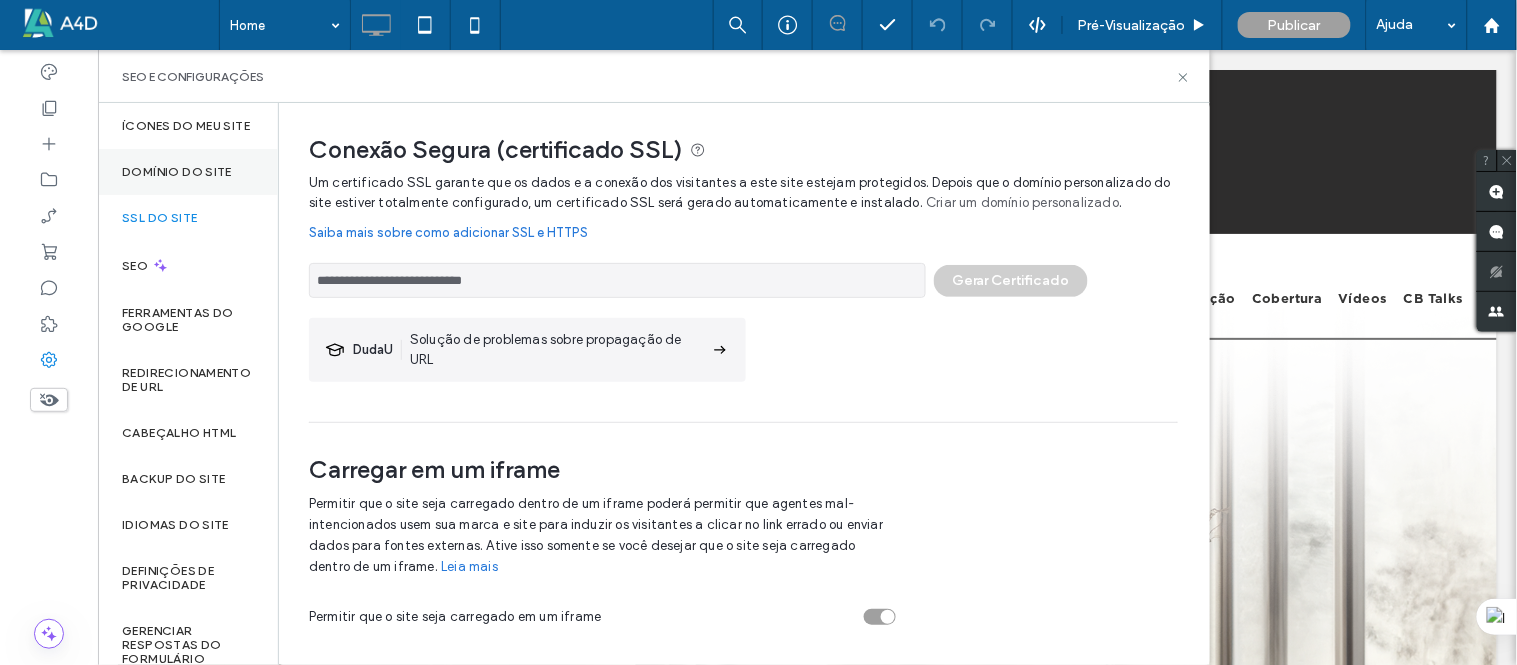 click on "Domínio do site" at bounding box center [177, 172] 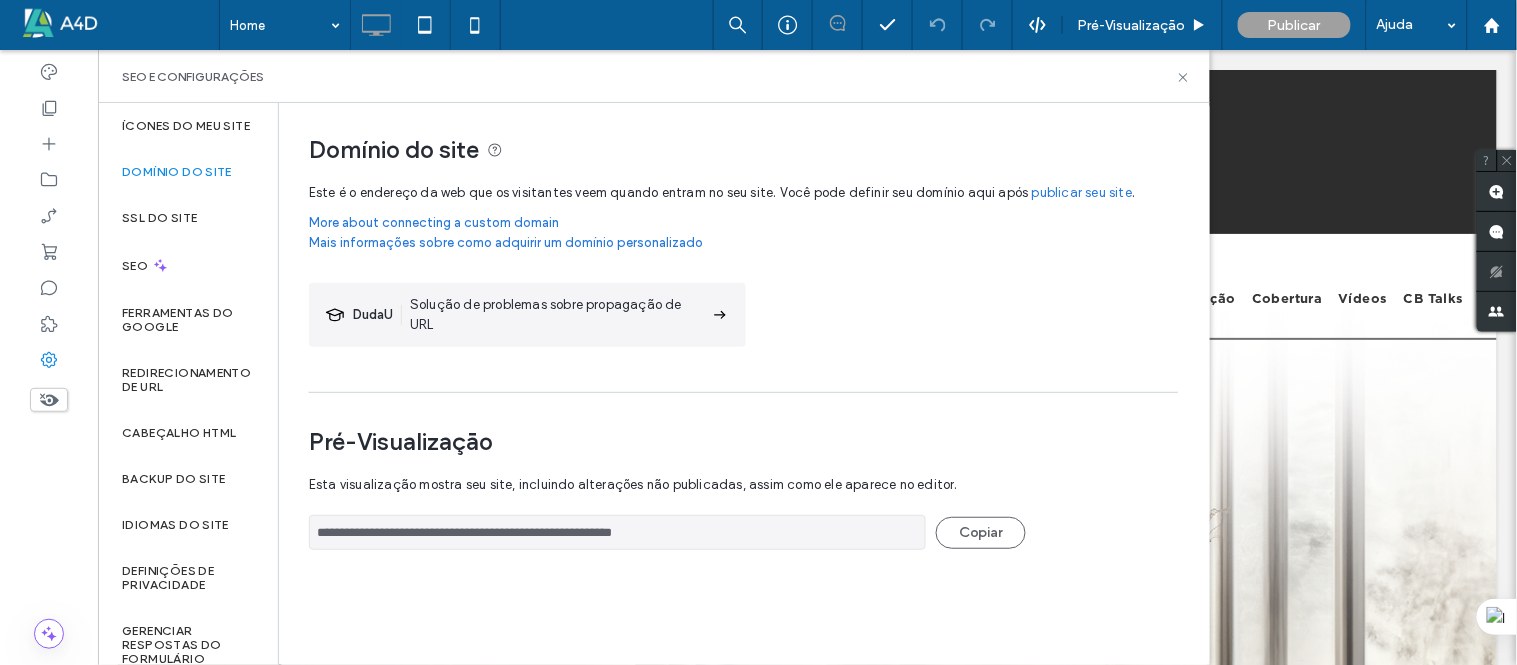 click on "publicar seu site" at bounding box center (1082, 193) 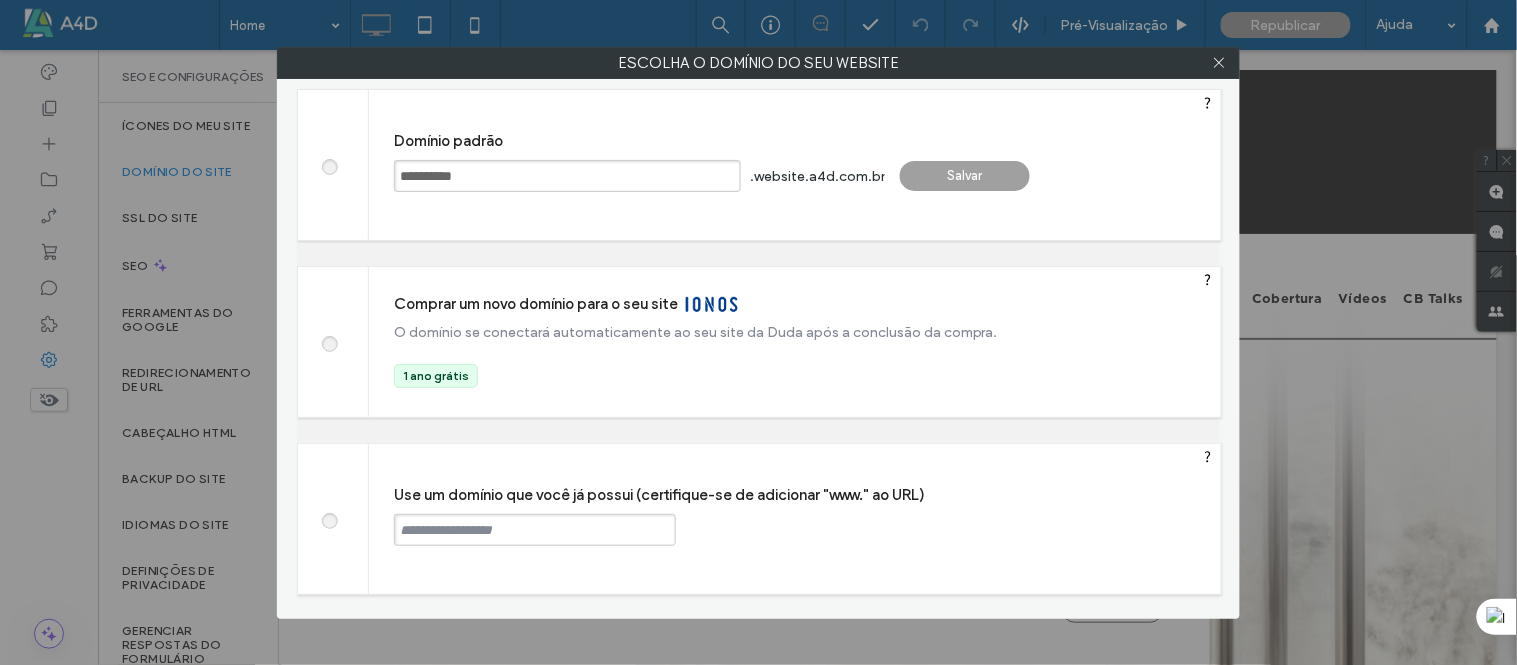 click on "**********" at bounding box center [567, 176] 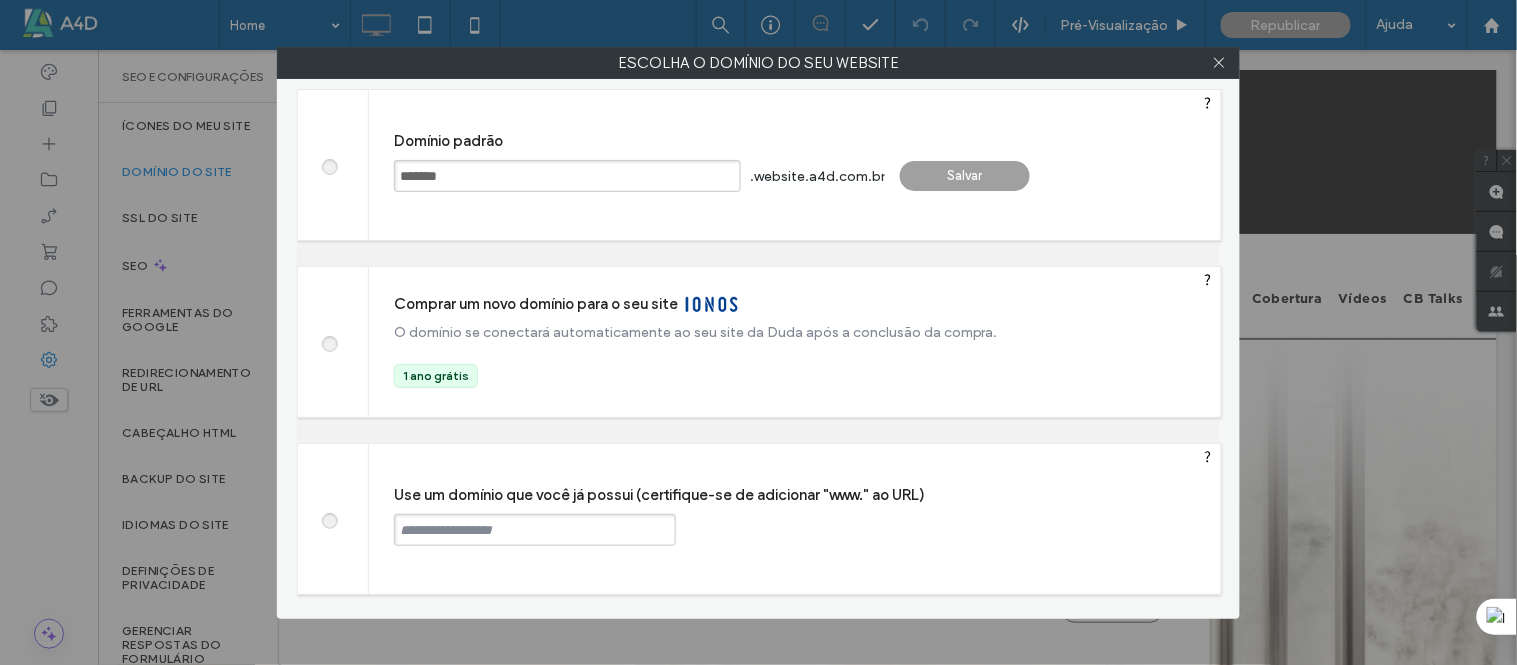 type on "*******" 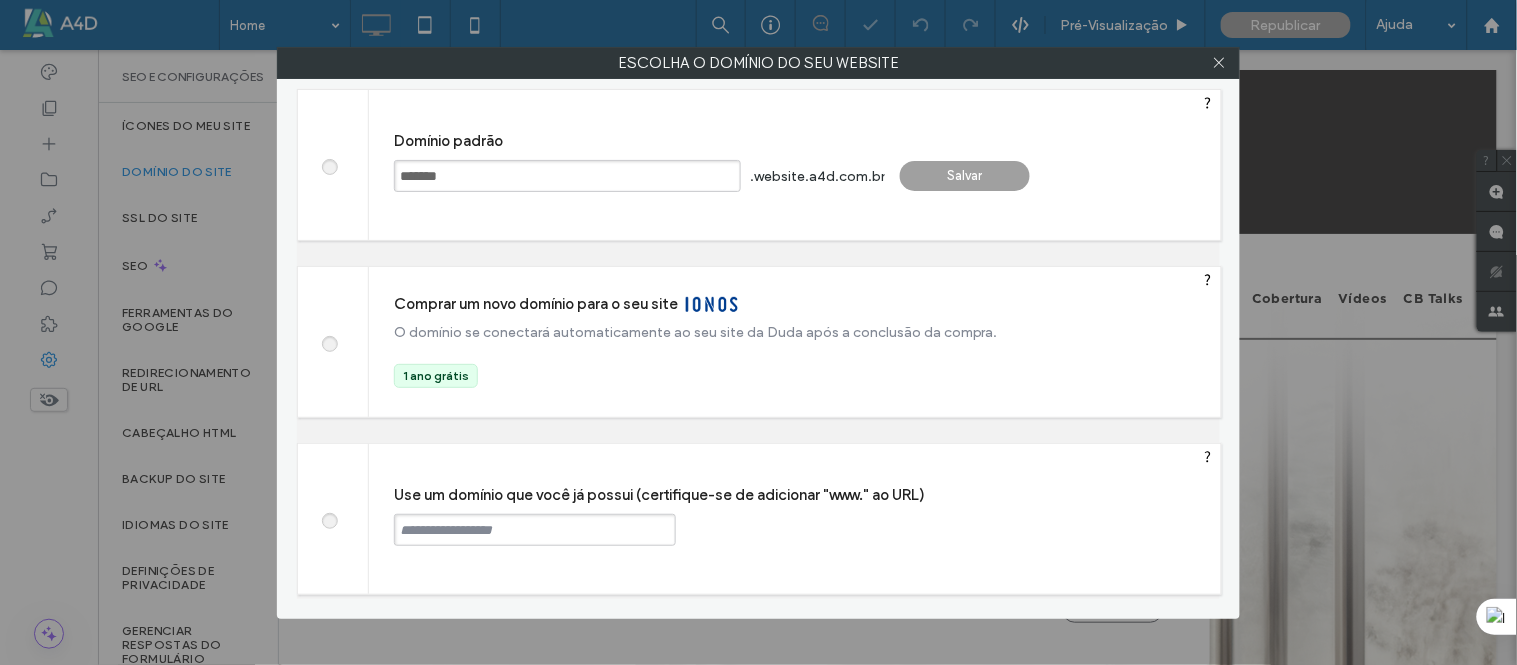 type on "**********" 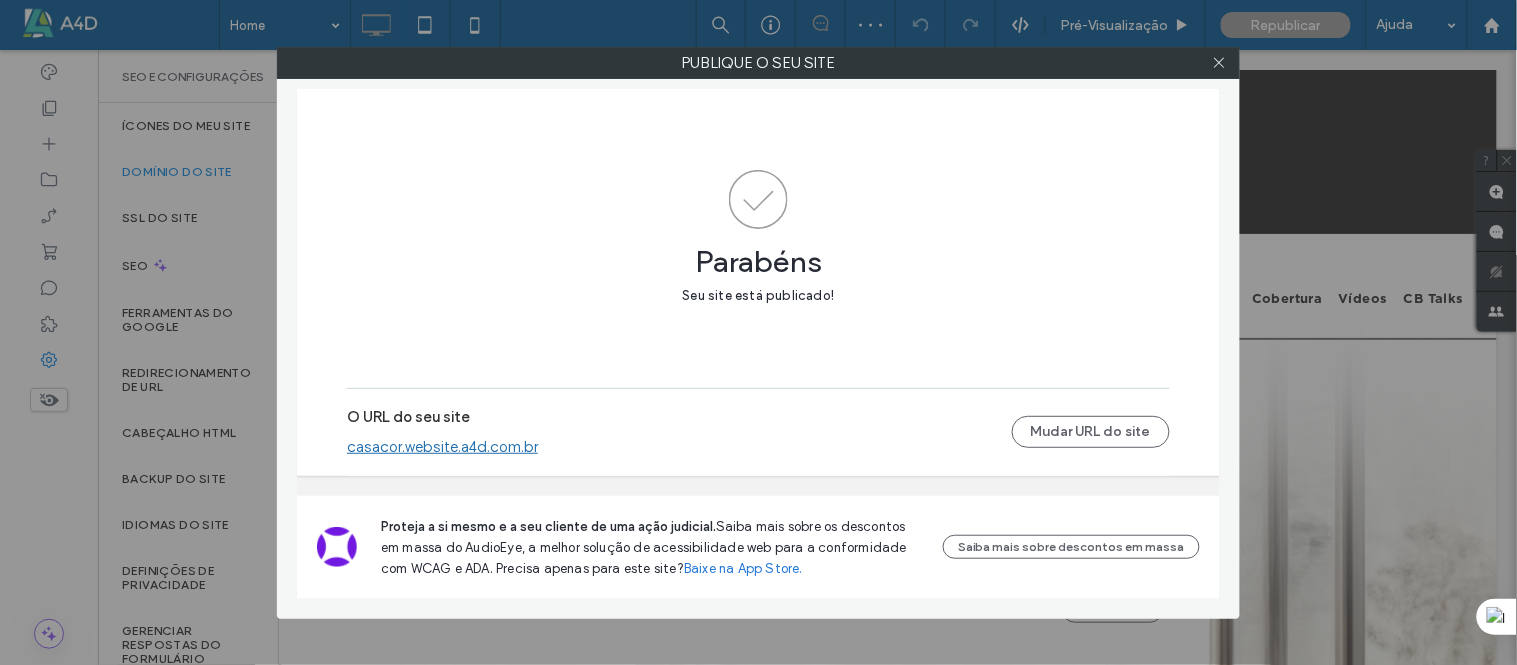 click on "casacor.website.a4d.com.br" at bounding box center (442, 447) 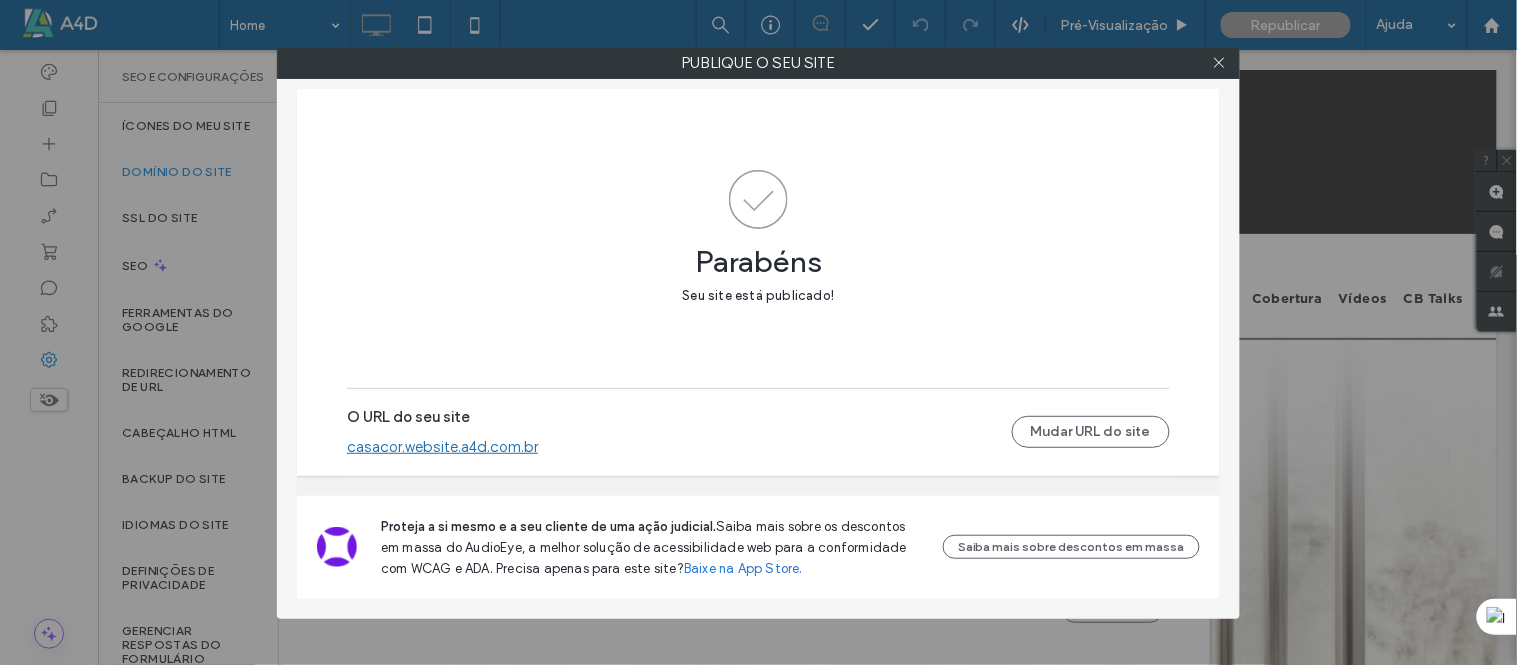 drag, startPoint x: 1221, startPoint y: 68, endPoint x: 785, endPoint y: 108, distance: 437.83102 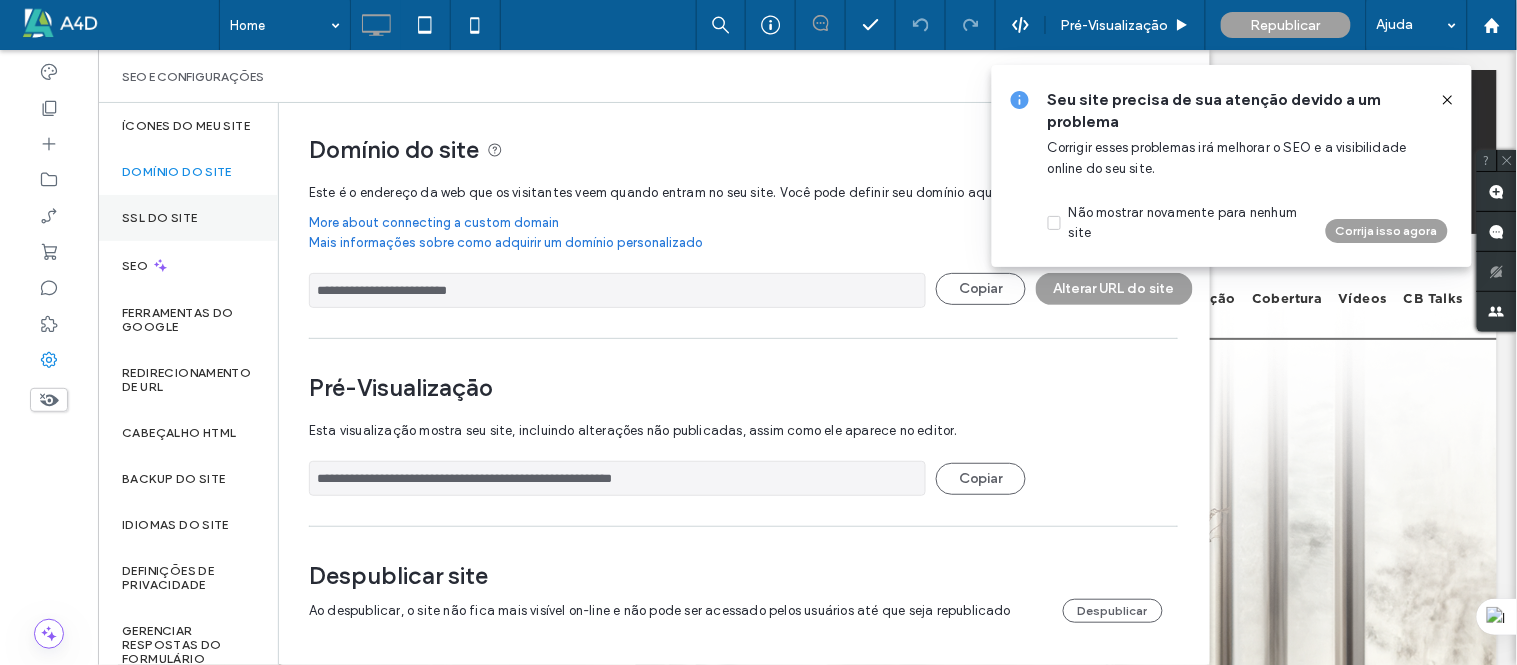 click on "SSL do site" at bounding box center [159, 218] 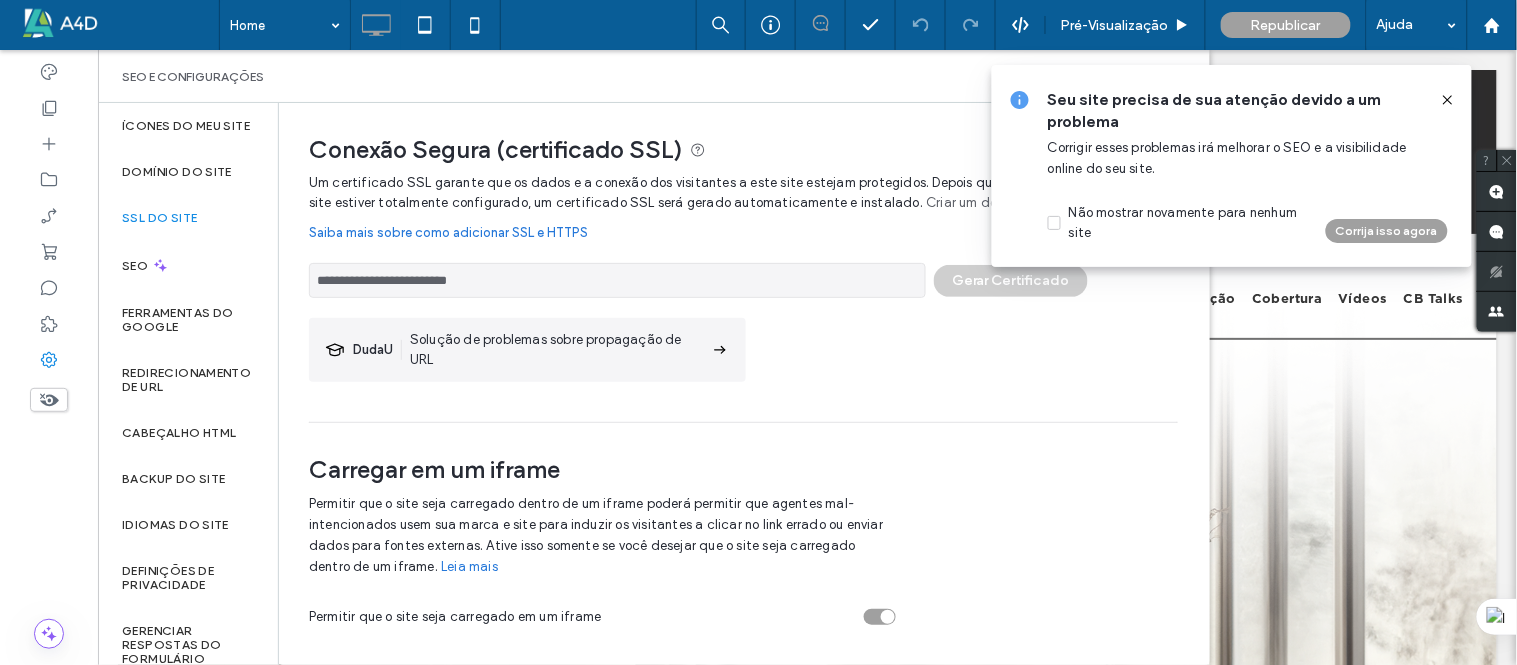 click on "**********" at bounding box center [743, 275] 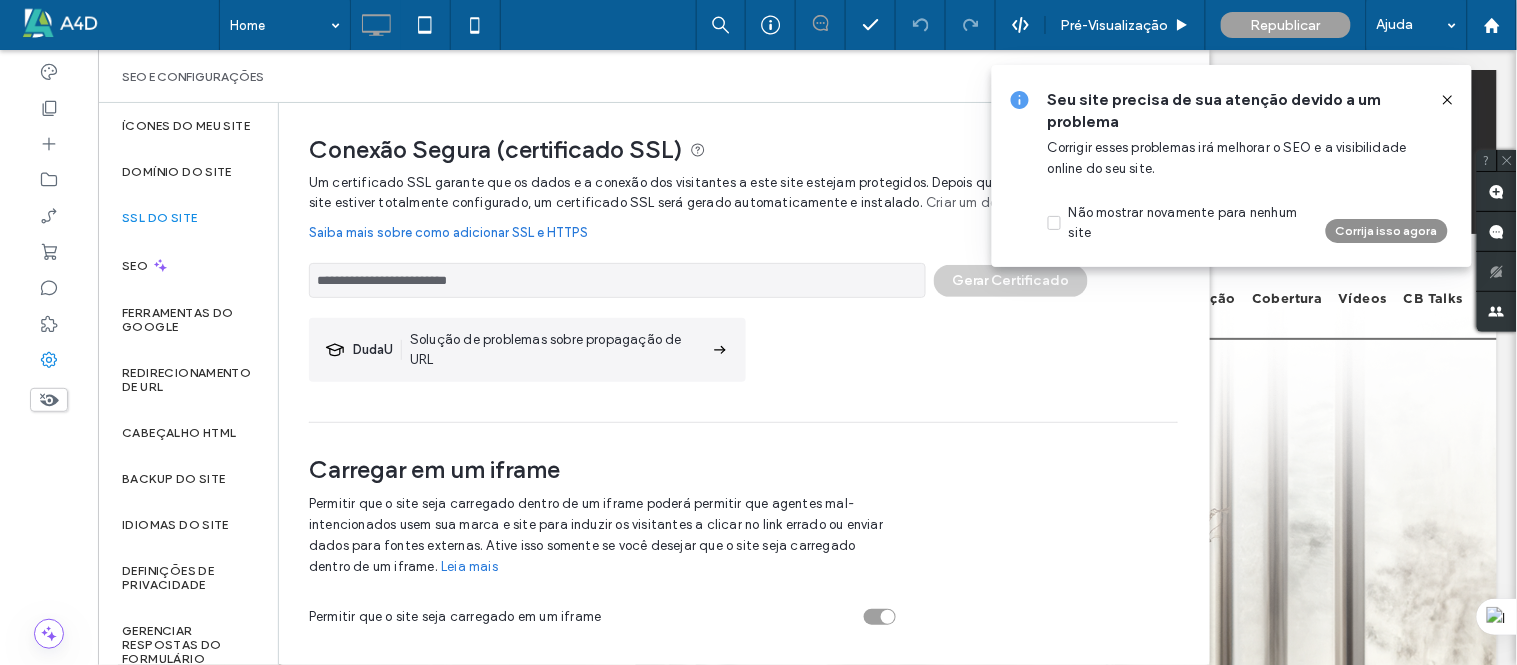 click on "Corrija isso agora" at bounding box center (1387, 231) 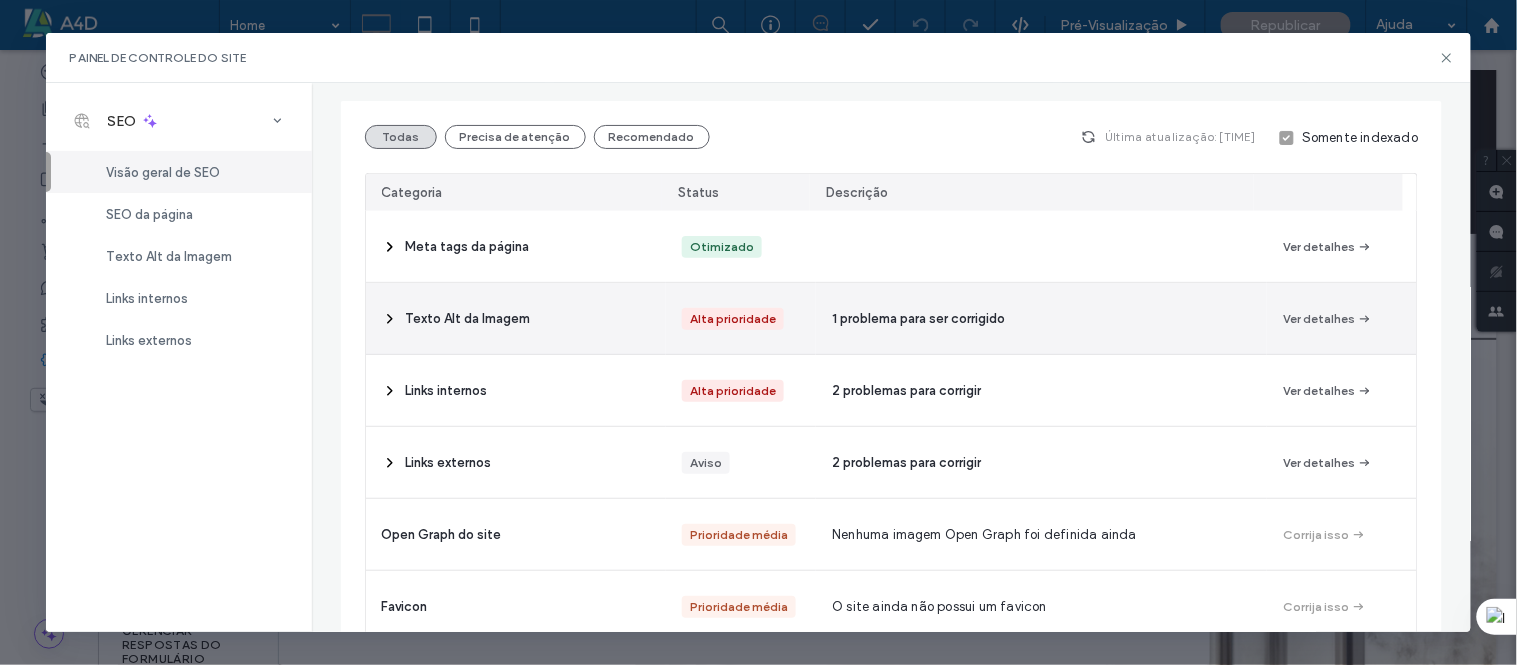 scroll, scrollTop: 222, scrollLeft: 0, axis: vertical 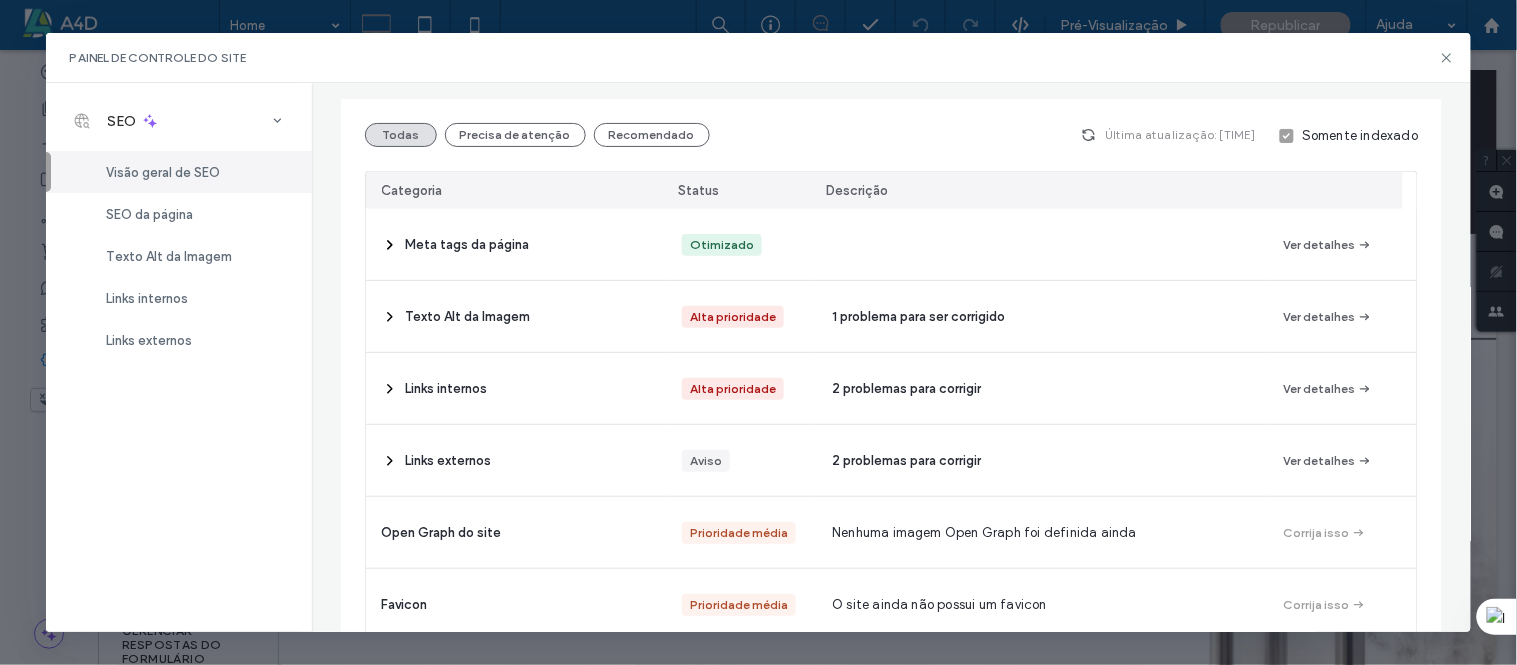click on "Painel de controle do site" at bounding box center [759, 58] 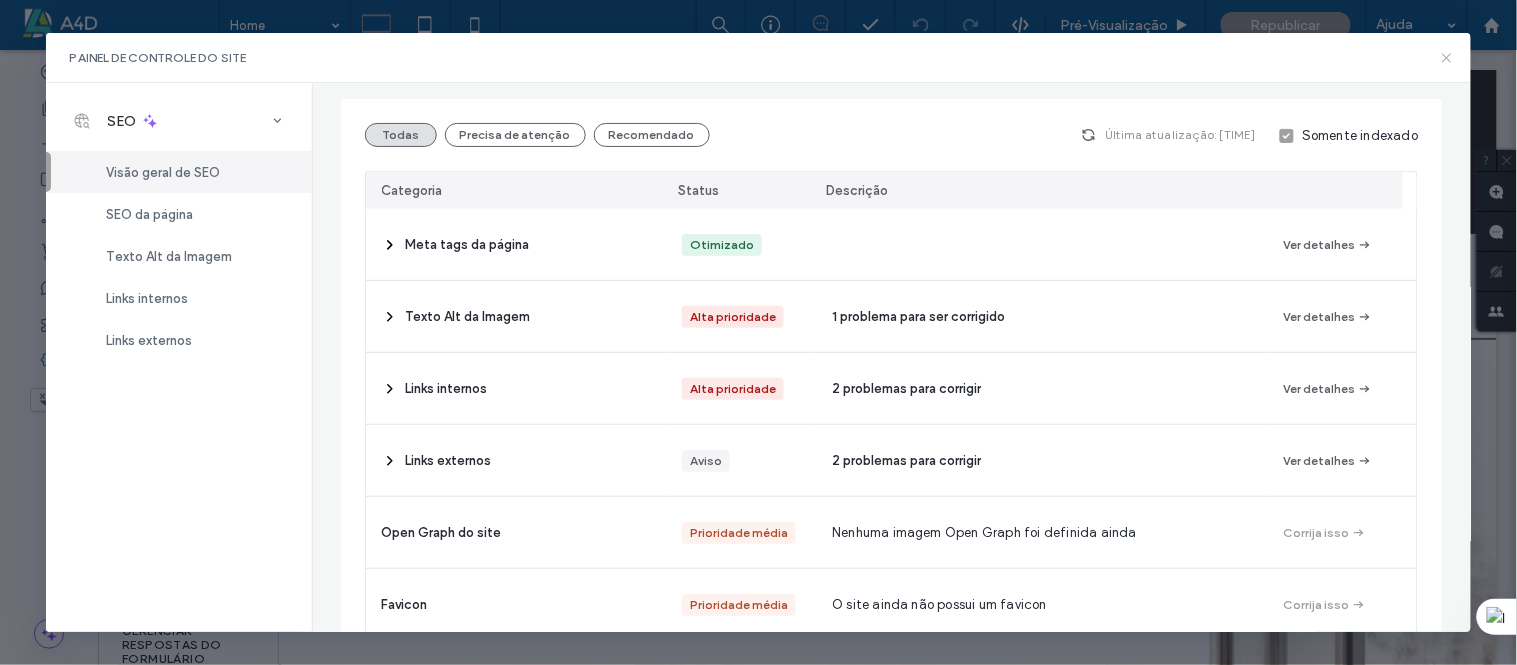 click 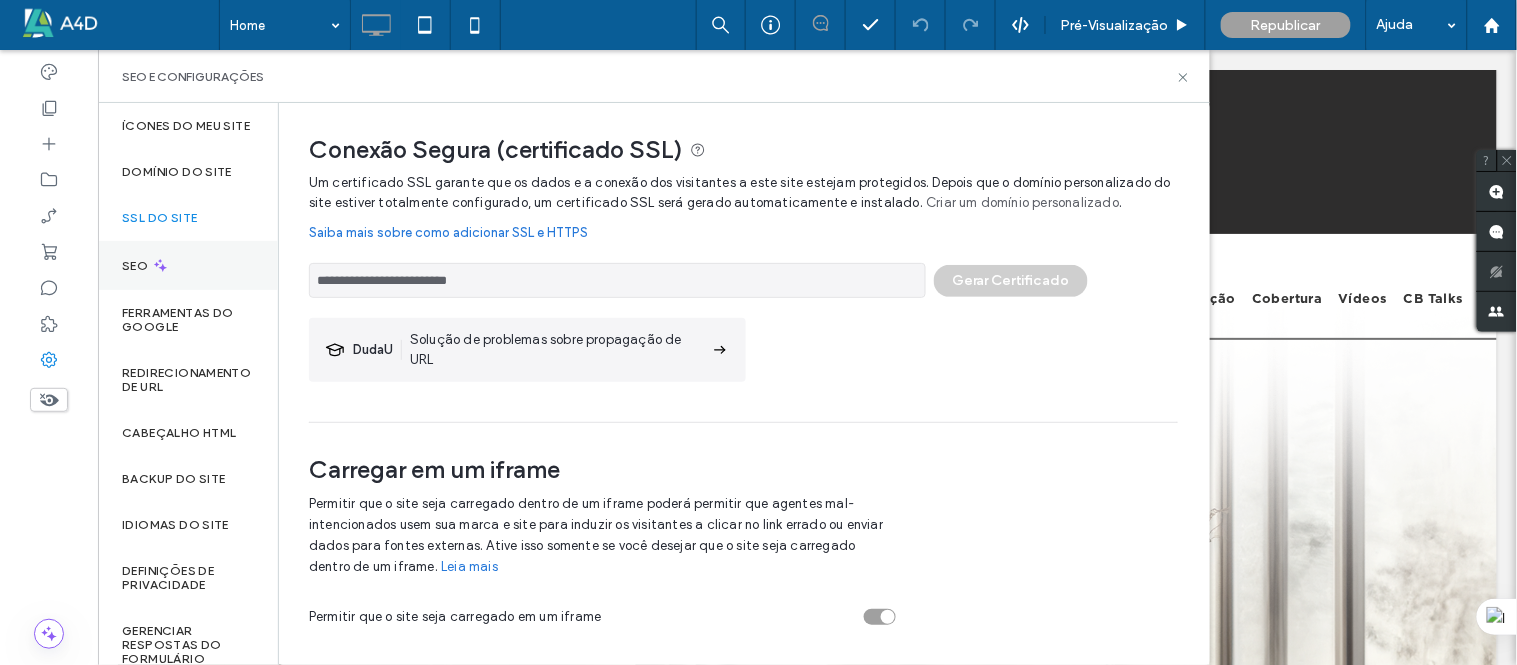 click on "SEO" at bounding box center [188, 265] 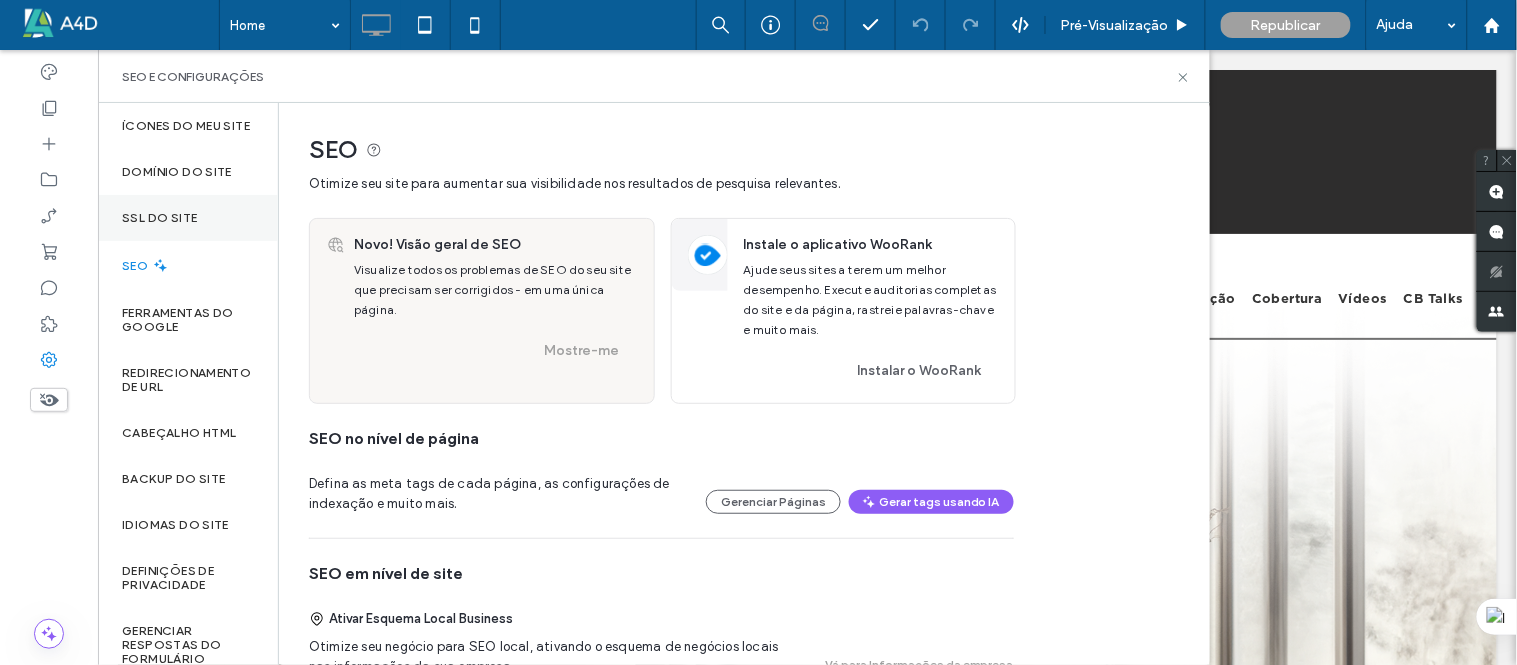 click on "SSL do site" at bounding box center [159, 218] 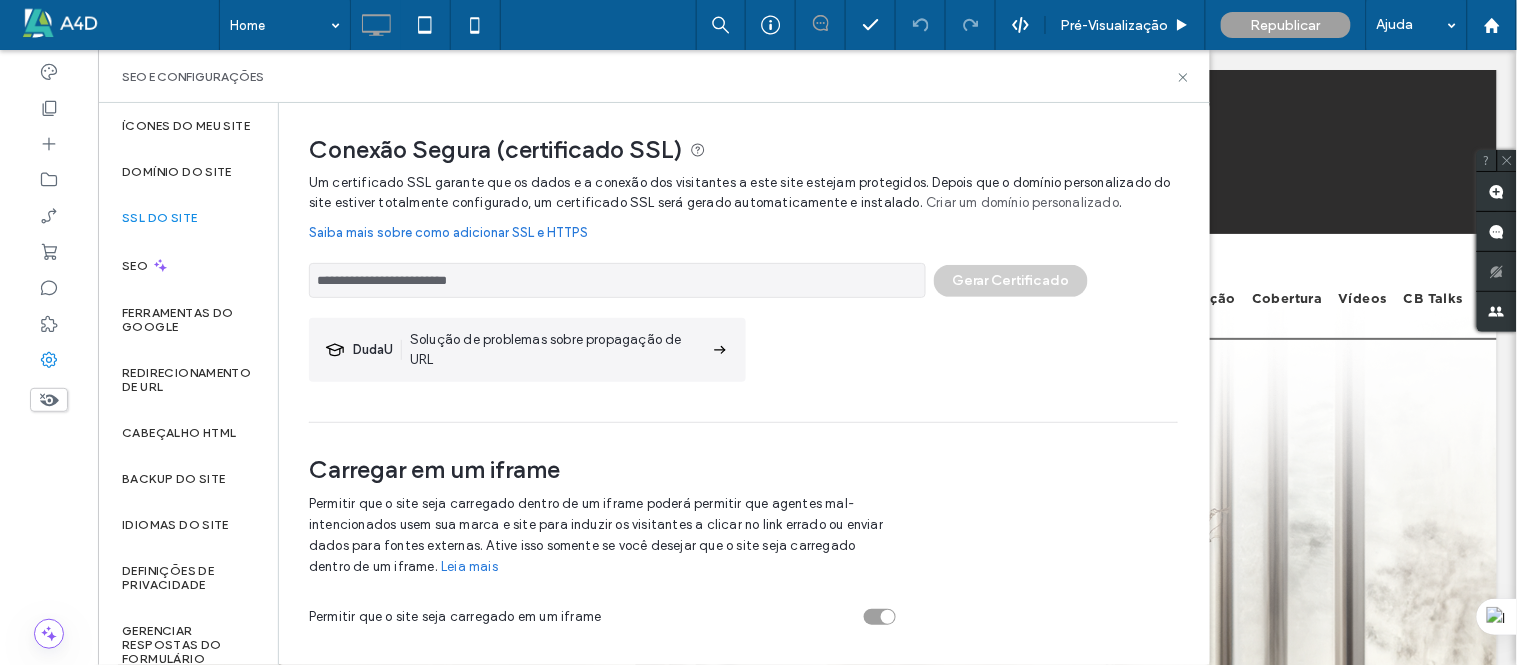 click on "**********" at bounding box center [743, 275] 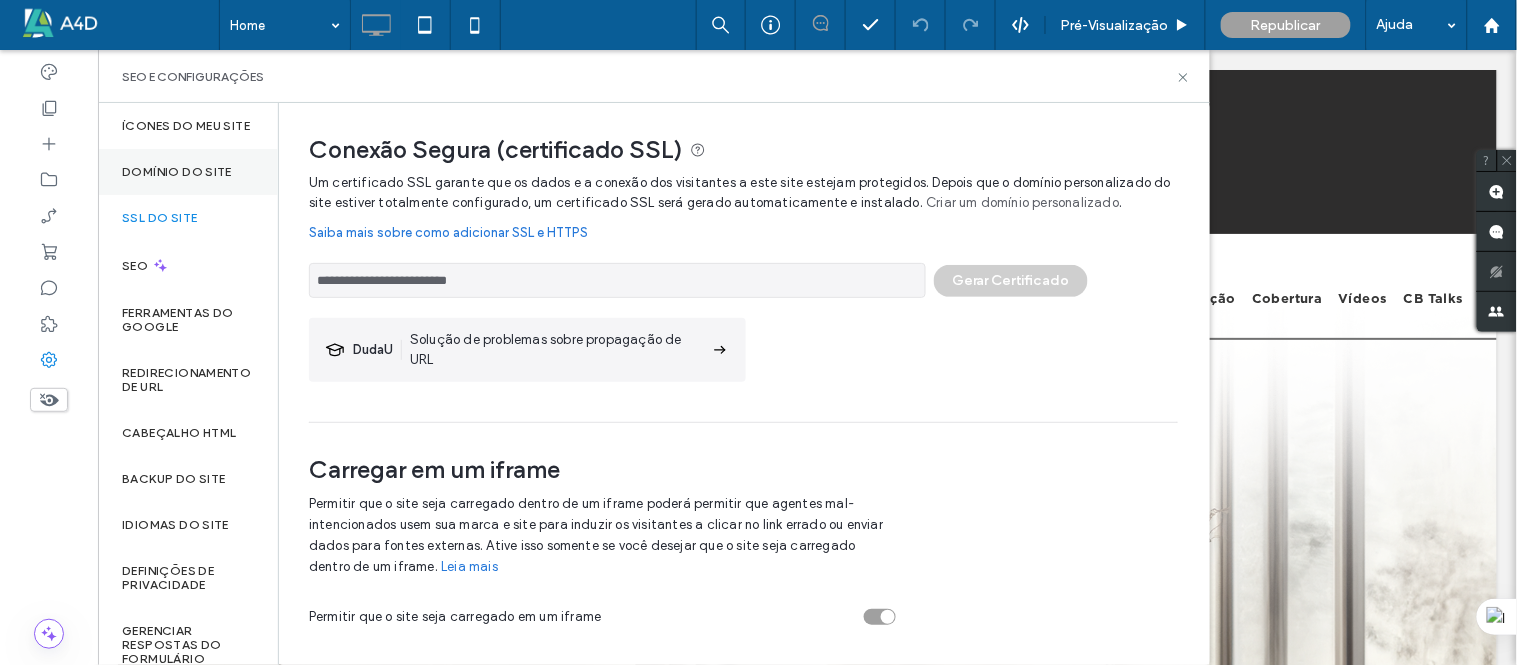 click on "Domínio do site" at bounding box center (188, 172) 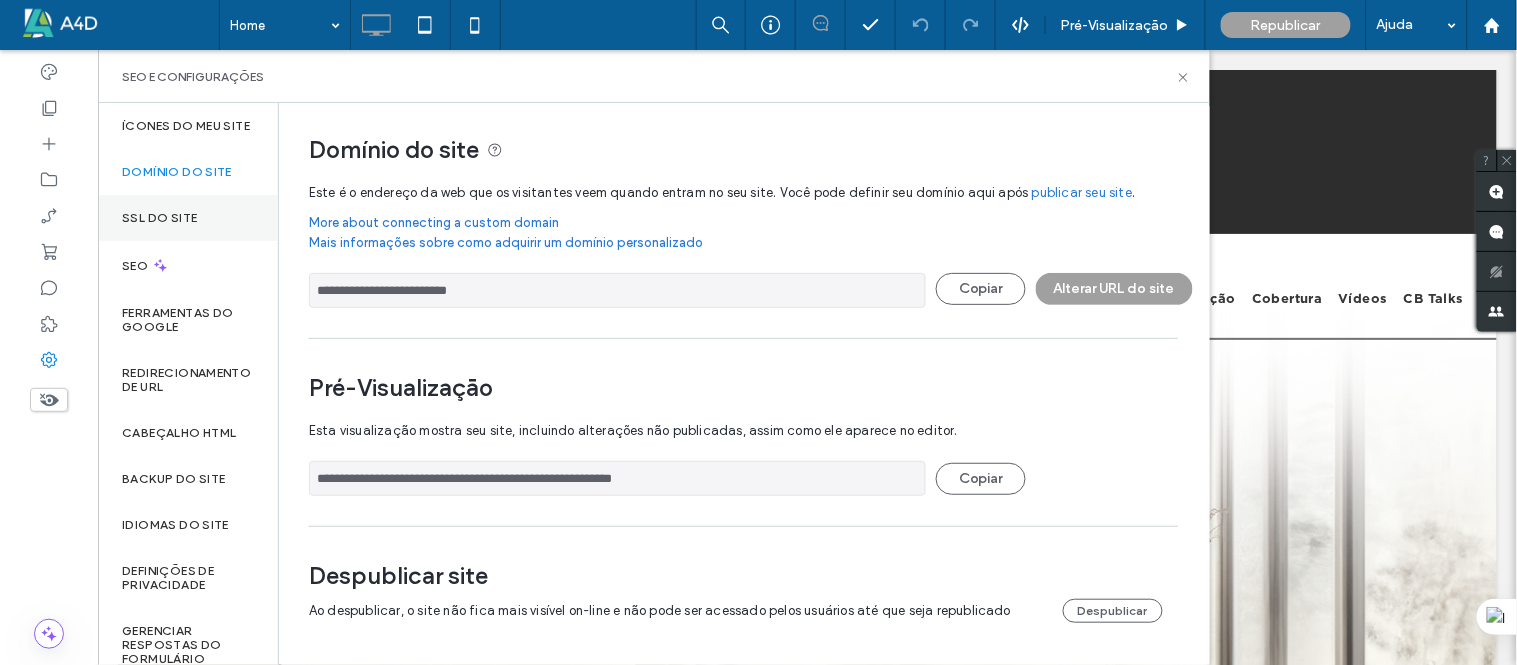 click on "SSL do site" at bounding box center (159, 218) 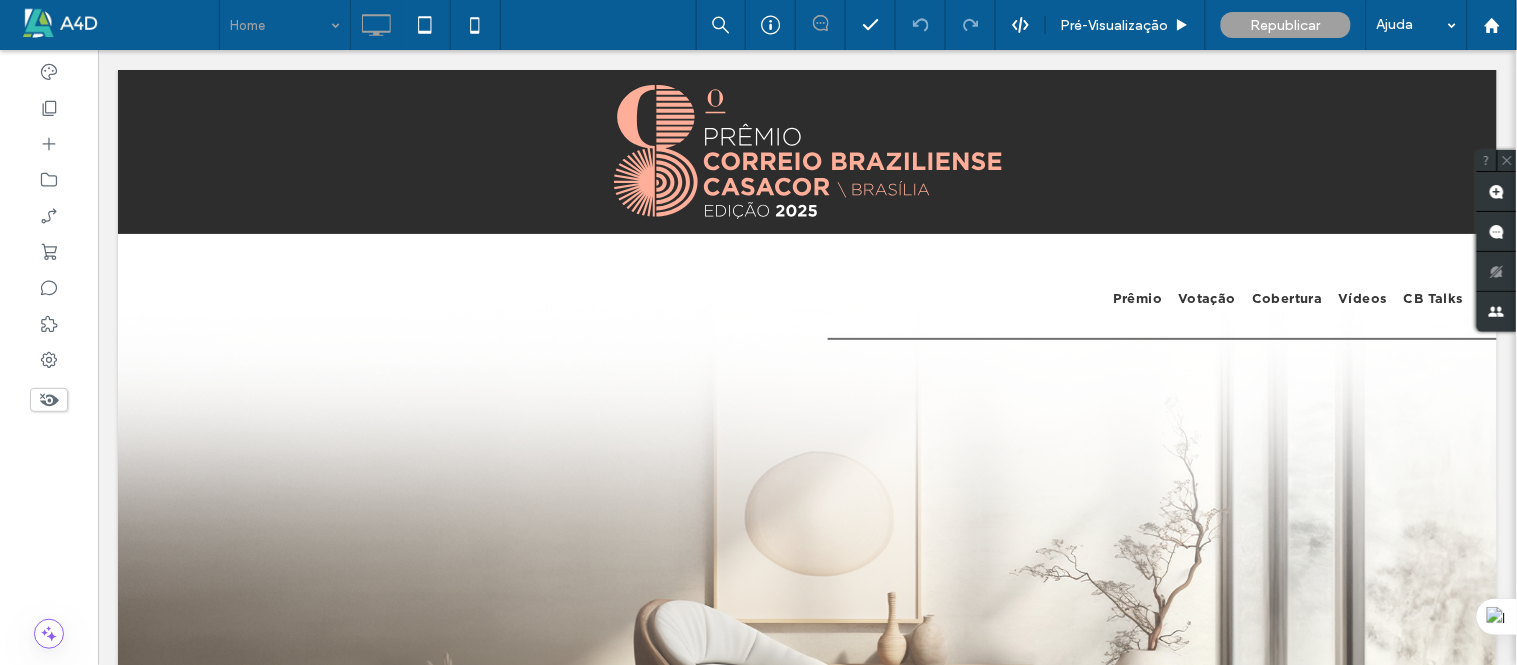 scroll, scrollTop: 0, scrollLeft: 0, axis: both 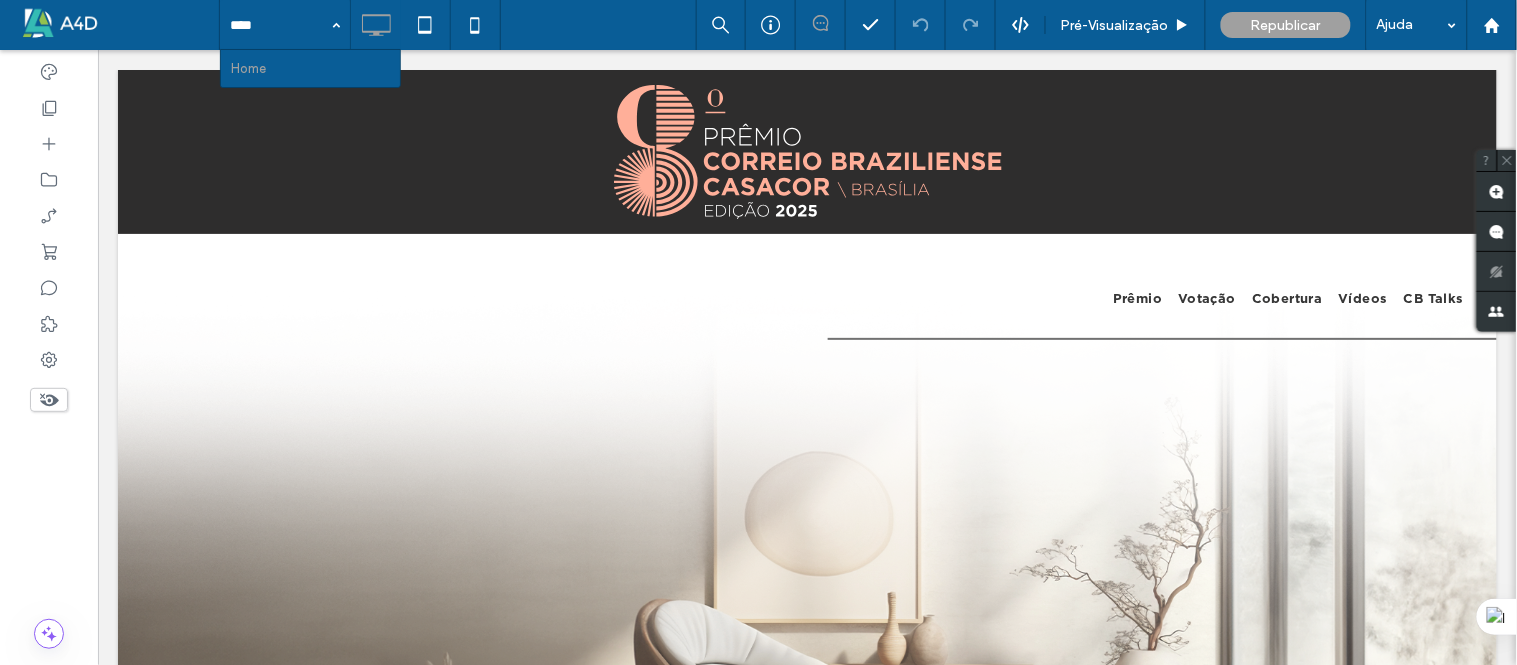click on "Click To Paste
Linha
Prêmio
Votação
Cobertura
Vídeos
CB Talks
Click To Paste
Linha
Click To Paste
Linha
CARDÁPIO
Click To Paste
Associa-se
Click To Paste
Login
Click To Paste
Click To Paste
cabeçalho
Click To Paste
Click To Paste
ASSINE
Click To Paste
LOGIN
Click To Paste
Click To Paste
cabeçalho
Click To Paste
Linha
Click To Paste
Prêmio
Votação
Cobertura
Vídeos" at bounding box center (806, 3543) 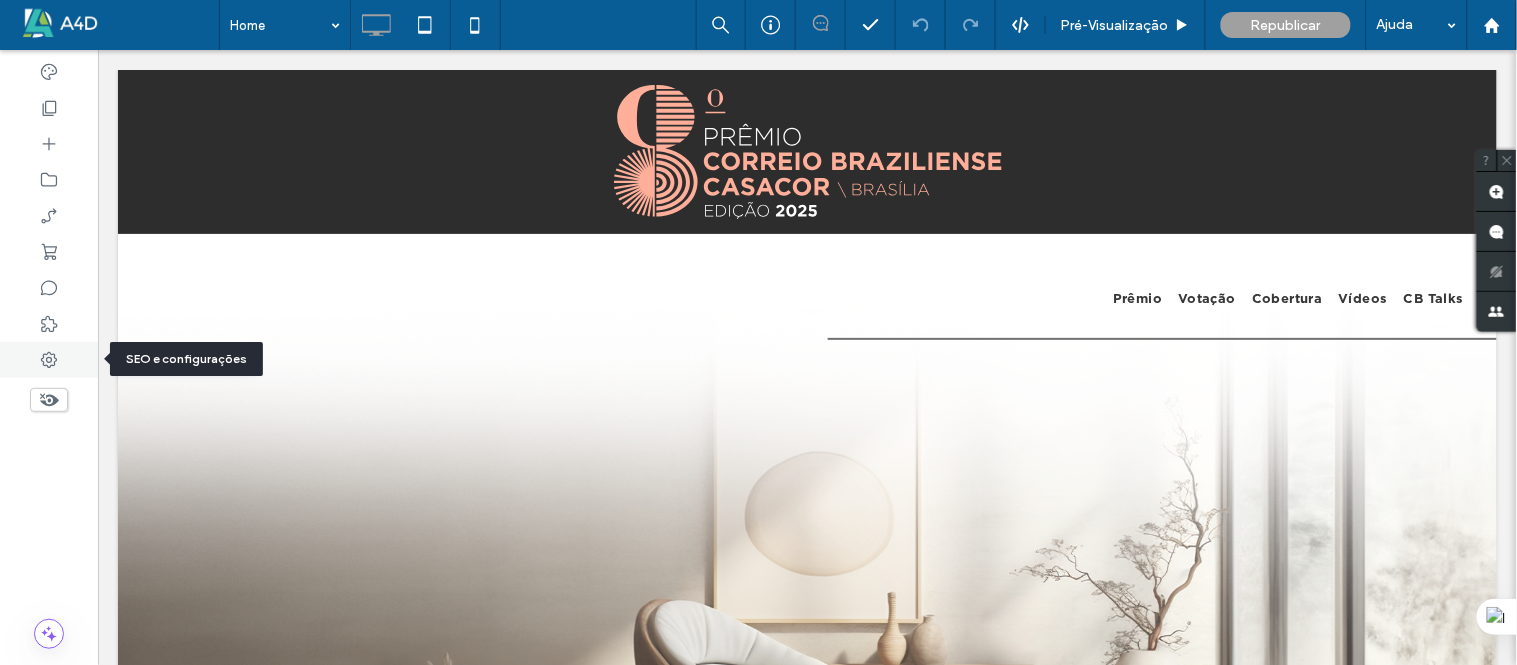 click 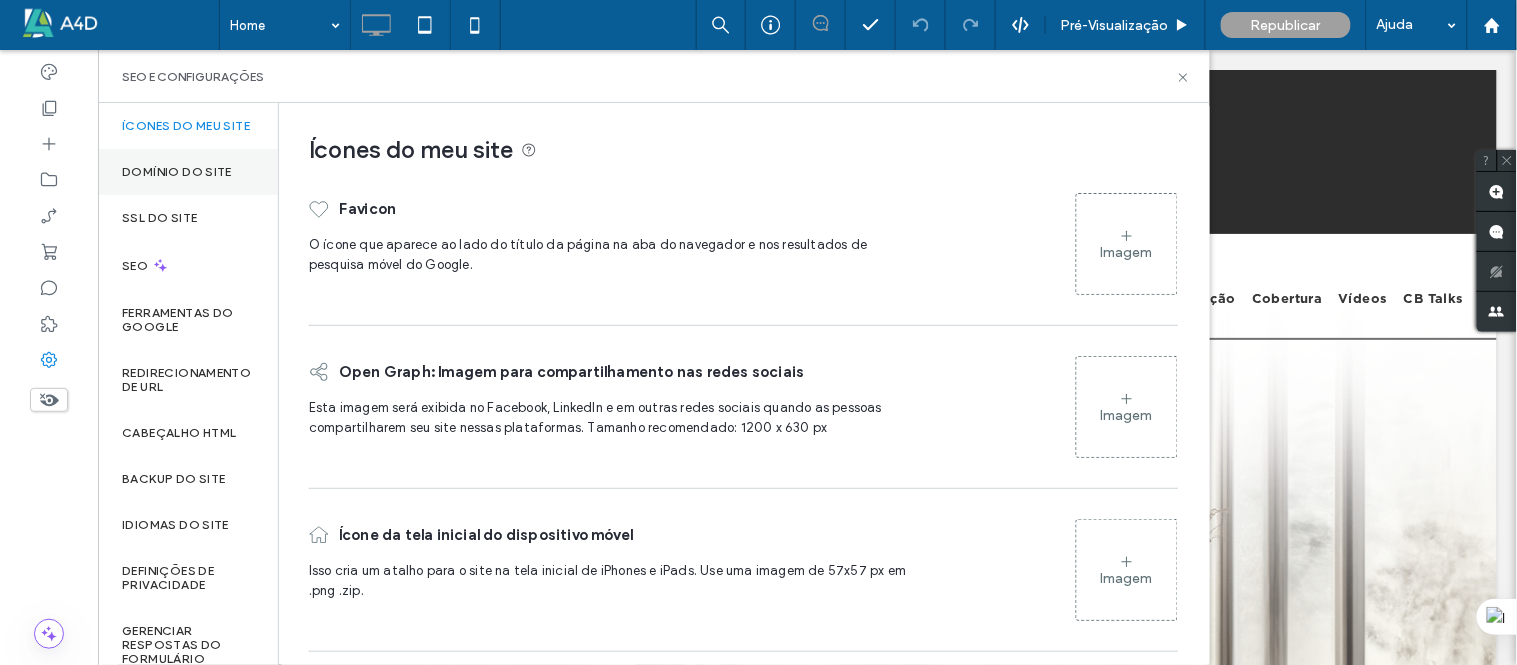 click on "Domínio do site" at bounding box center [177, 172] 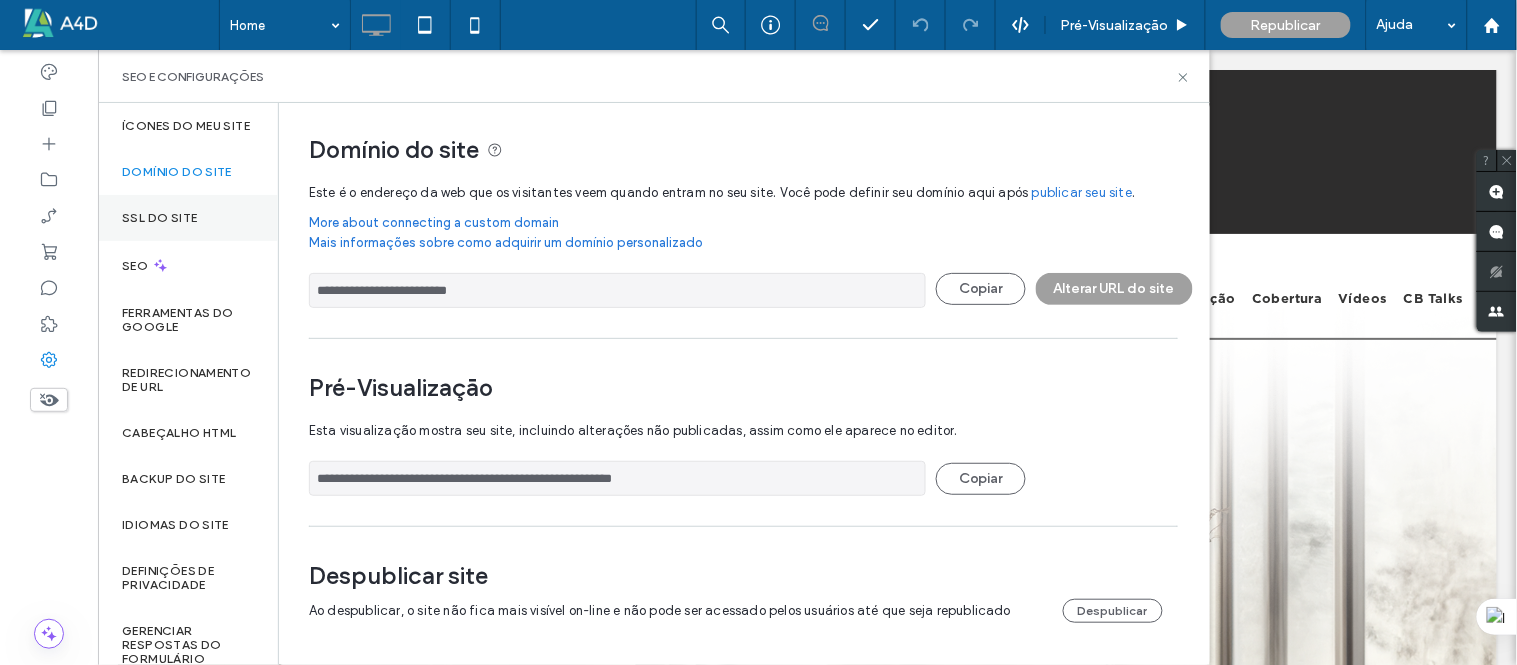 click on "SSL do site" at bounding box center (188, 218) 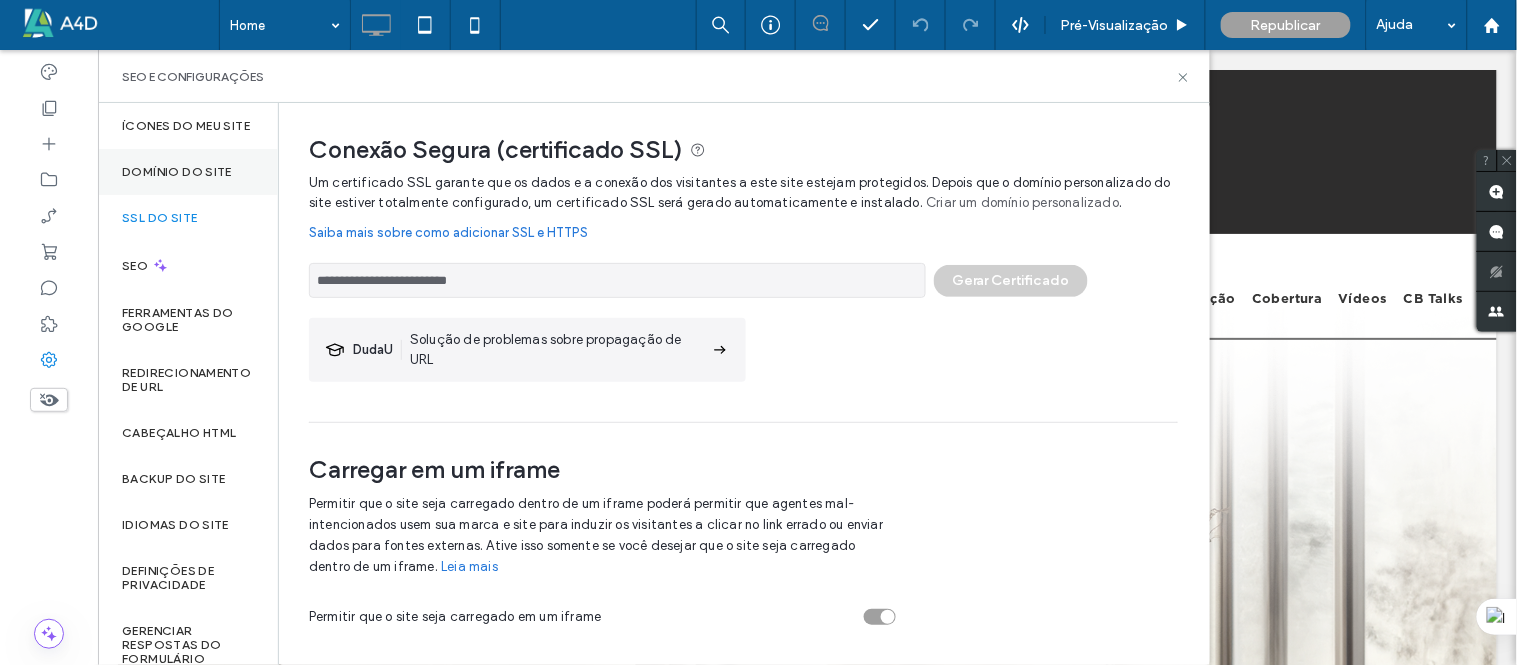 click on "Domínio do site" at bounding box center (177, 172) 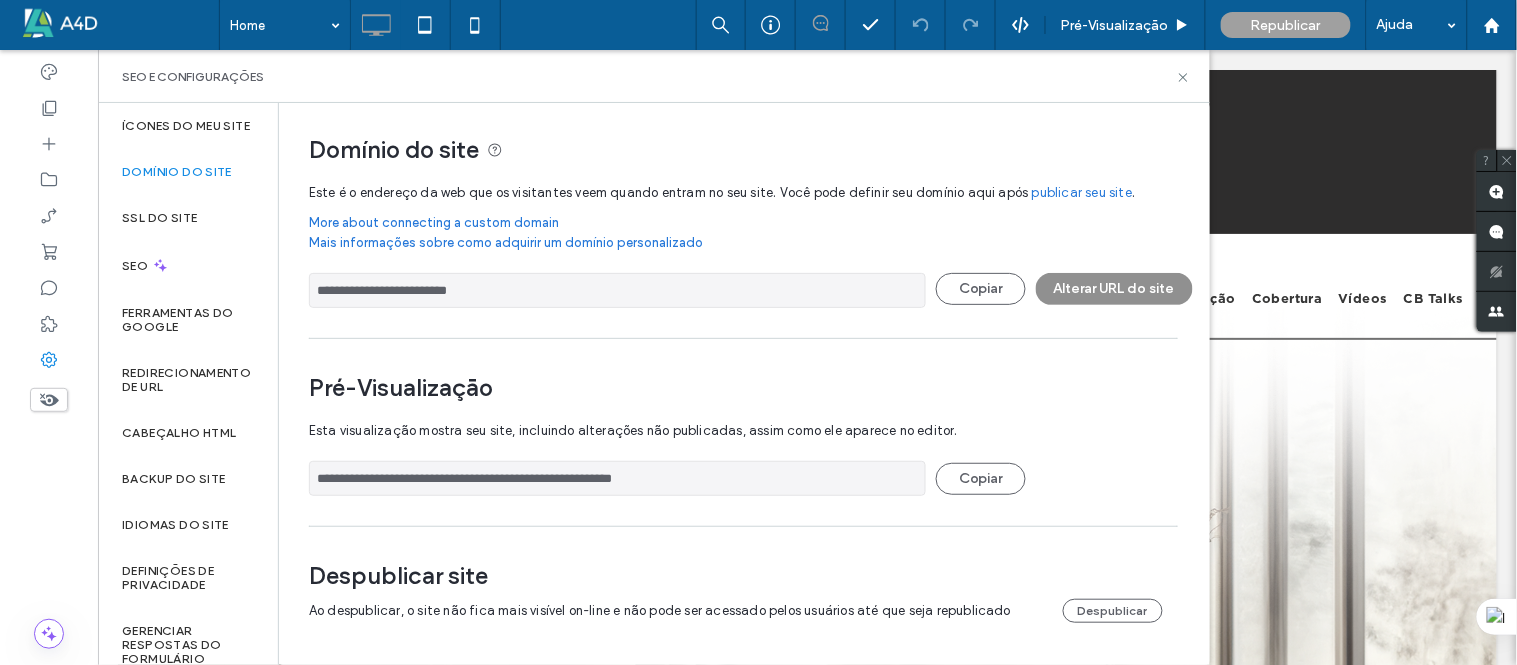click on "Alterar URL do site" at bounding box center [1114, 289] 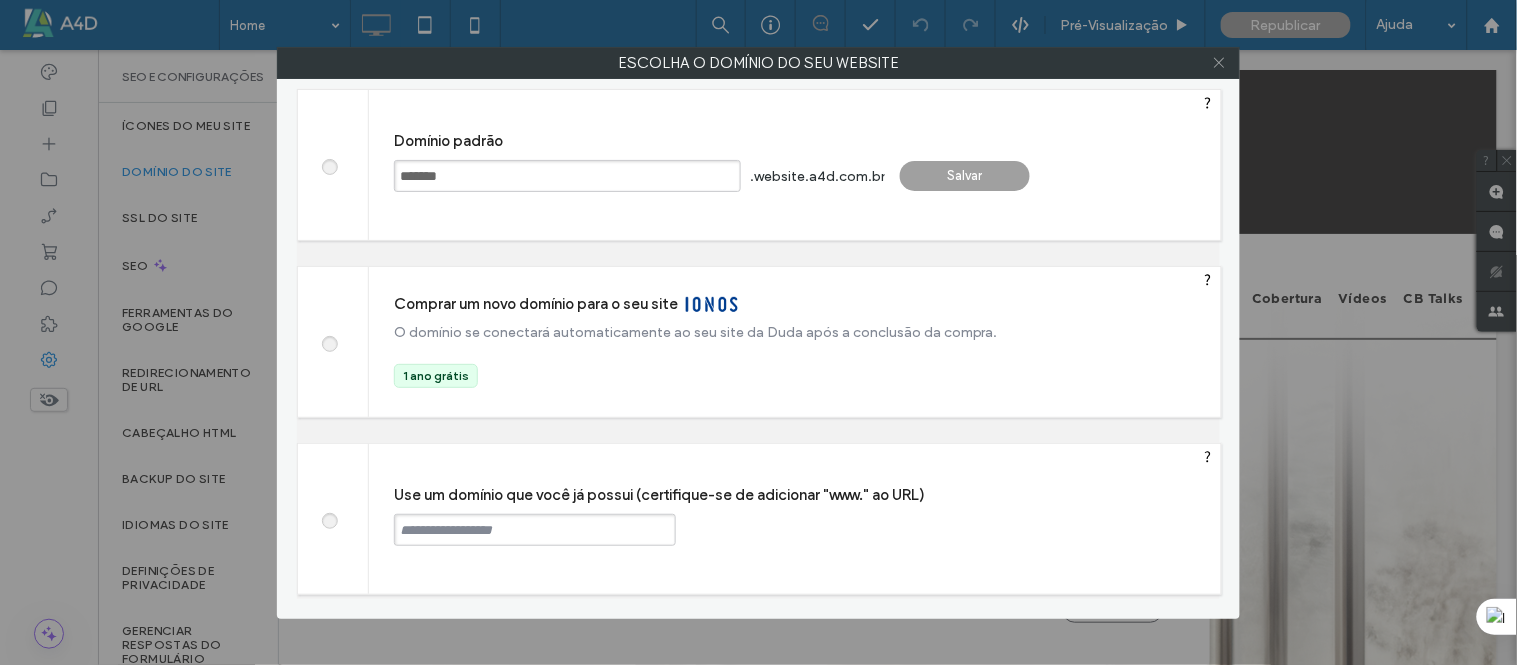 click 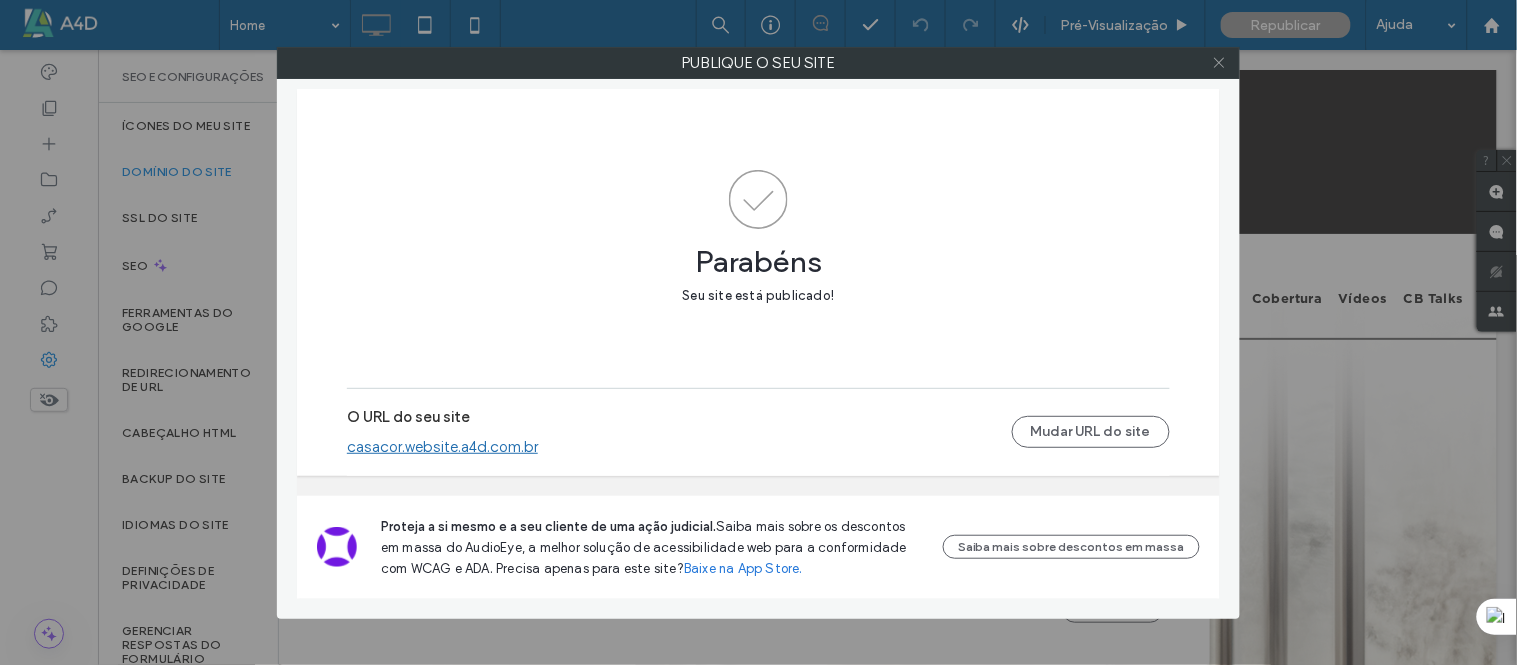 click 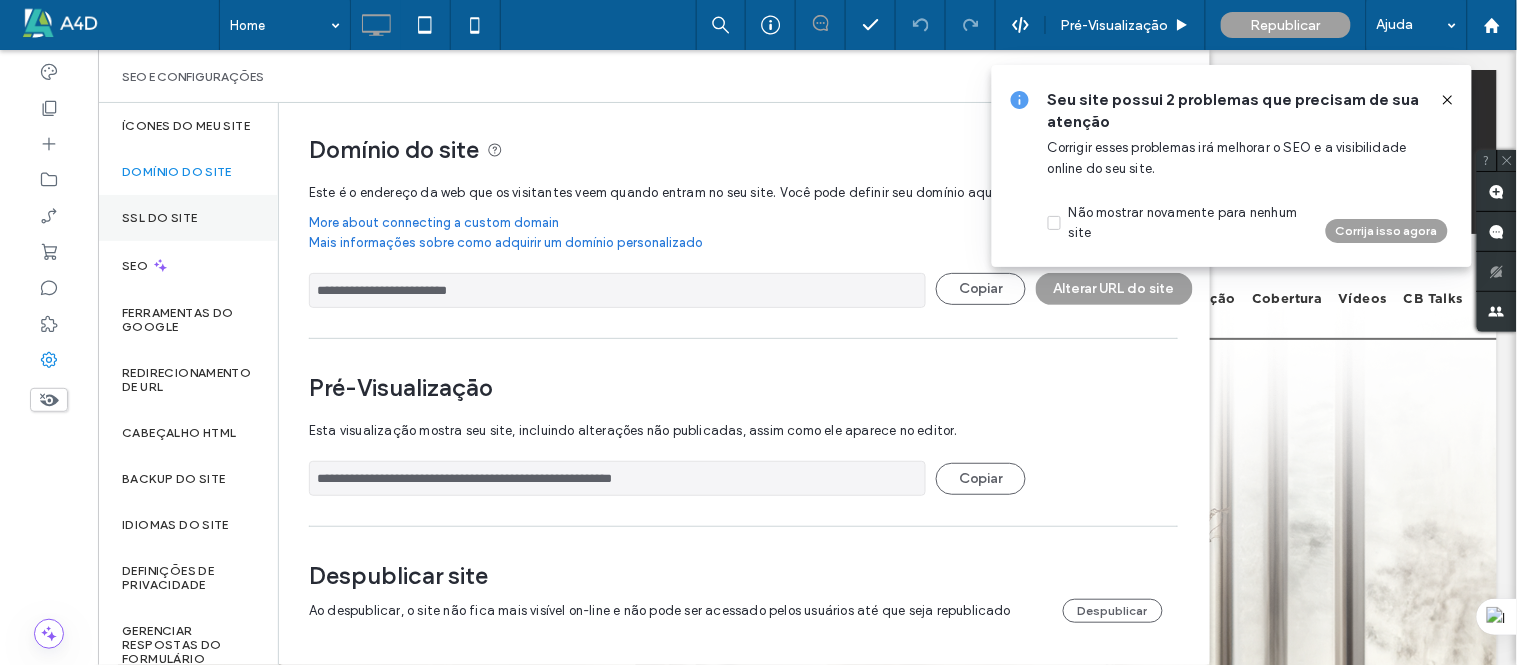 click on "SSL do site" at bounding box center (159, 218) 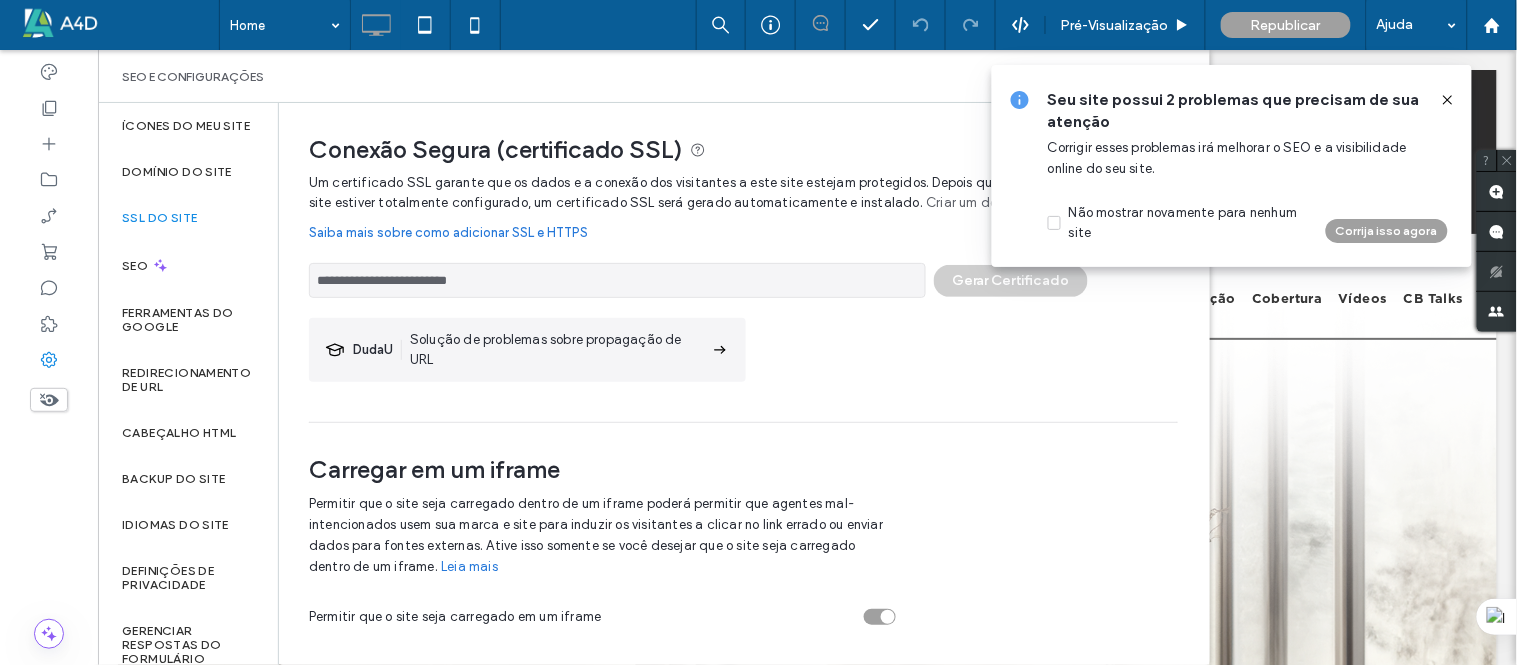 click on "Saiba mais sobre como adicionar SSL e HTTPS" at bounding box center [743, 233] 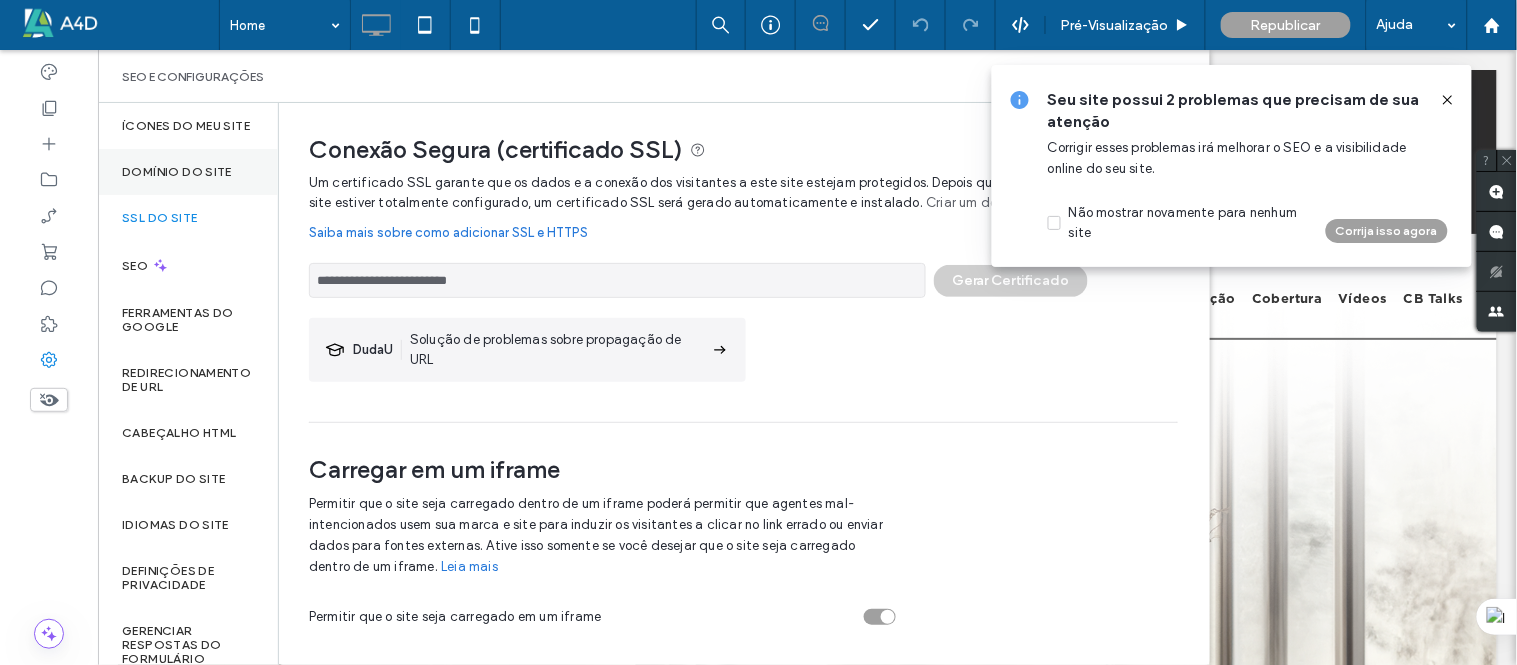 click on "Domínio do site" at bounding box center [177, 172] 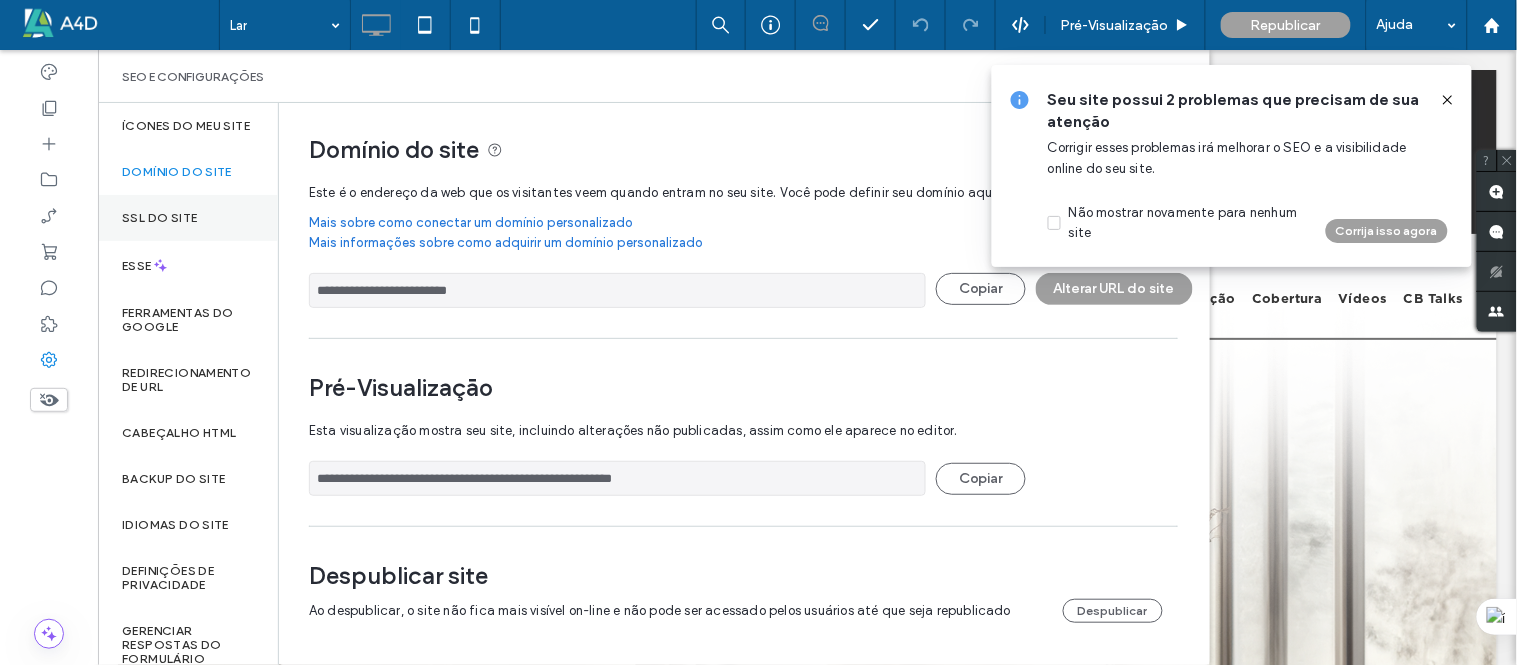 click on "SSL do site" at bounding box center (159, 217) 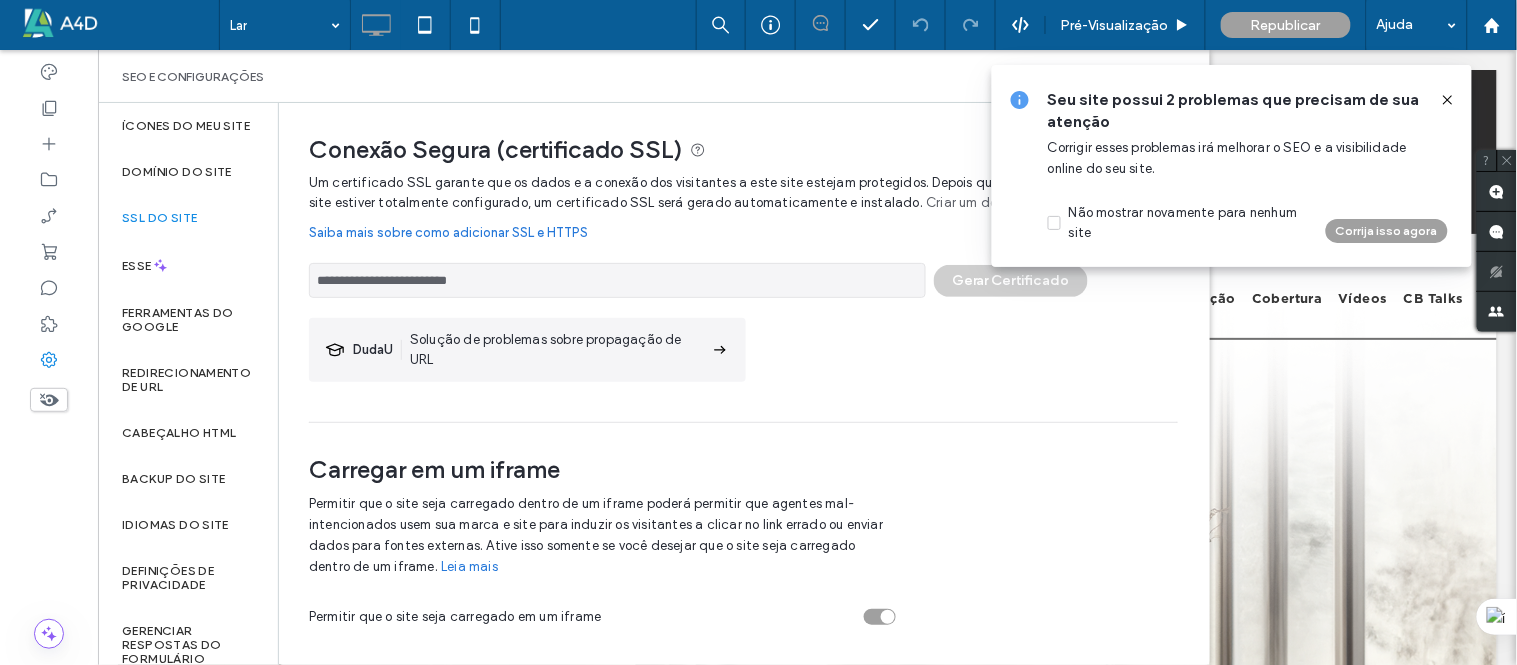 click on "Solução de problemas sobre propagação de URL" at bounding box center (552, 350) 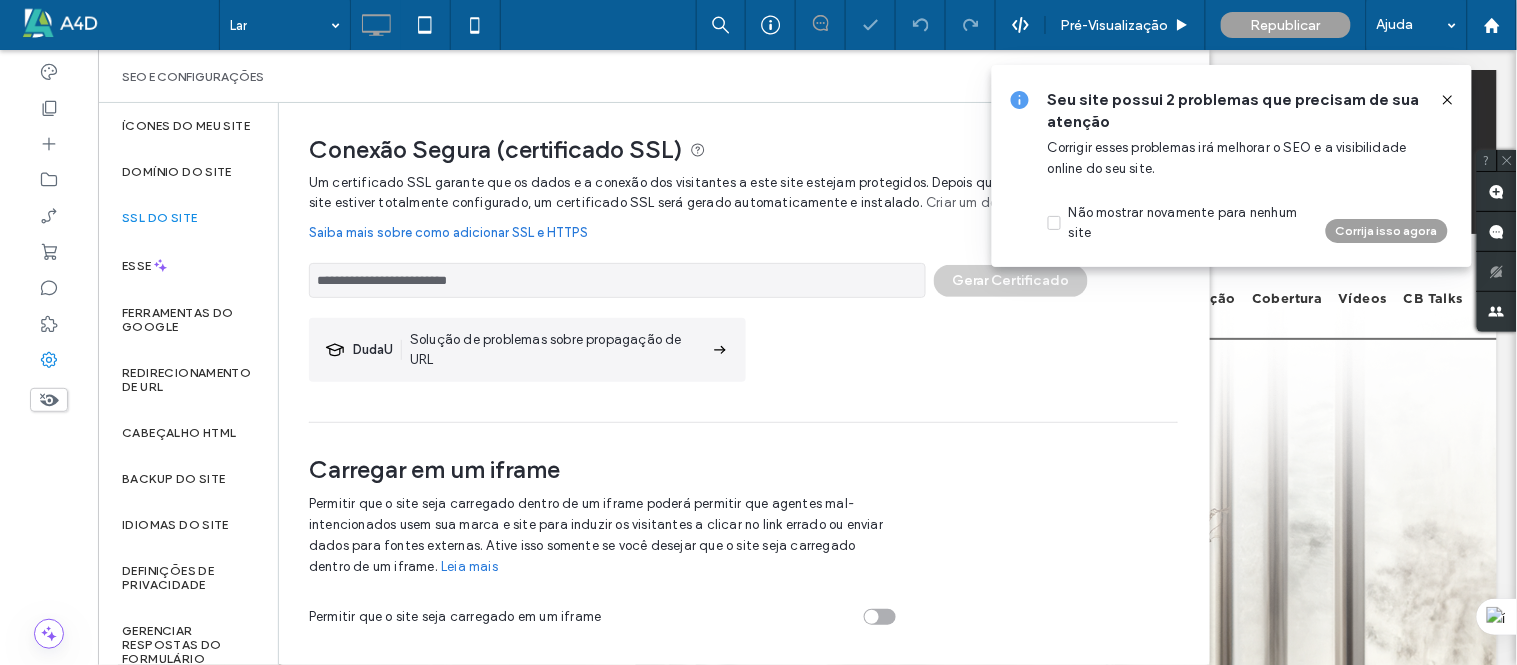 click at bounding box center (880, 617) 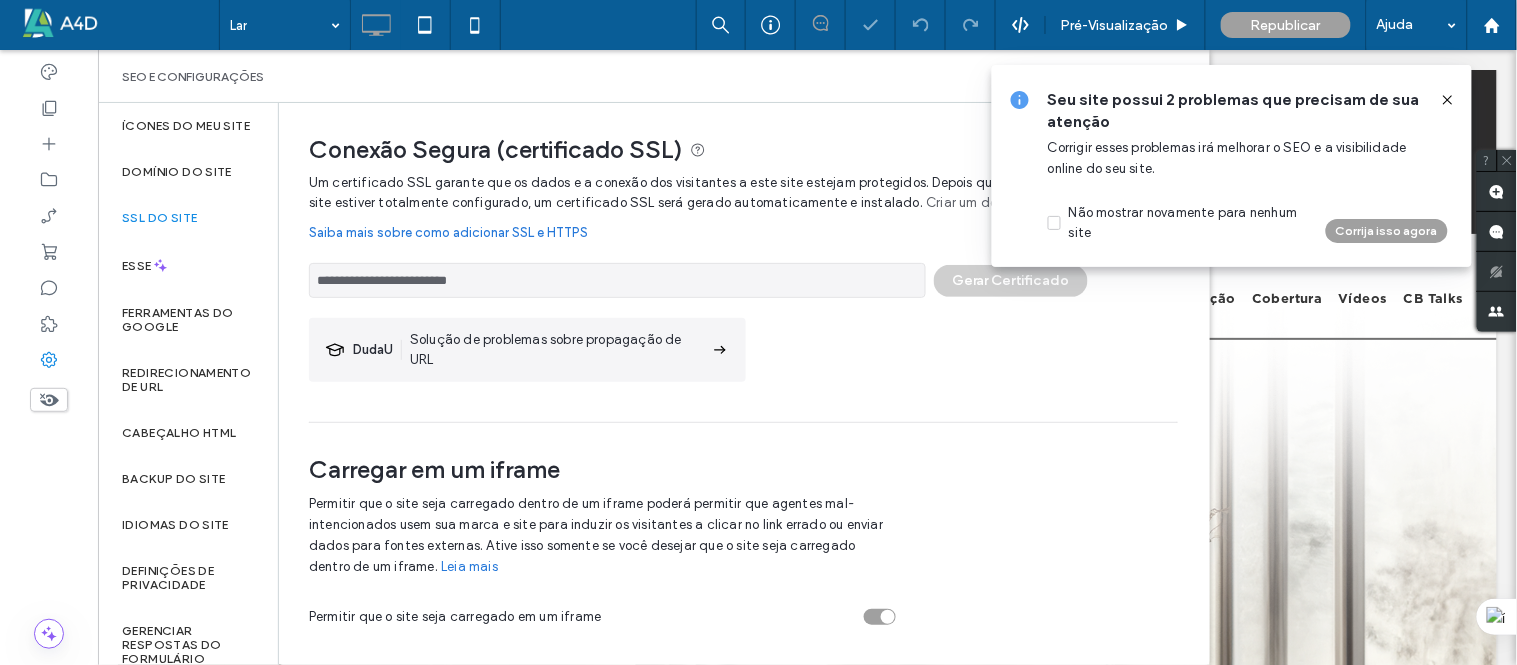 click on "**********" at bounding box center [743, 275] 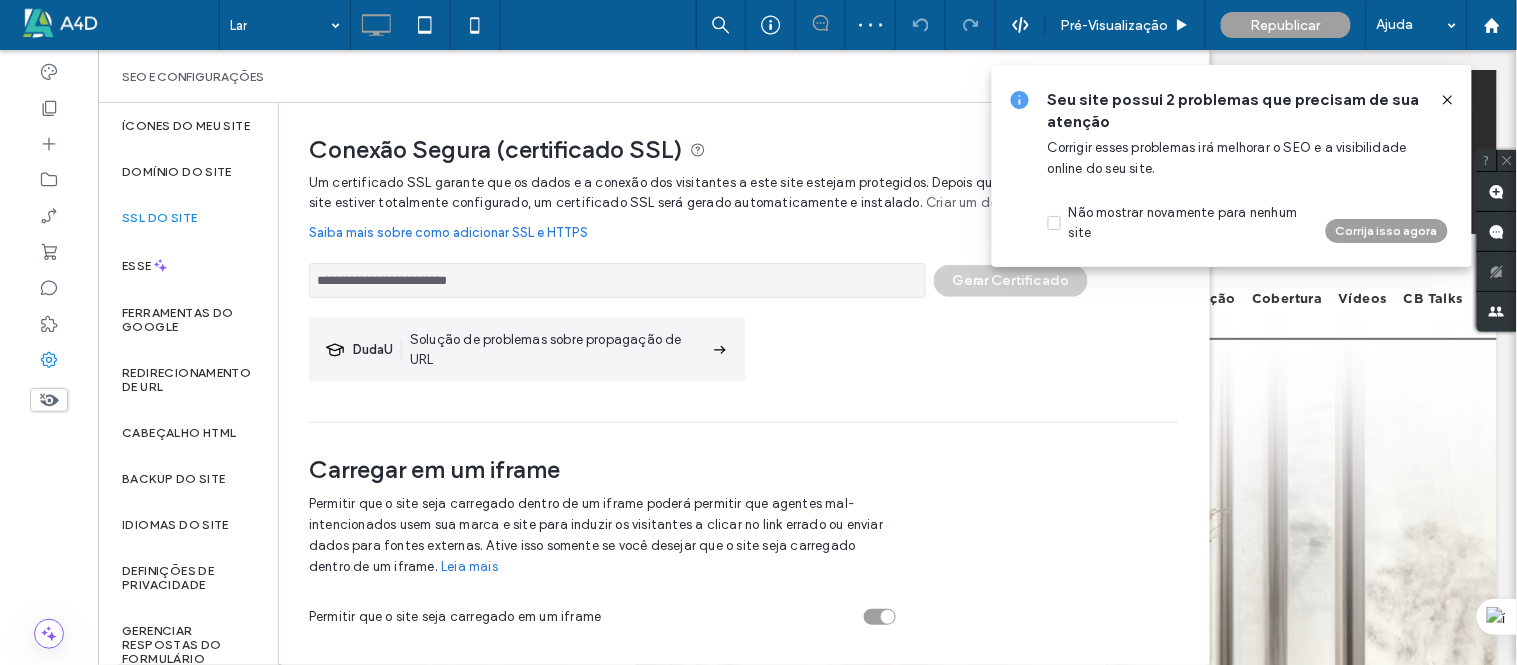 drag, startPoint x: 1448, startPoint y: 97, endPoint x: 763, endPoint y: 151, distance: 687.1252 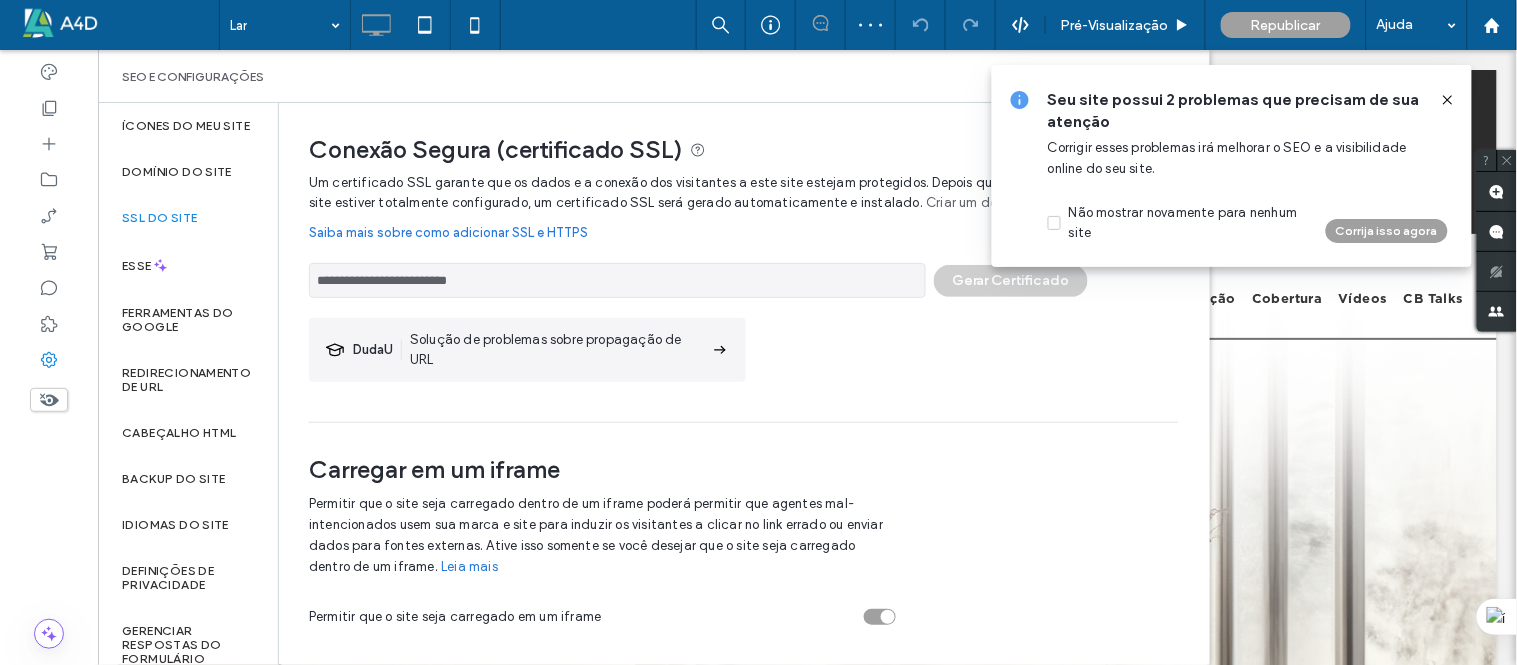 click 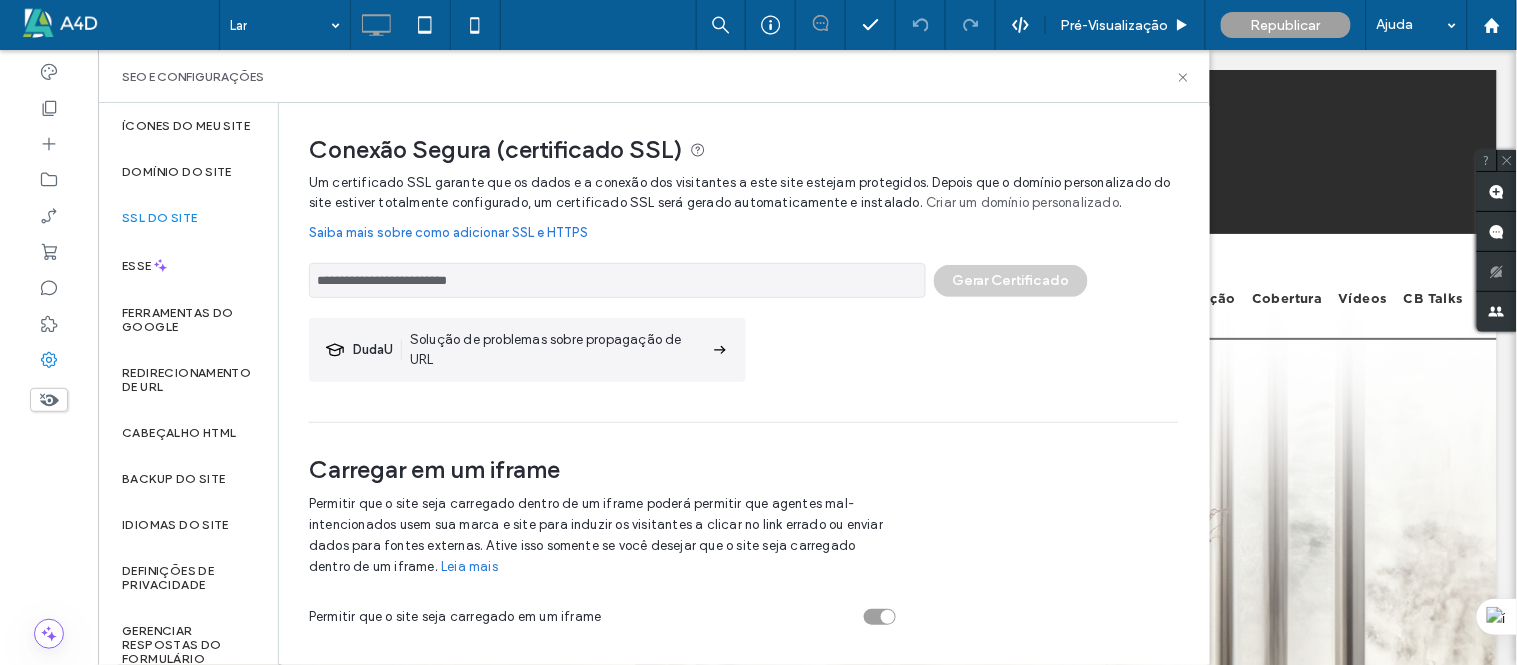 click on "SSL do site" at bounding box center [188, 218] 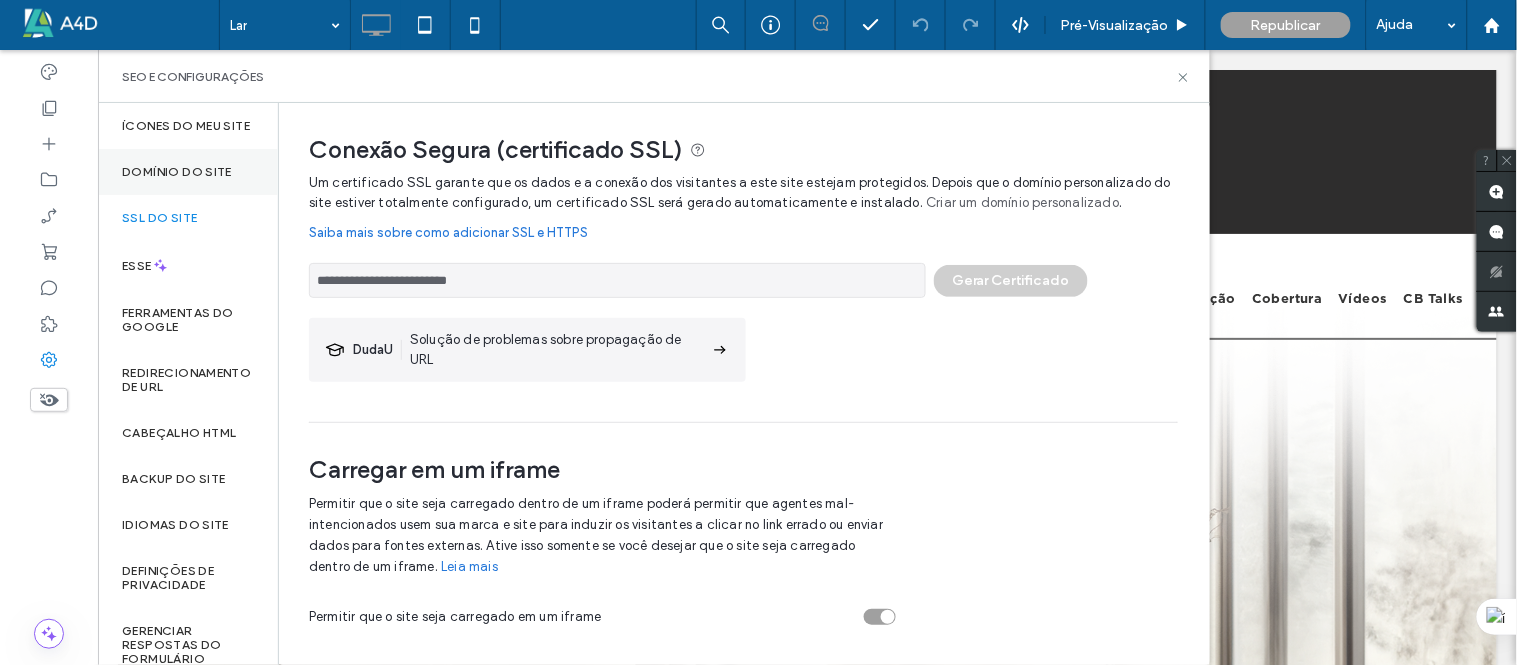 click on "Domínio do site" at bounding box center [188, 172] 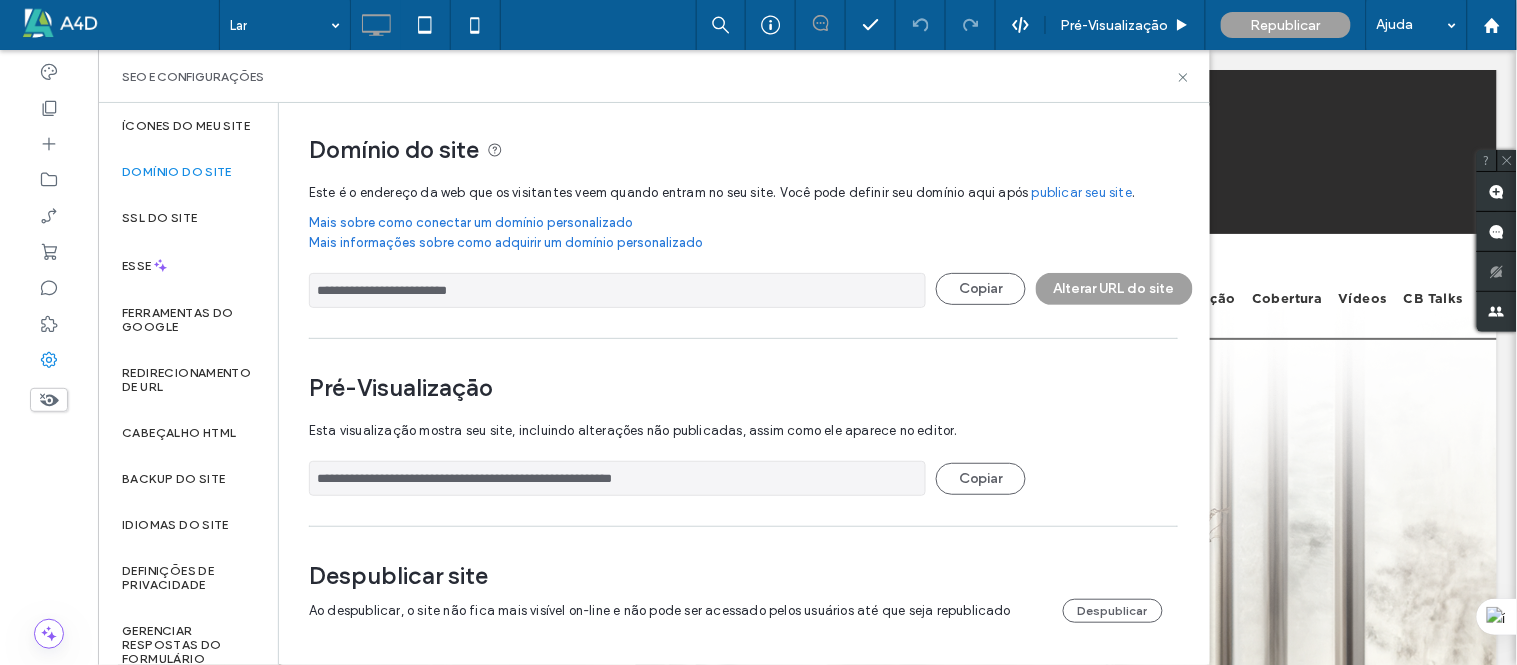 click on "Domínio do site" at bounding box center [177, 172] 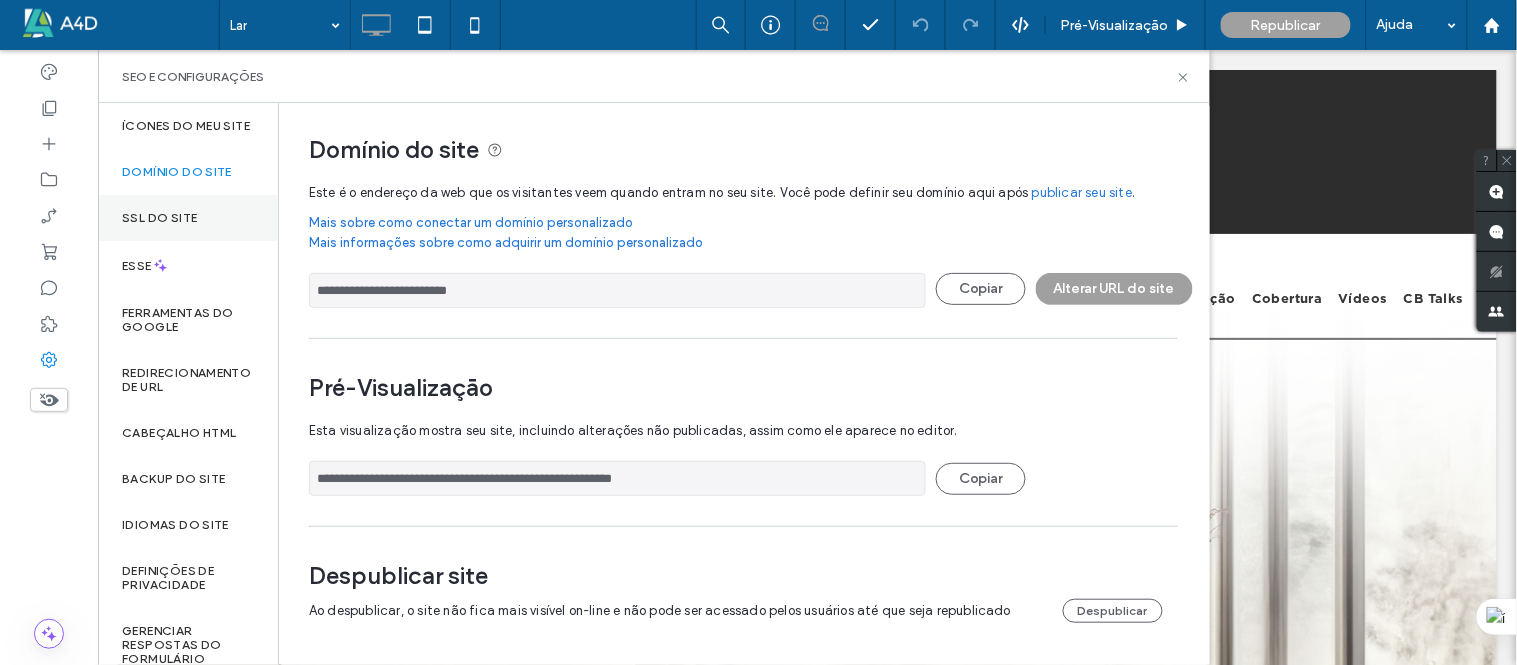 click on "SSL do site" at bounding box center [188, 218] 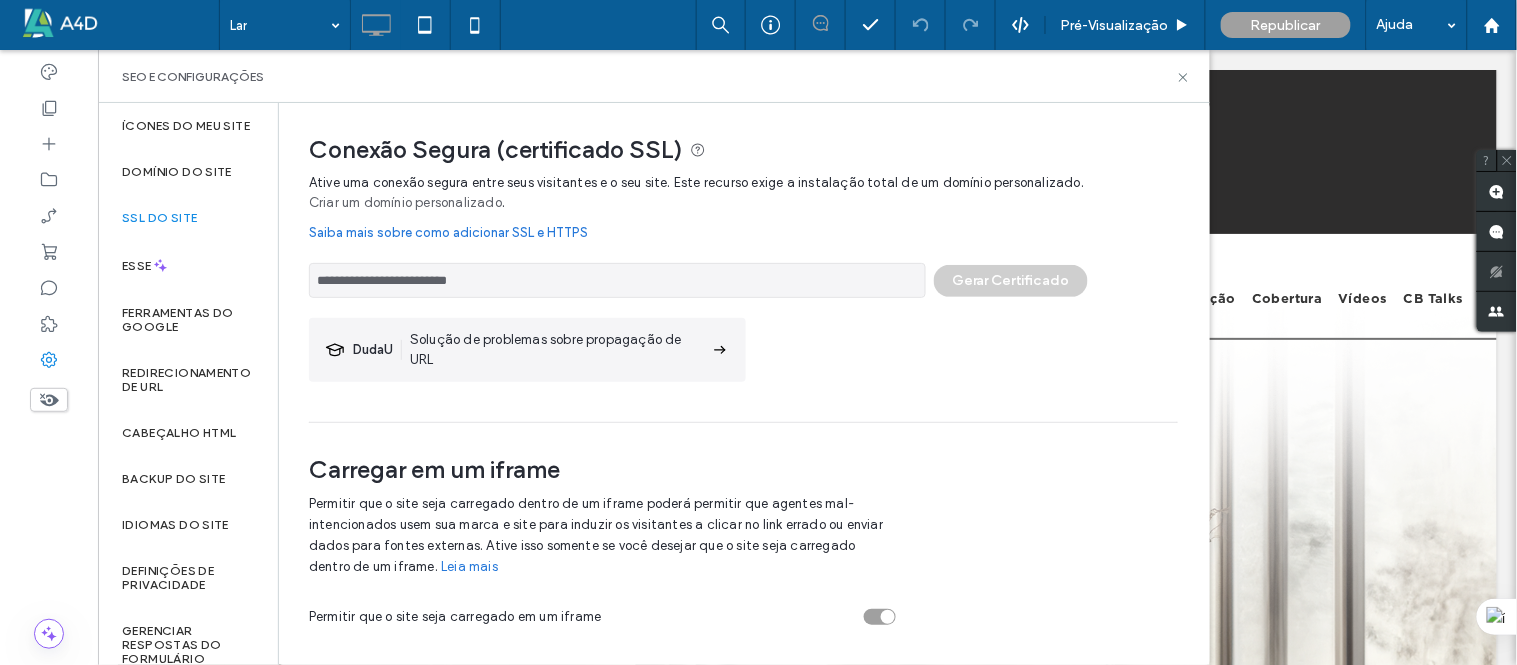click on "**********" at bounding box center [743, 275] 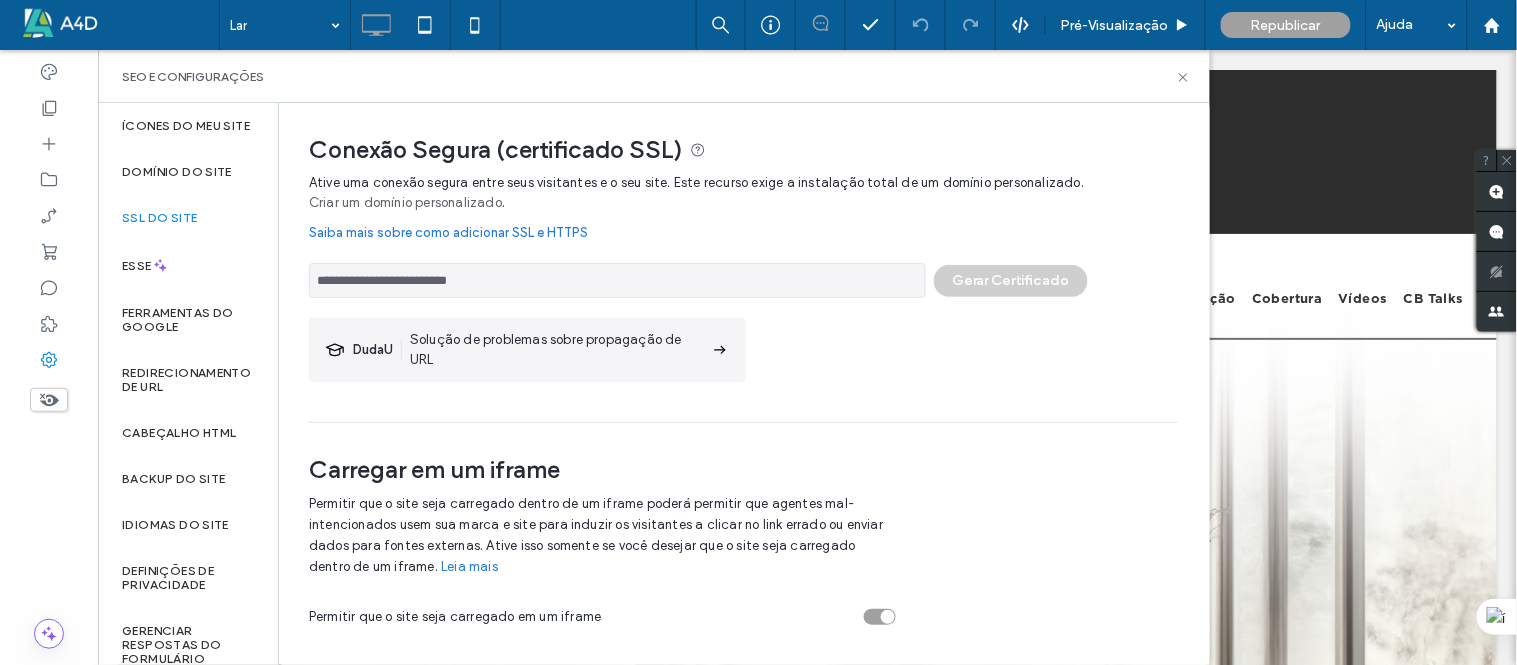 click on "Saiba mais sobre como adicionar SSL e HTTPS" at bounding box center [448, 232] 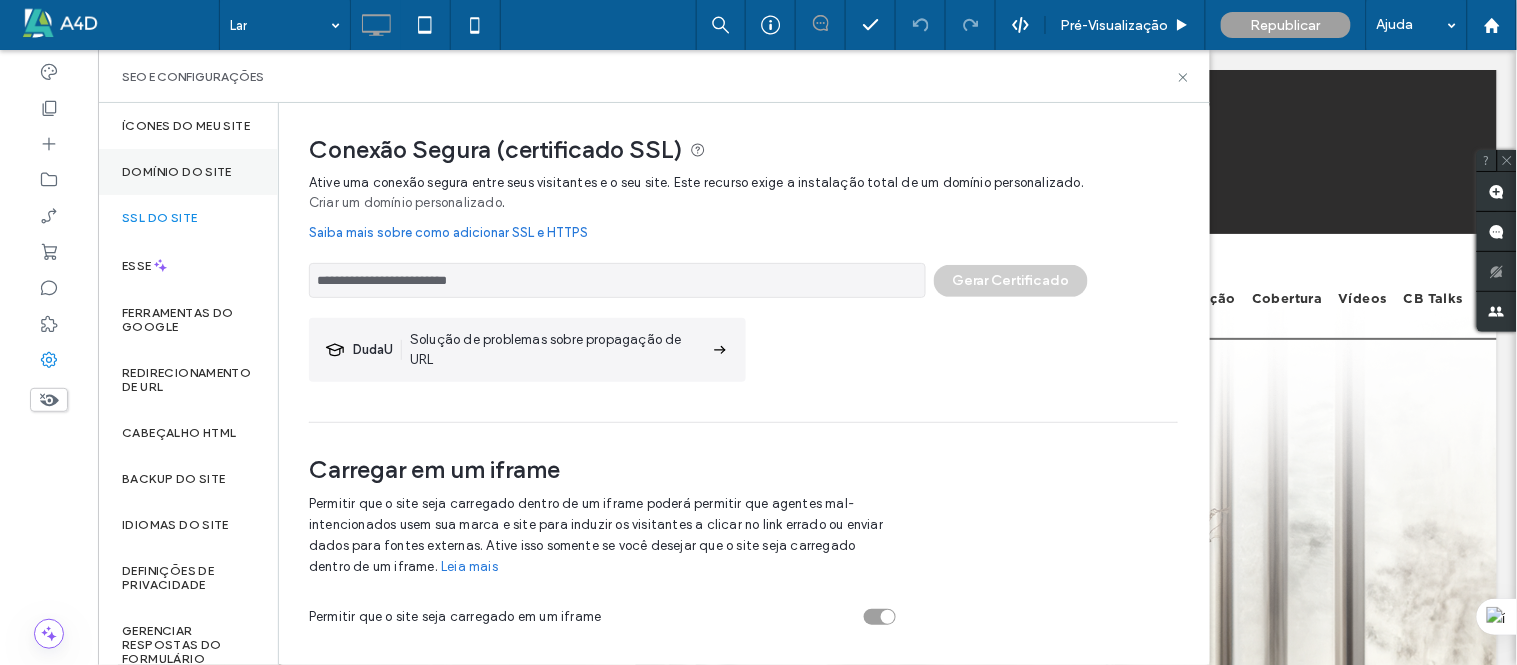 click on "Domínio do site" at bounding box center (177, 172) 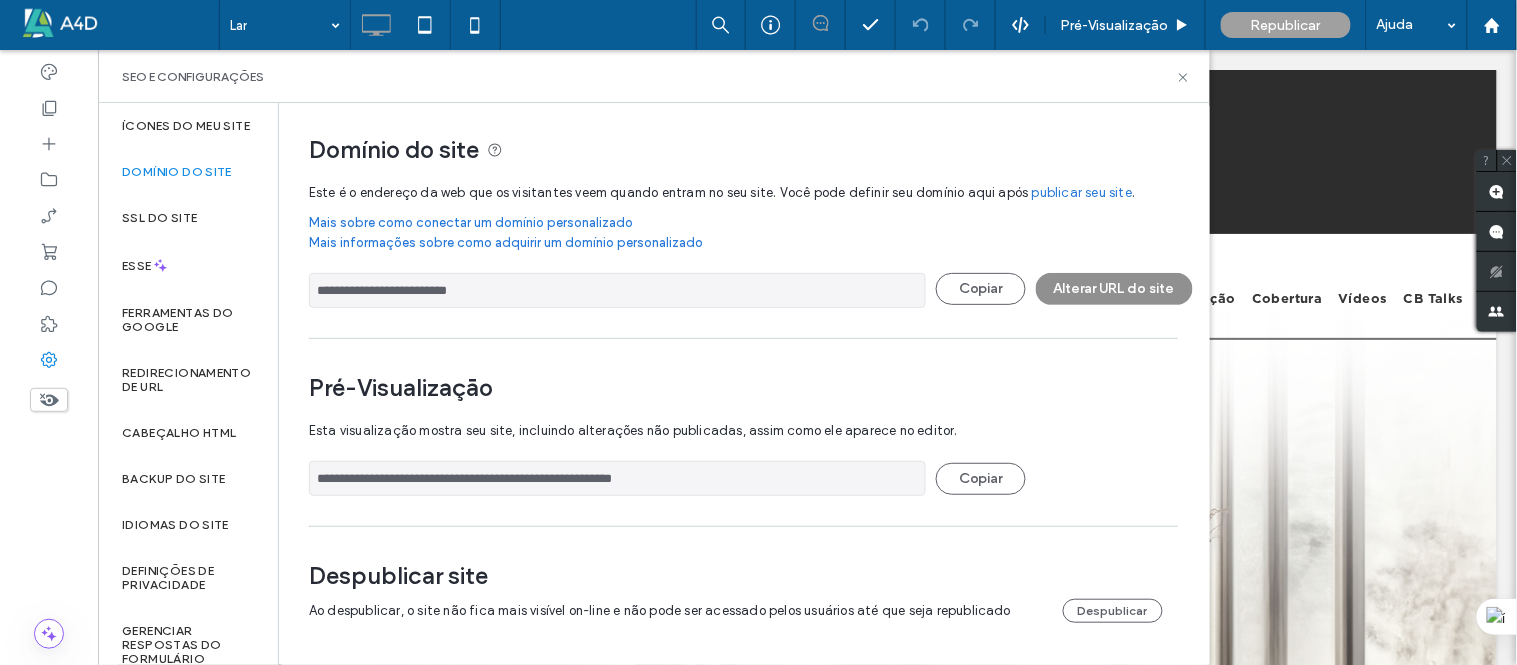 click on "Alterar URL do site" at bounding box center (1114, 288) 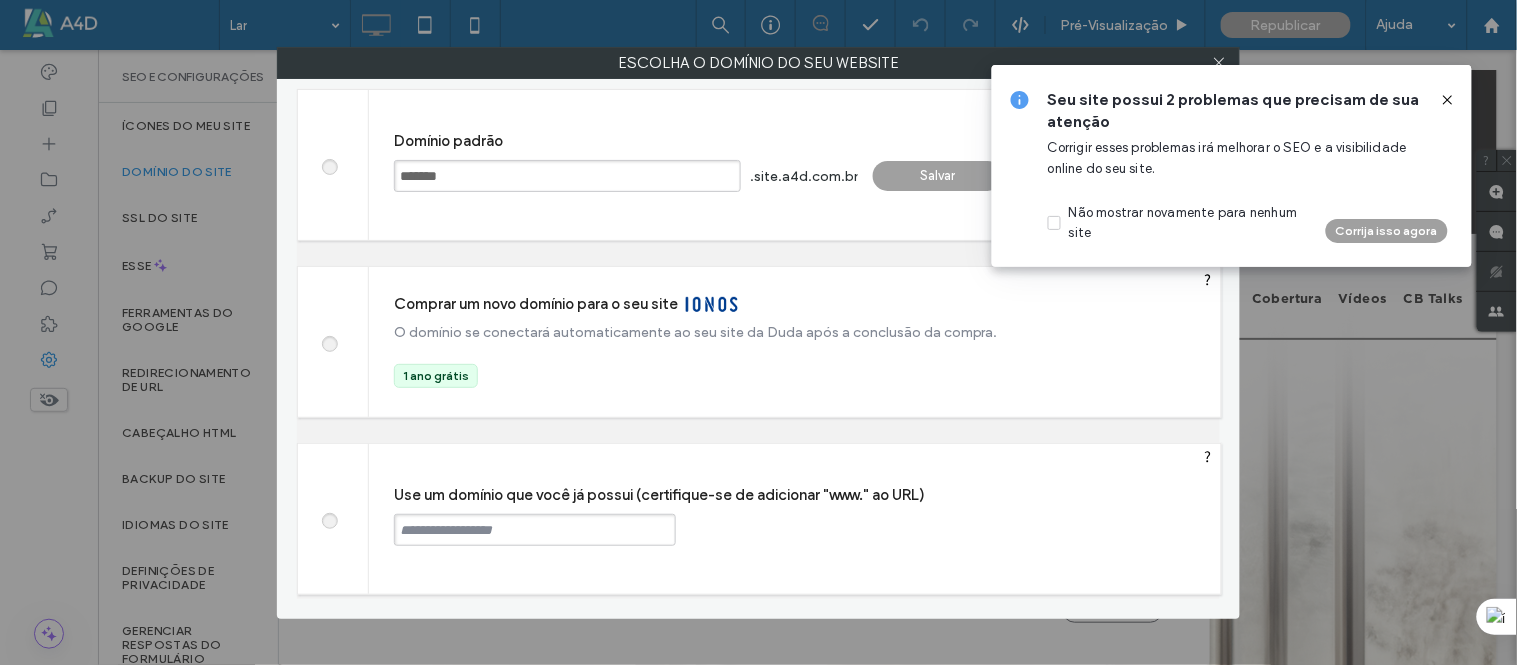 click on "Domínio padrão" at bounding box center (807, 141) 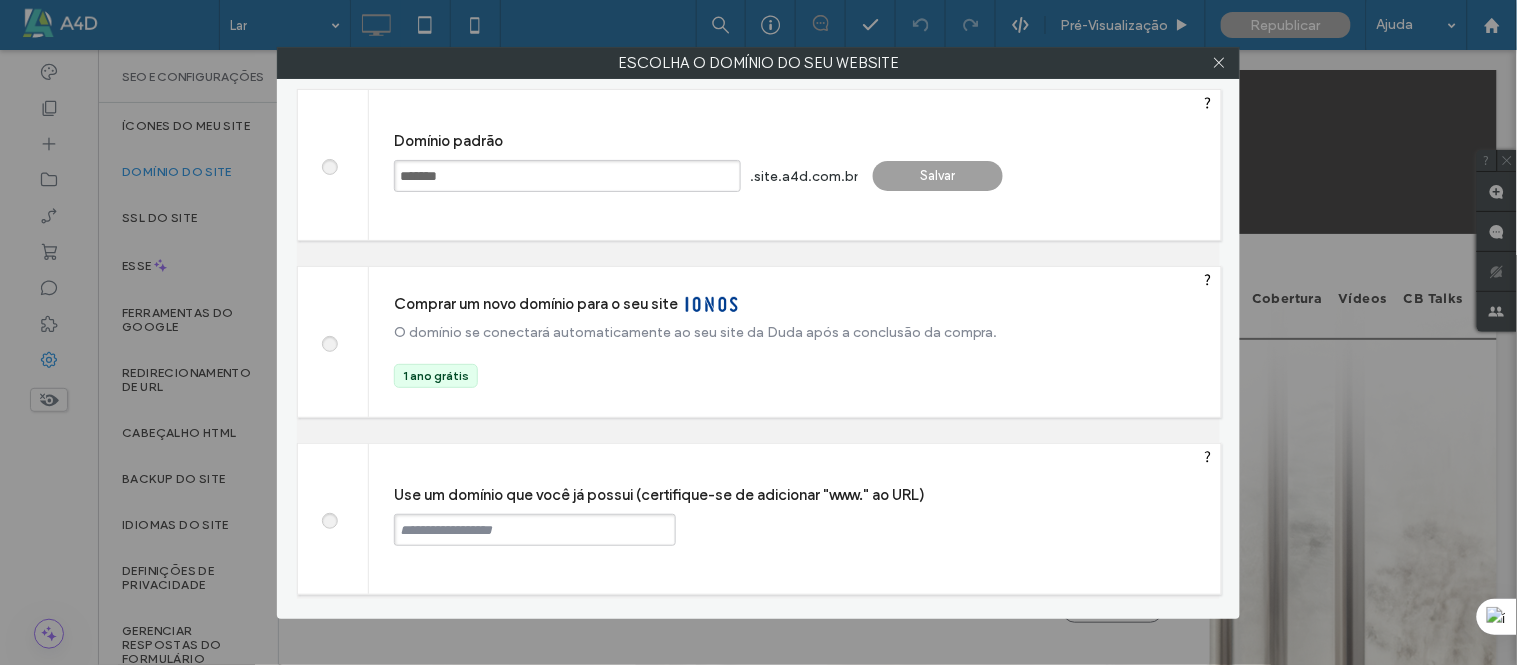 click at bounding box center [329, 518] 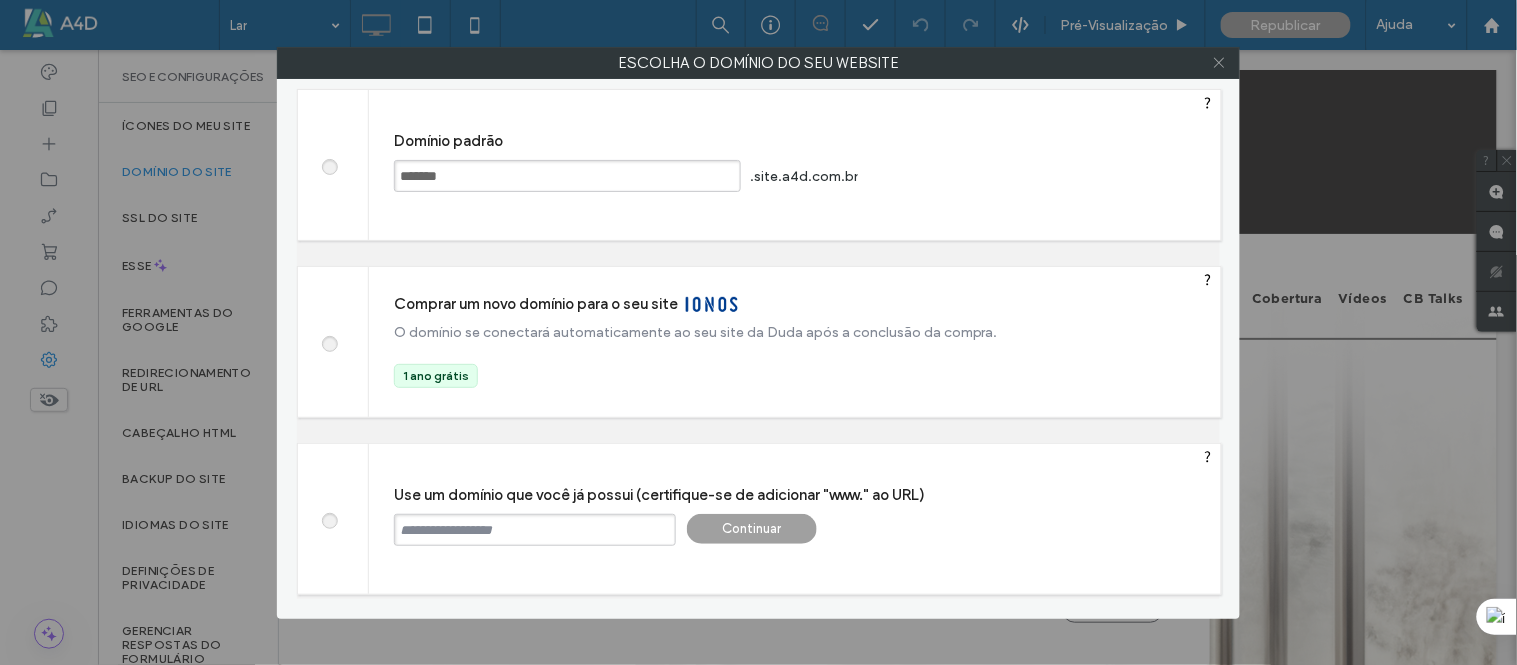 click 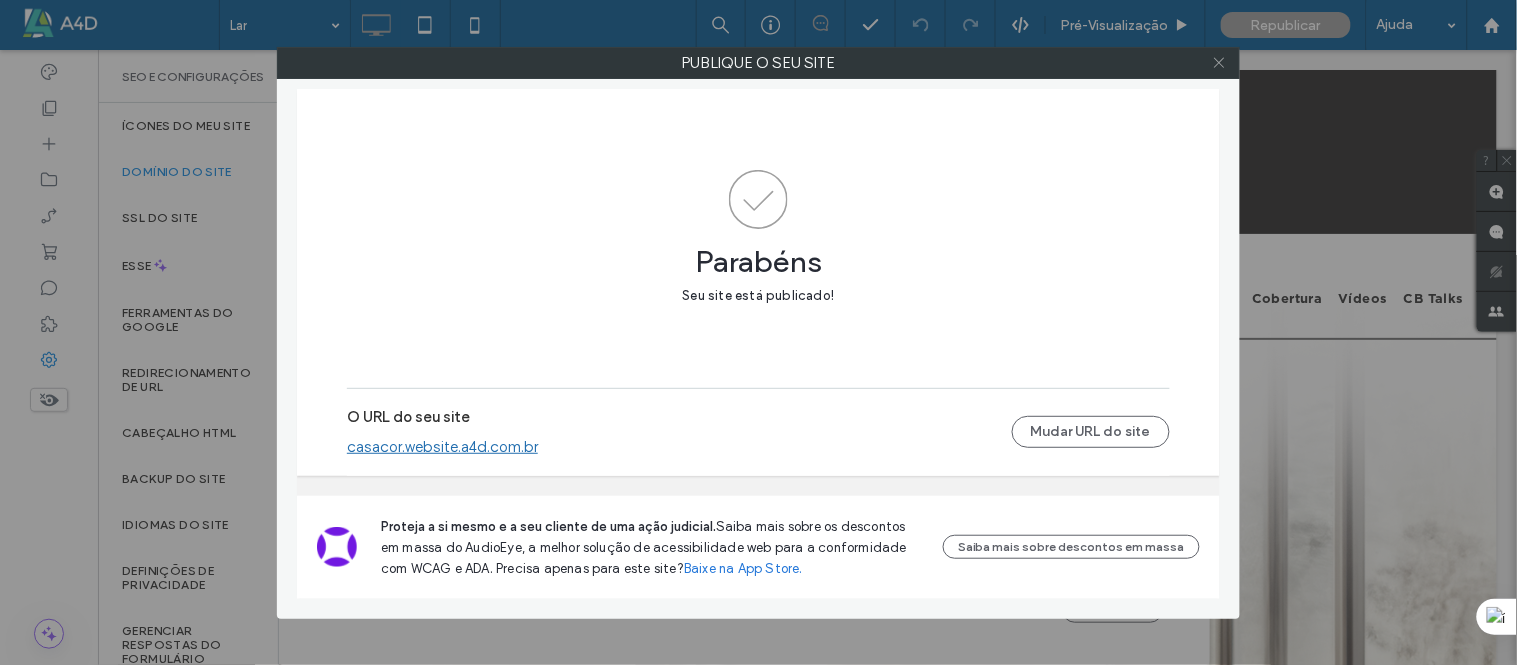 click 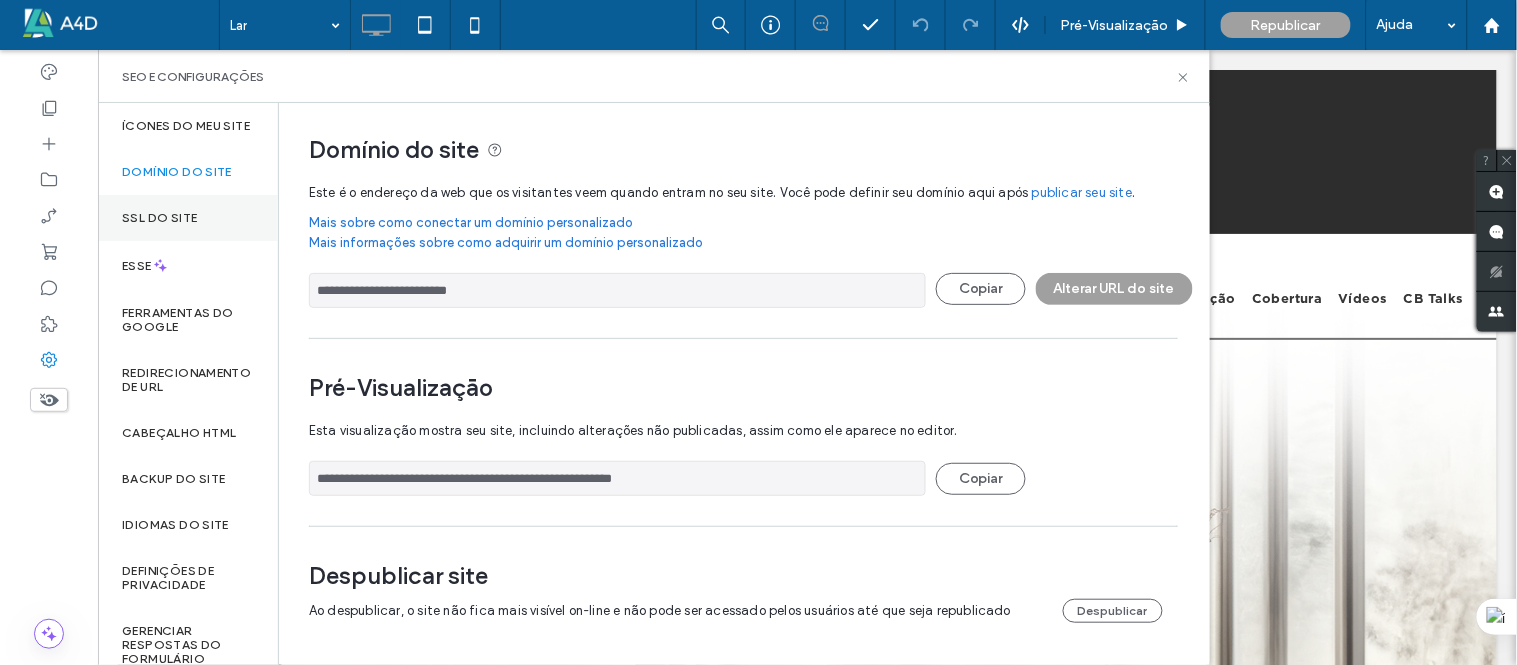 click on "SSL do site" at bounding box center (159, 217) 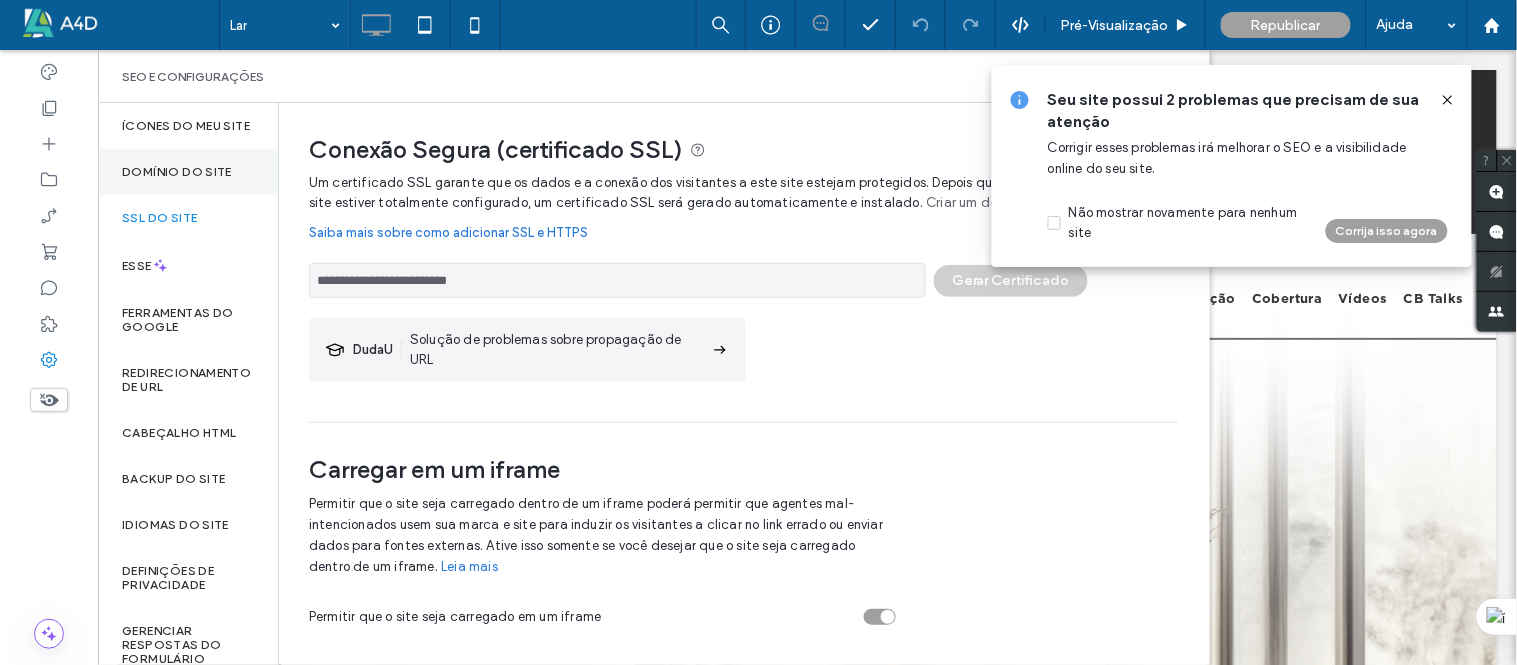 click on "Domínio do site" at bounding box center (177, 172) 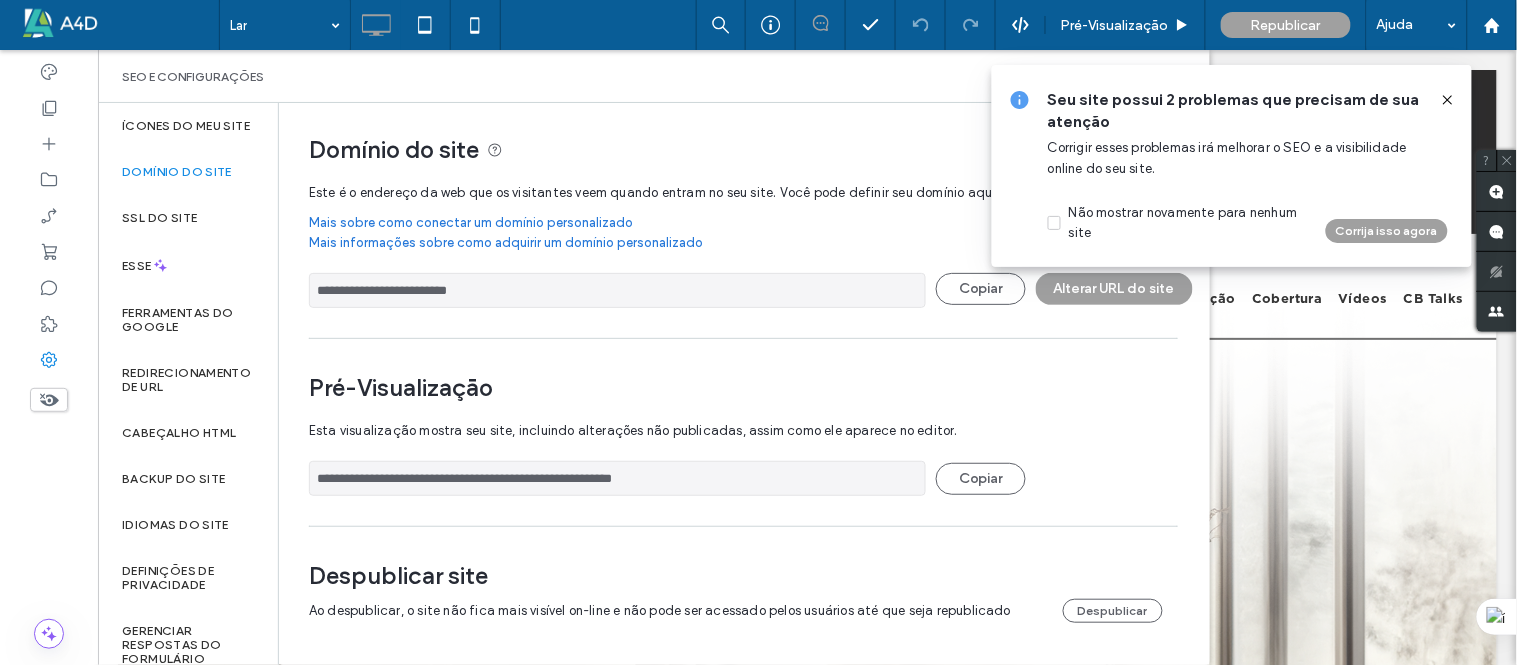 drag, startPoint x: 1458, startPoint y: 95, endPoint x: 1330, endPoint y: 143, distance: 136.70406 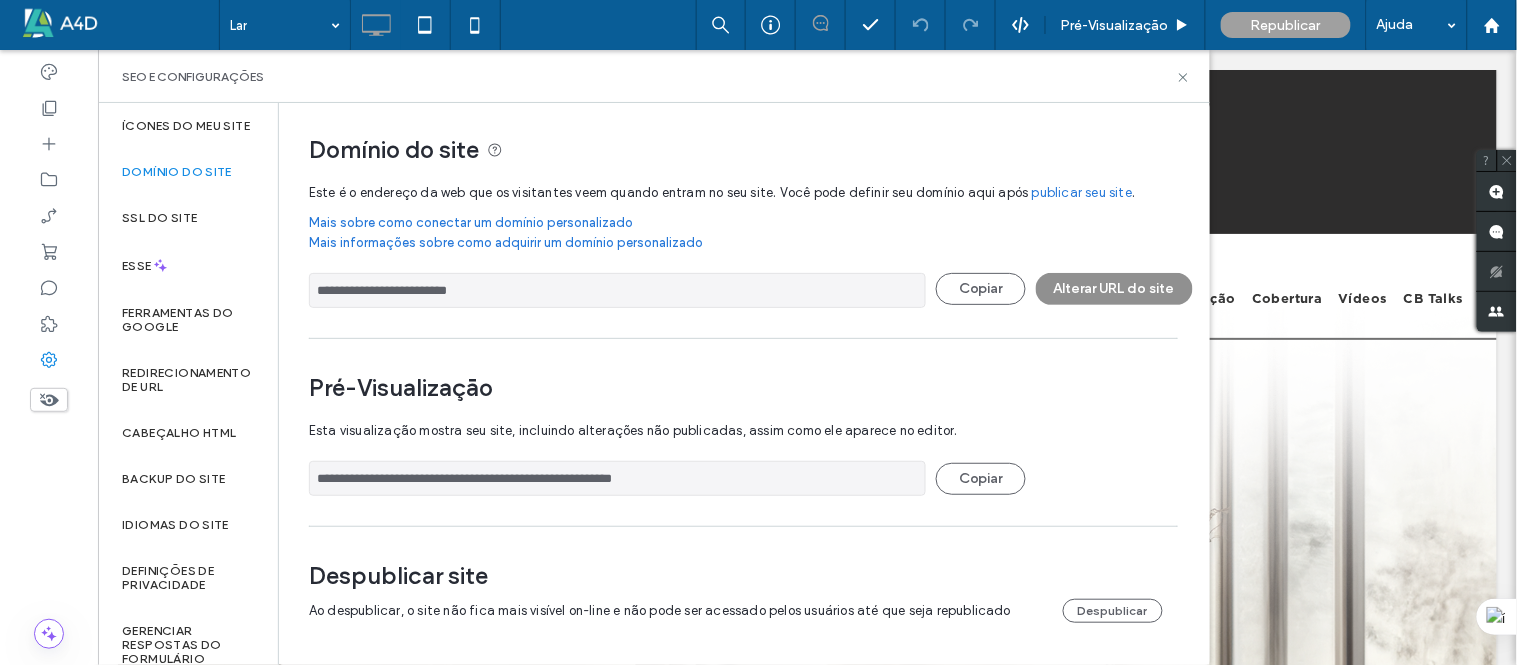 click on "Alterar URL do site" at bounding box center [1114, 289] 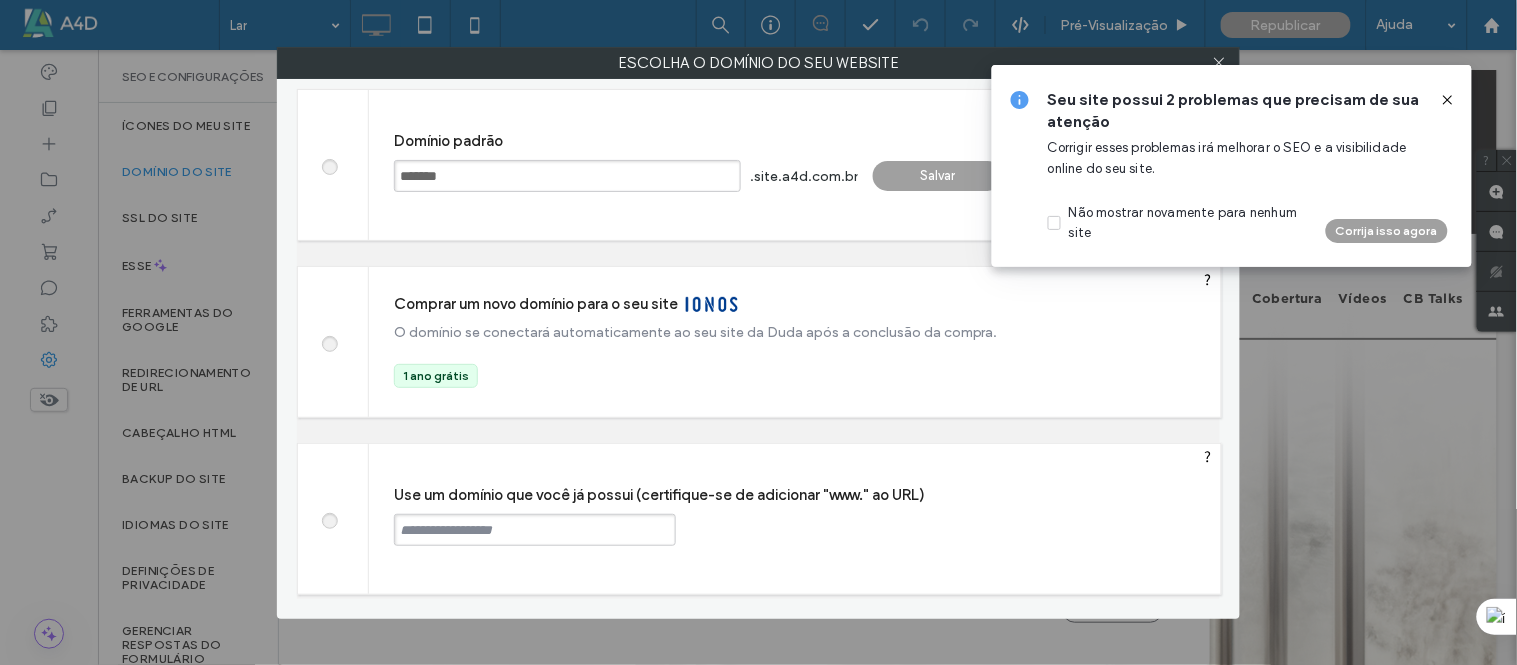 click at bounding box center [329, 518] 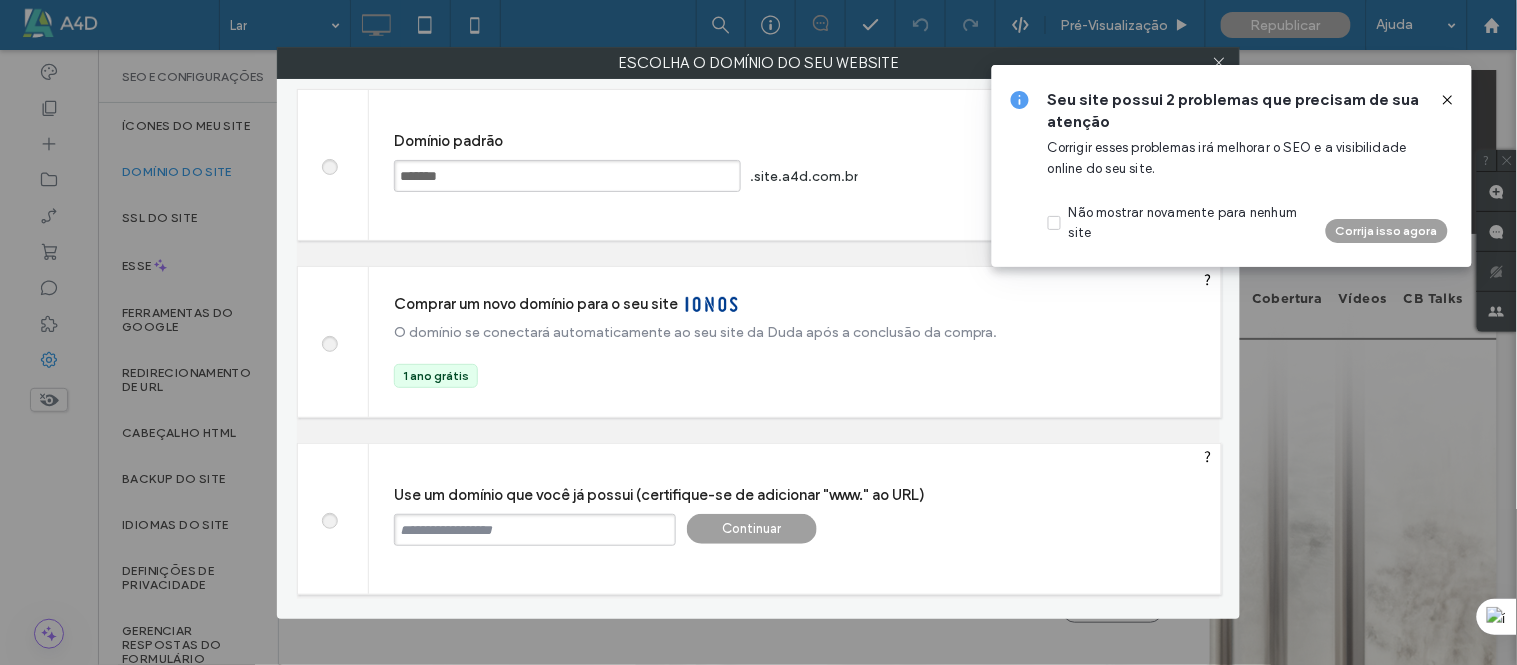 click 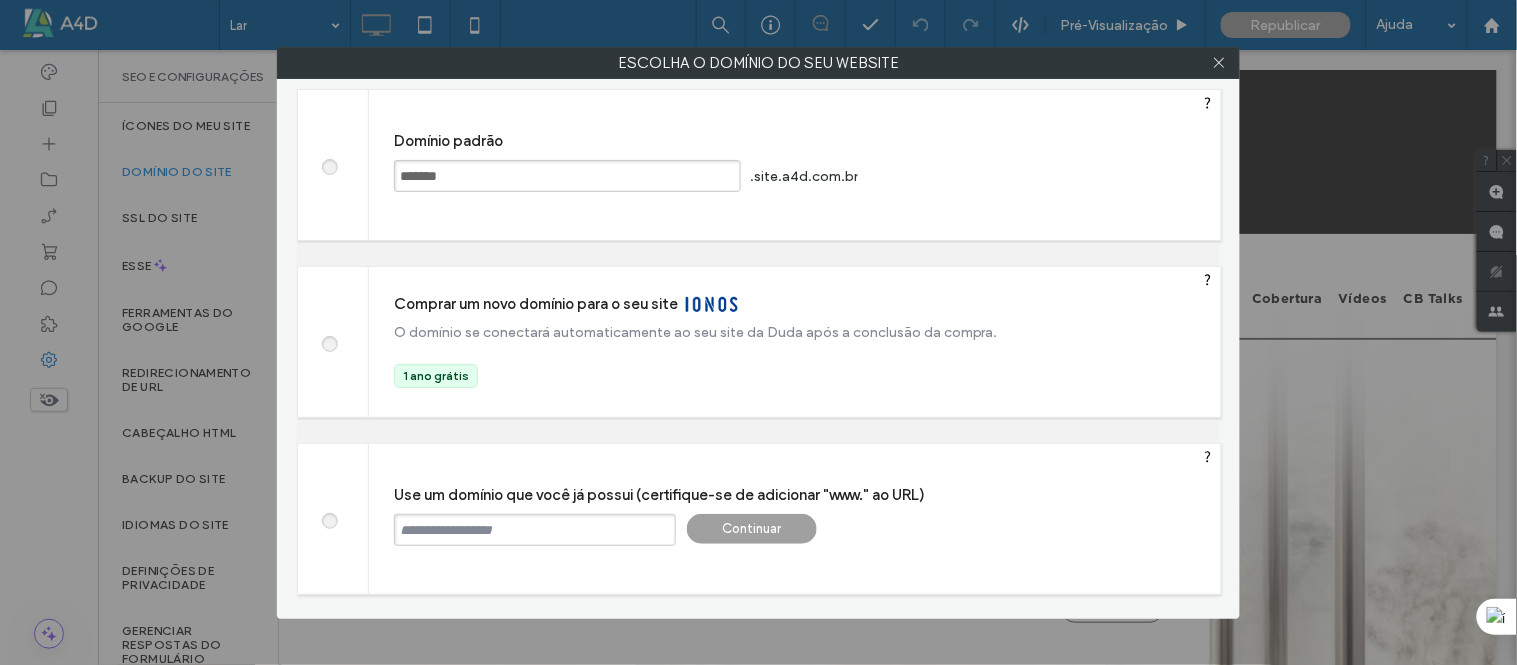 drag, startPoint x: 482, startPoint y: 530, endPoint x: 481, endPoint y: 520, distance: 10.049875 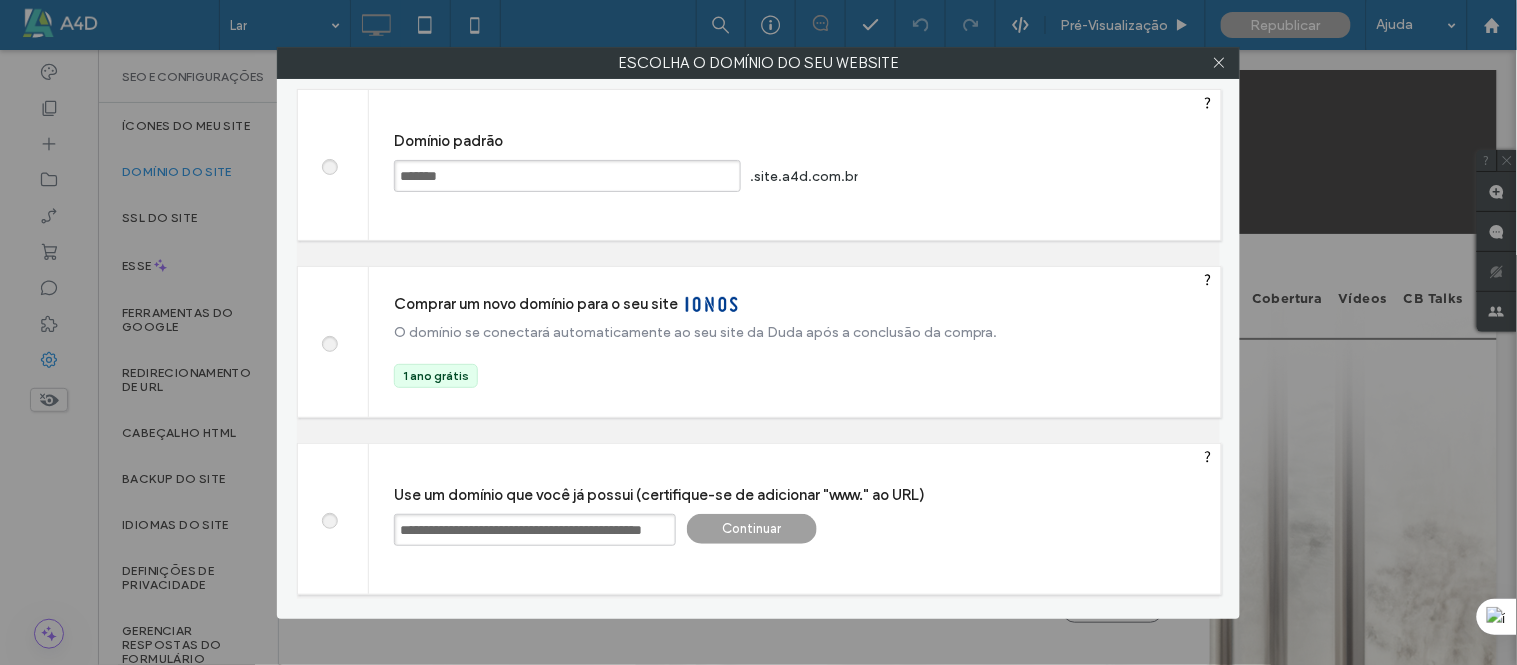 scroll, scrollTop: 0, scrollLeft: 68, axis: horizontal 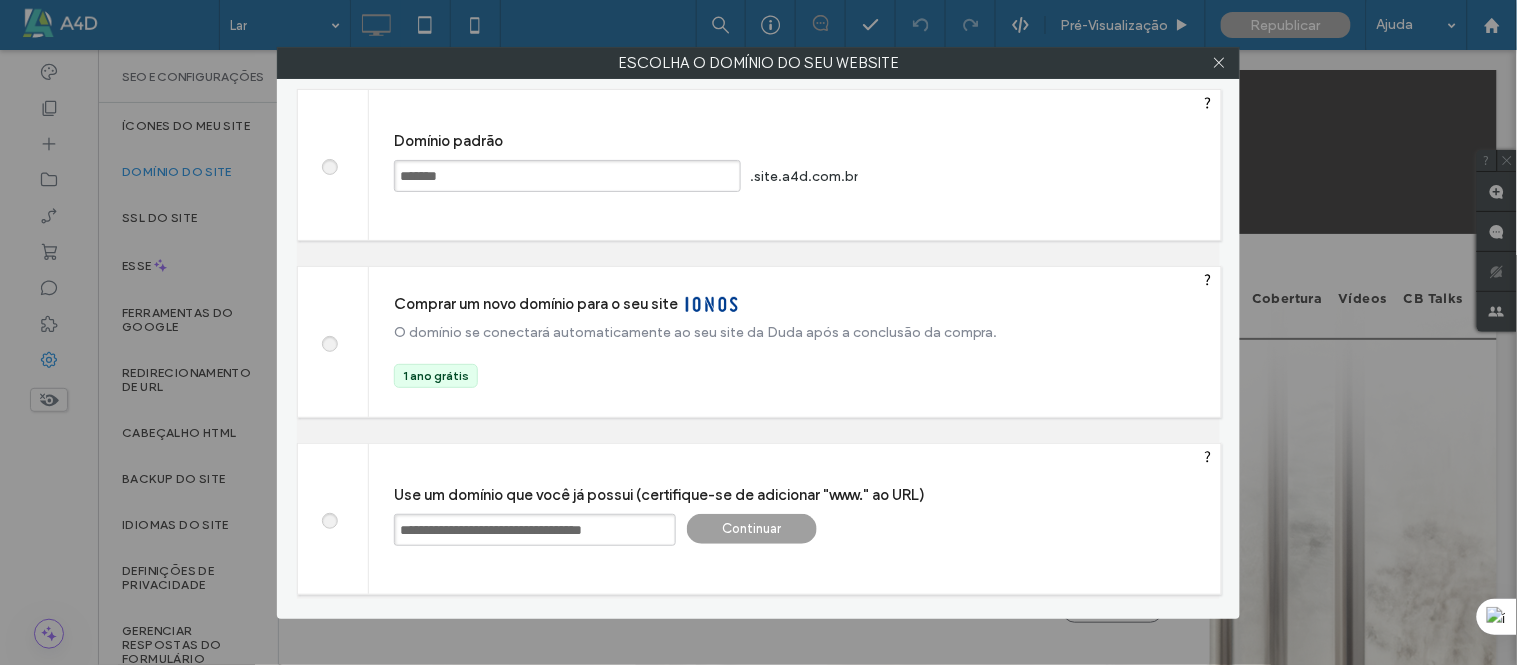 type on "**********" 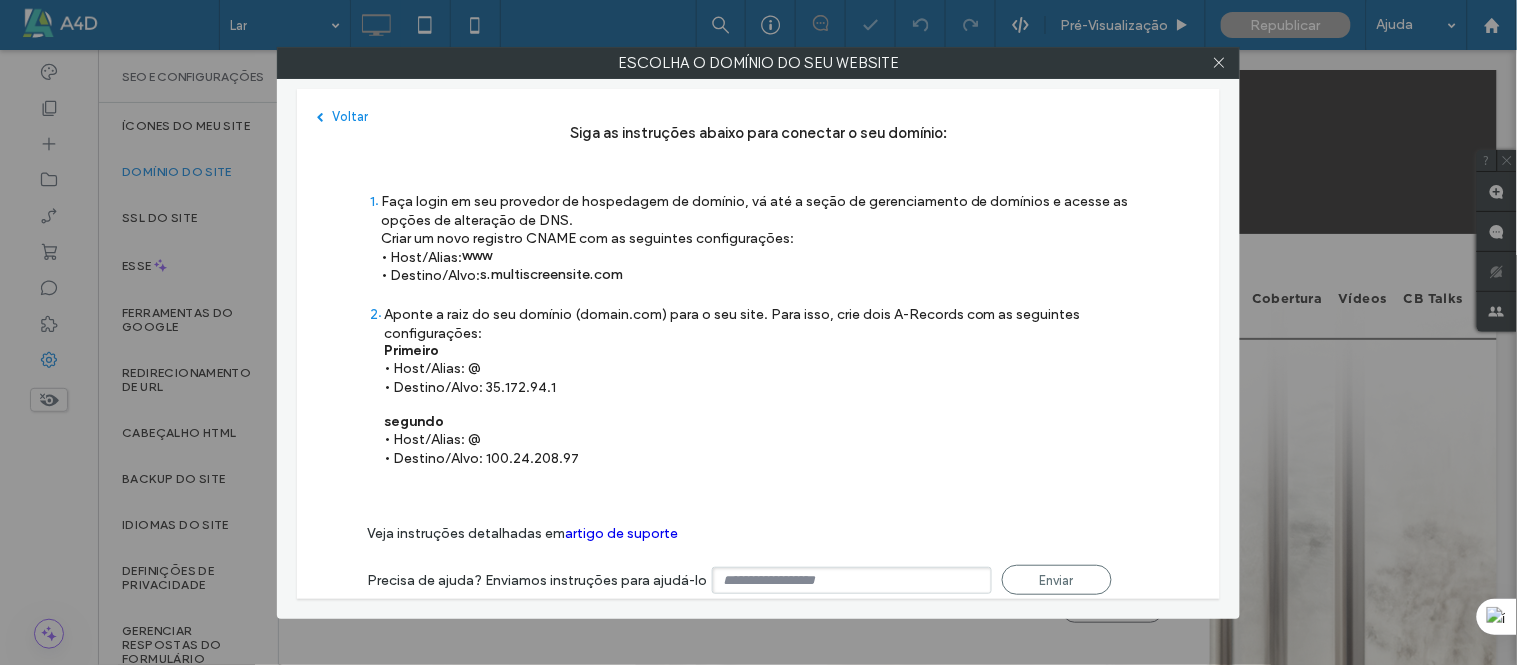 type on "**********" 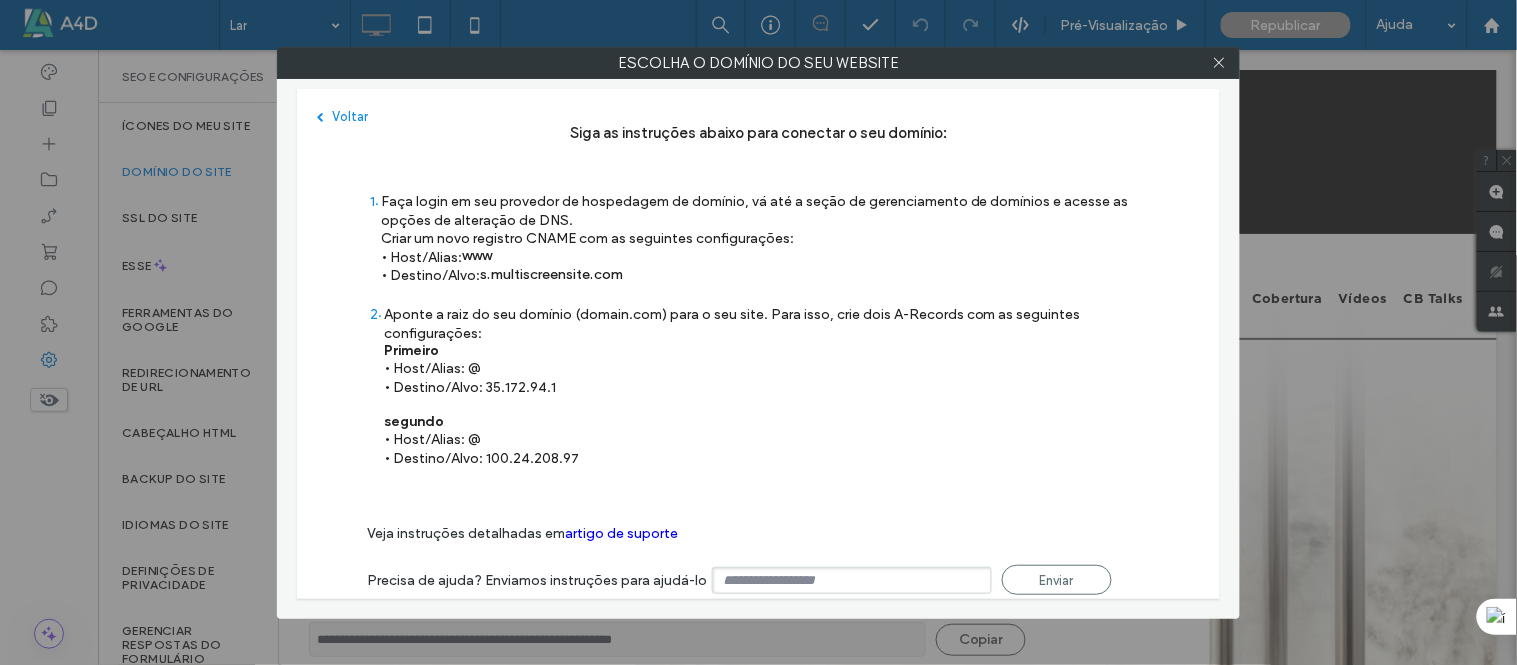 drag, startPoint x: 377, startPoint y: 196, endPoint x: 592, endPoint y: 451, distance: 333.5416 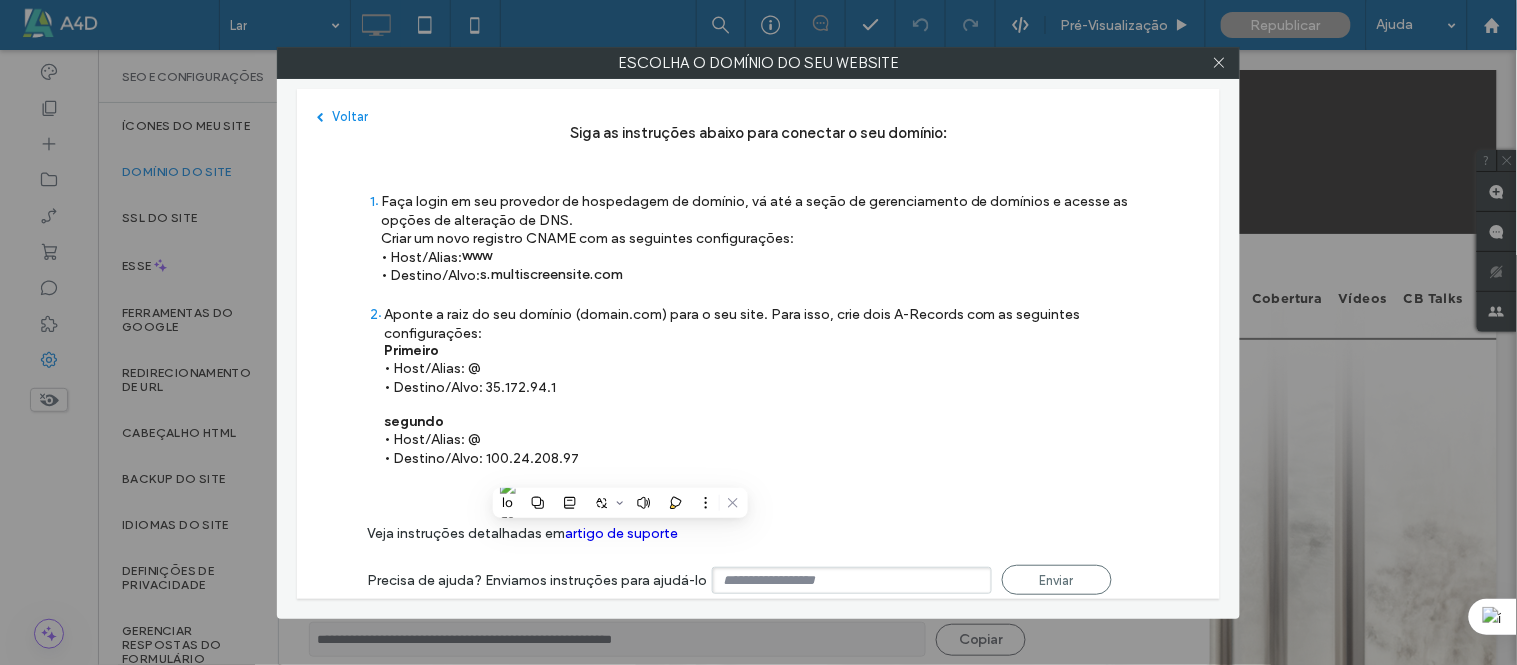 copy on "Faça login em seu provedor de hospedagem de domínio, vá até a seção de gerenciamento de domínios e acesse as opções de alteração de DNS.
Criar um novo registro CNAME com as seguintes configurações:
• Host/​Alias:  www
• Destino/​Alvo:  s.multiscreensite.com
2
Aponte a raiz do seu domínio (domain.com) para o seu site. Para isso, crie dois A-Records com as seguintes configurações:
Primeiro
• Host/​Alias: @
• Destino/​Alvo: 35.172.94.1
segundo
• Host/​Alias: @
• Destino/​Alvo: 100.24.208.97" 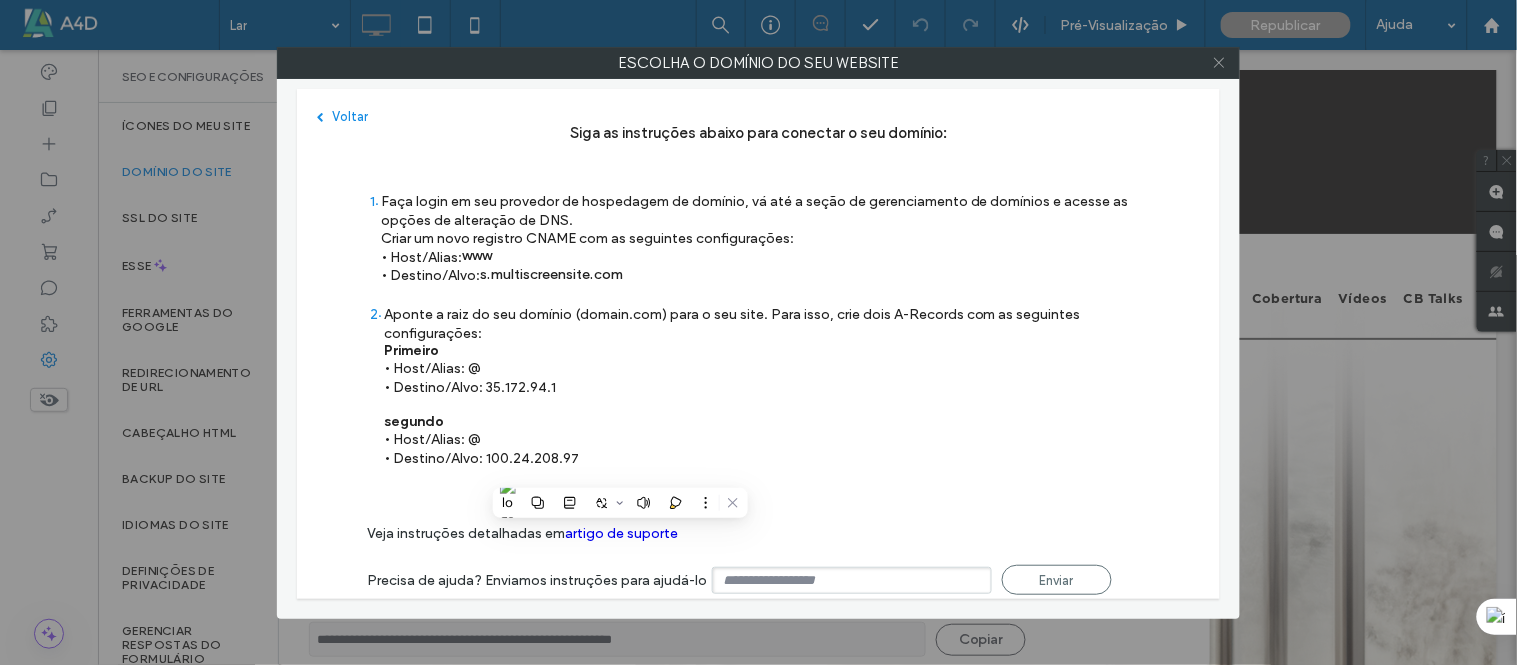 click 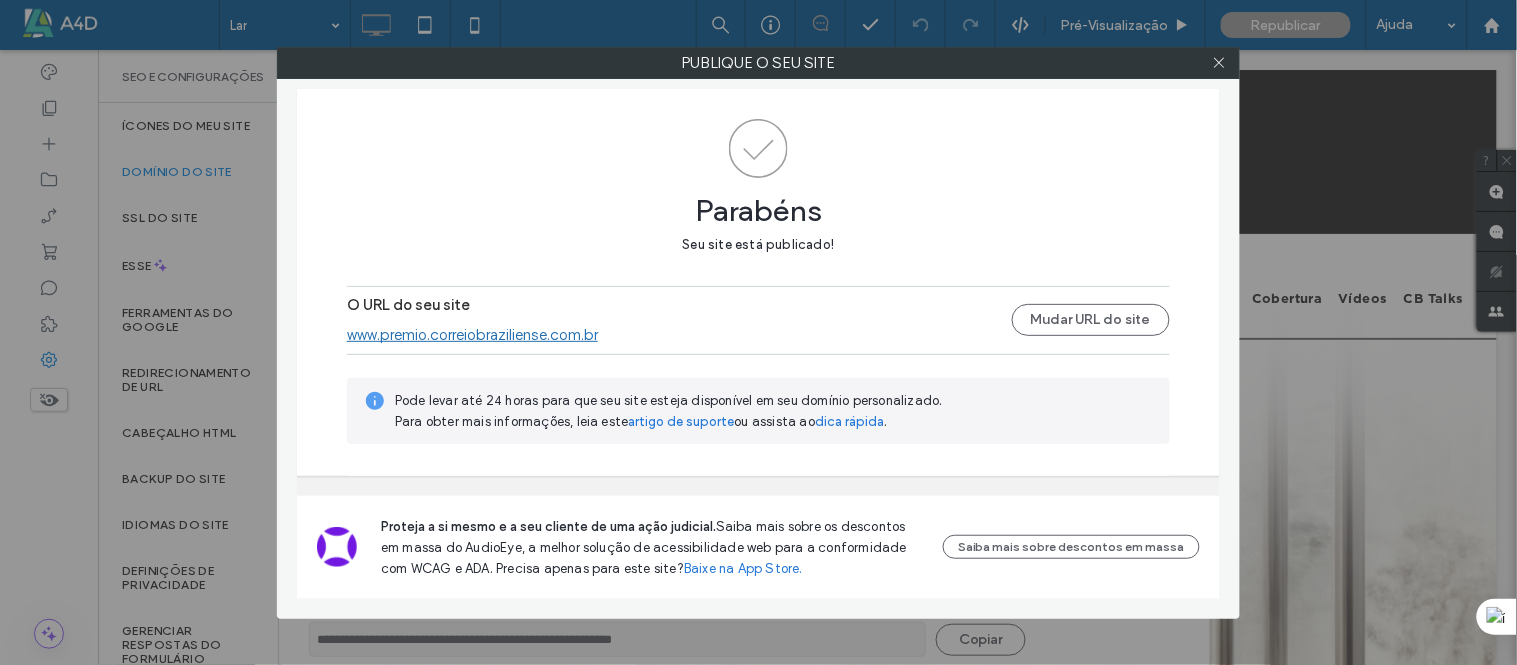 click on "www.premio.correiobraziliense.com.br" at bounding box center (472, 335) 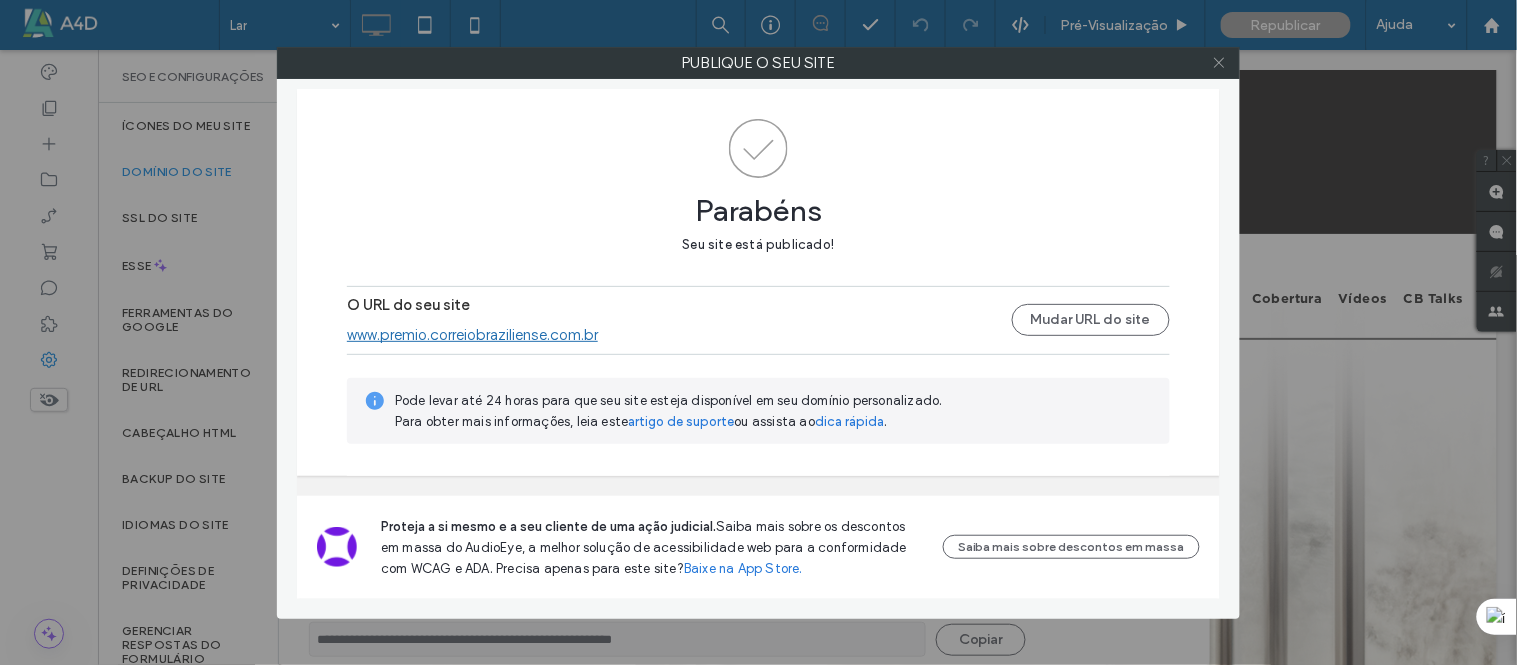 click 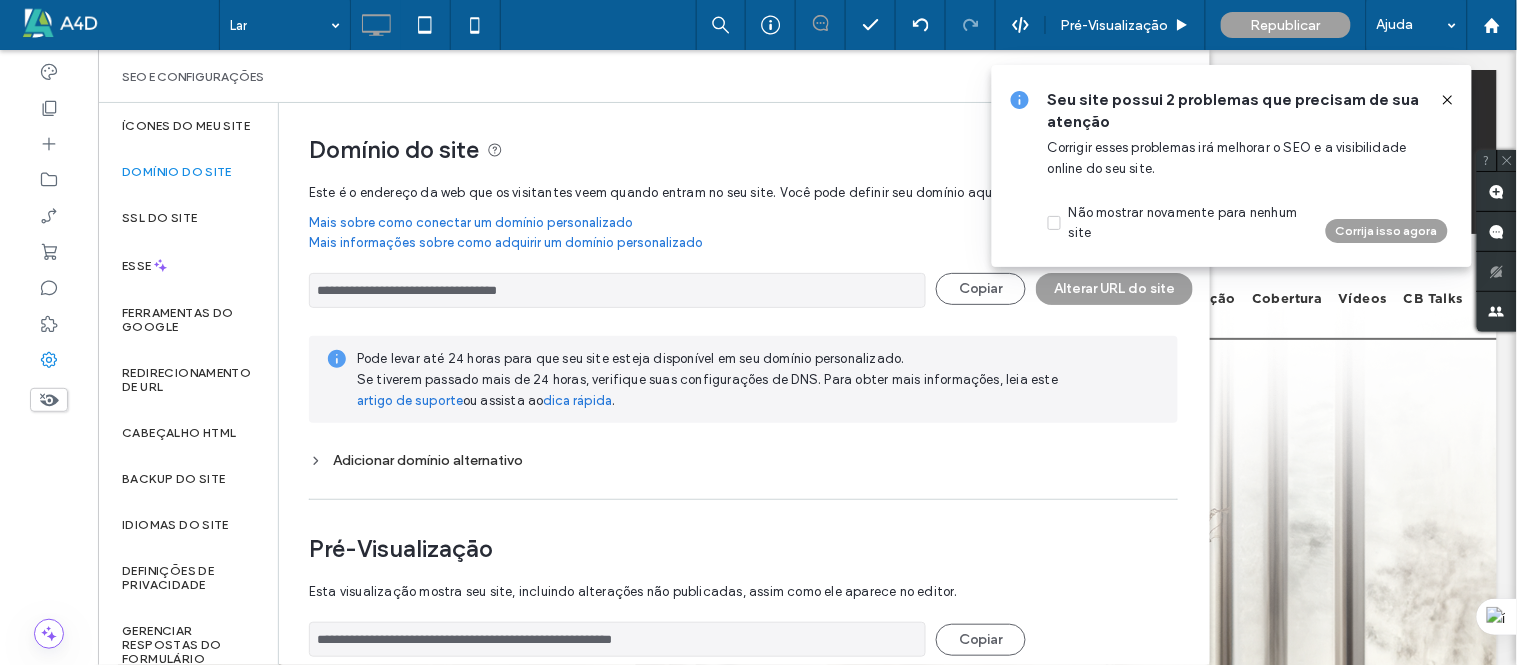 click on "SEO e configurações" at bounding box center (654, 77) 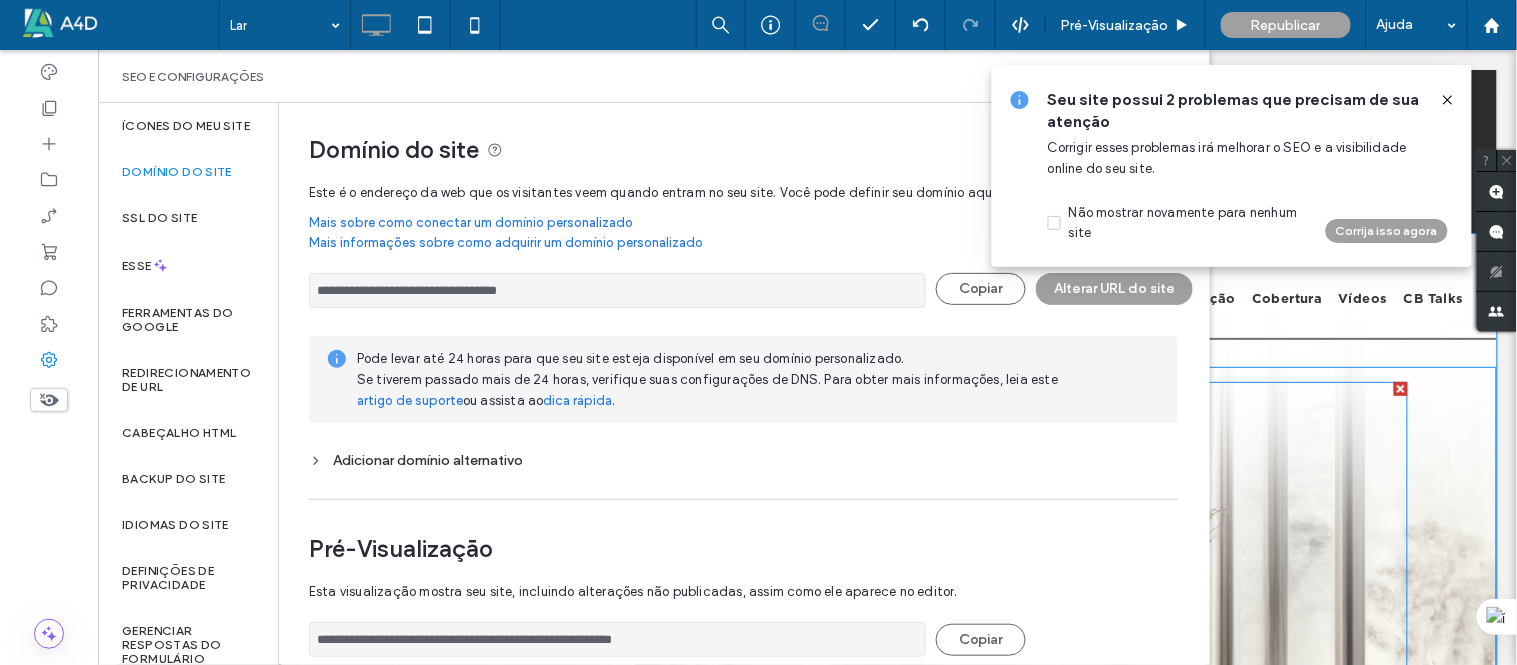 click at bounding box center [807, 619] 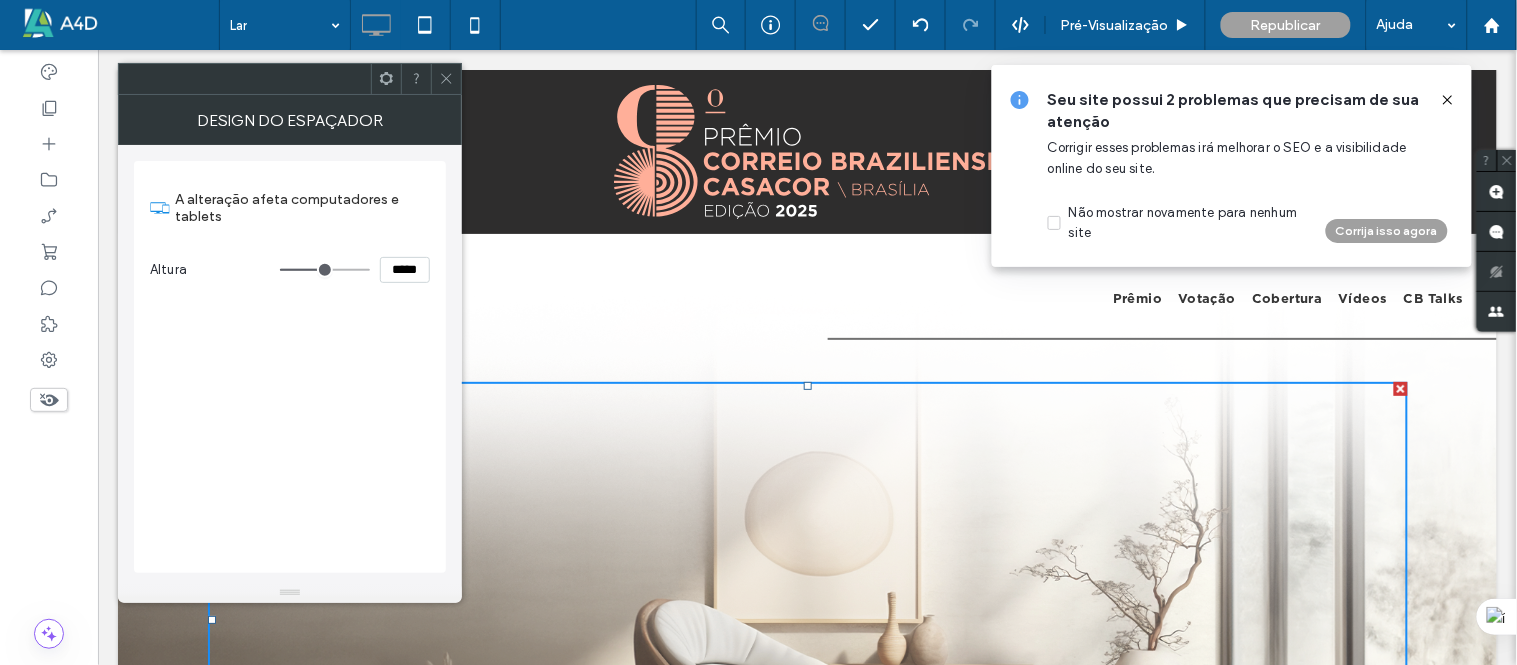 click 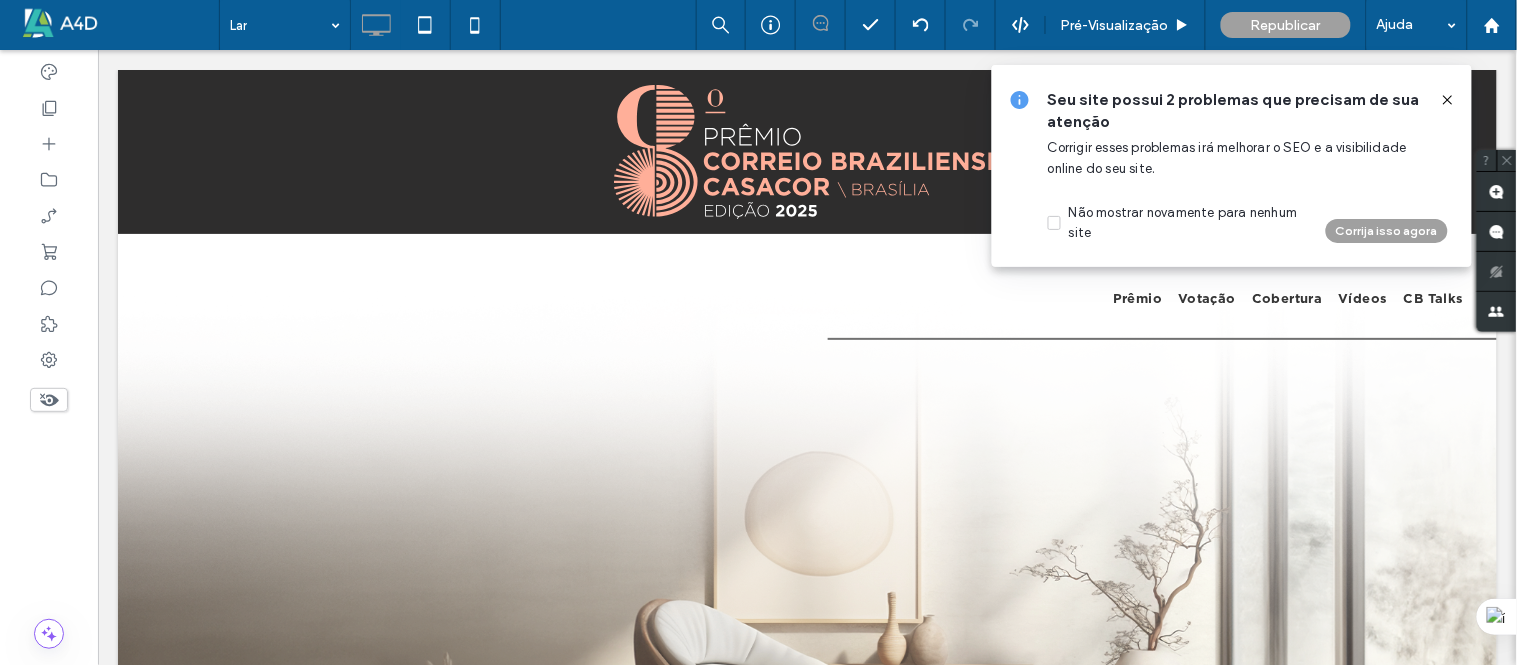 click at bounding box center [1440, 100] 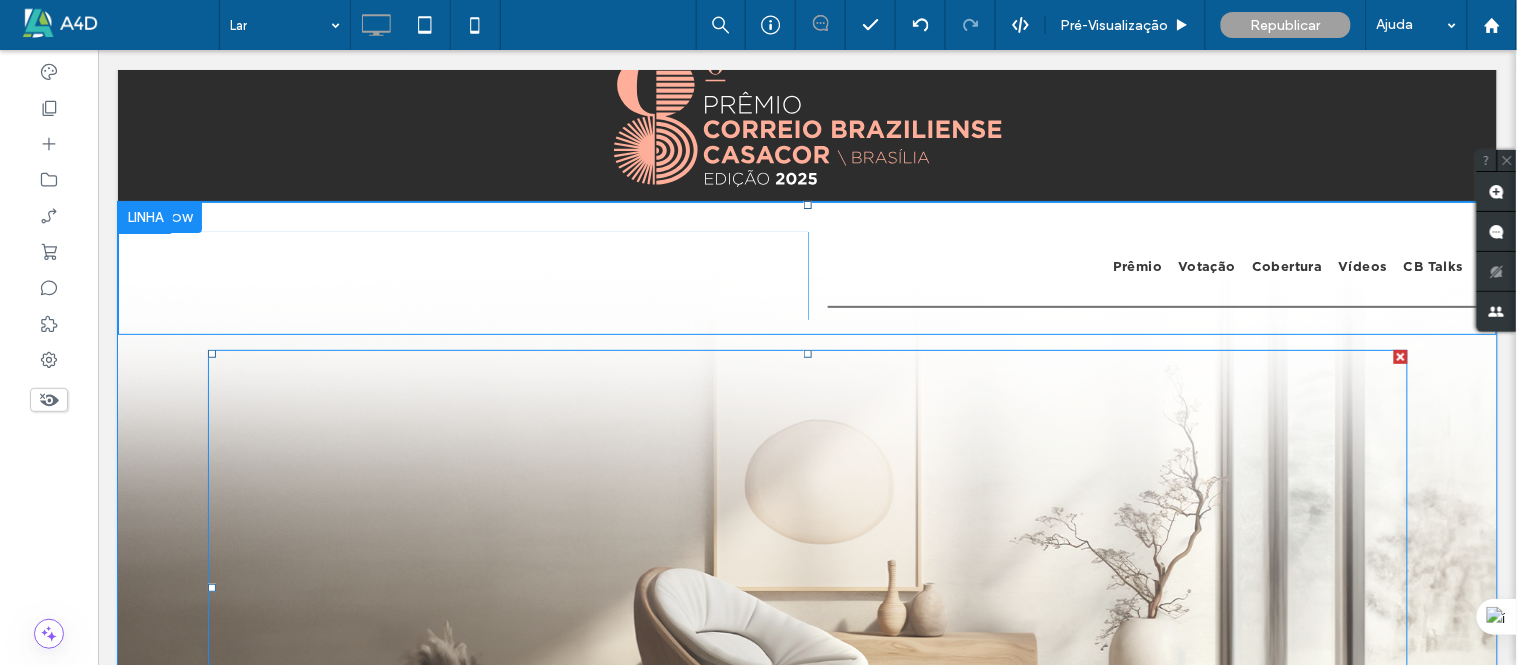 scroll, scrollTop: 0, scrollLeft: 0, axis: both 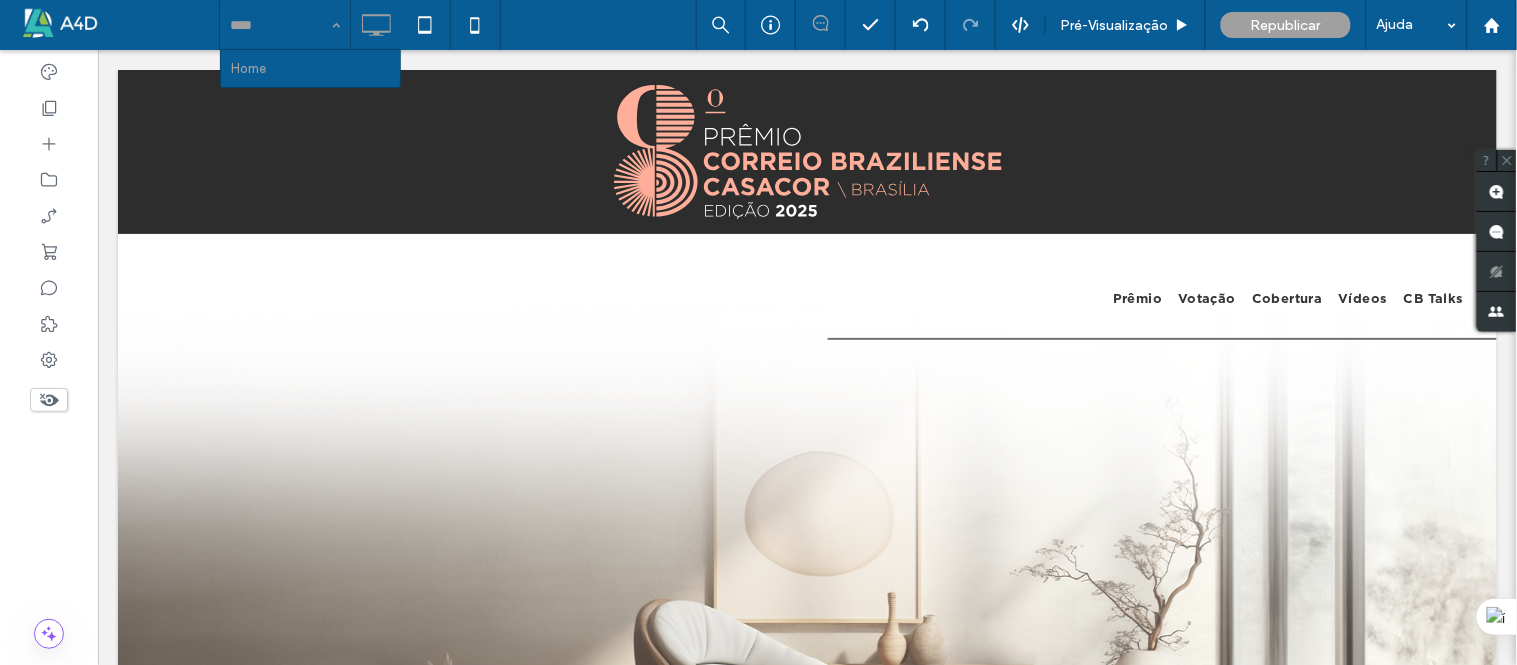 click at bounding box center [280, 25] 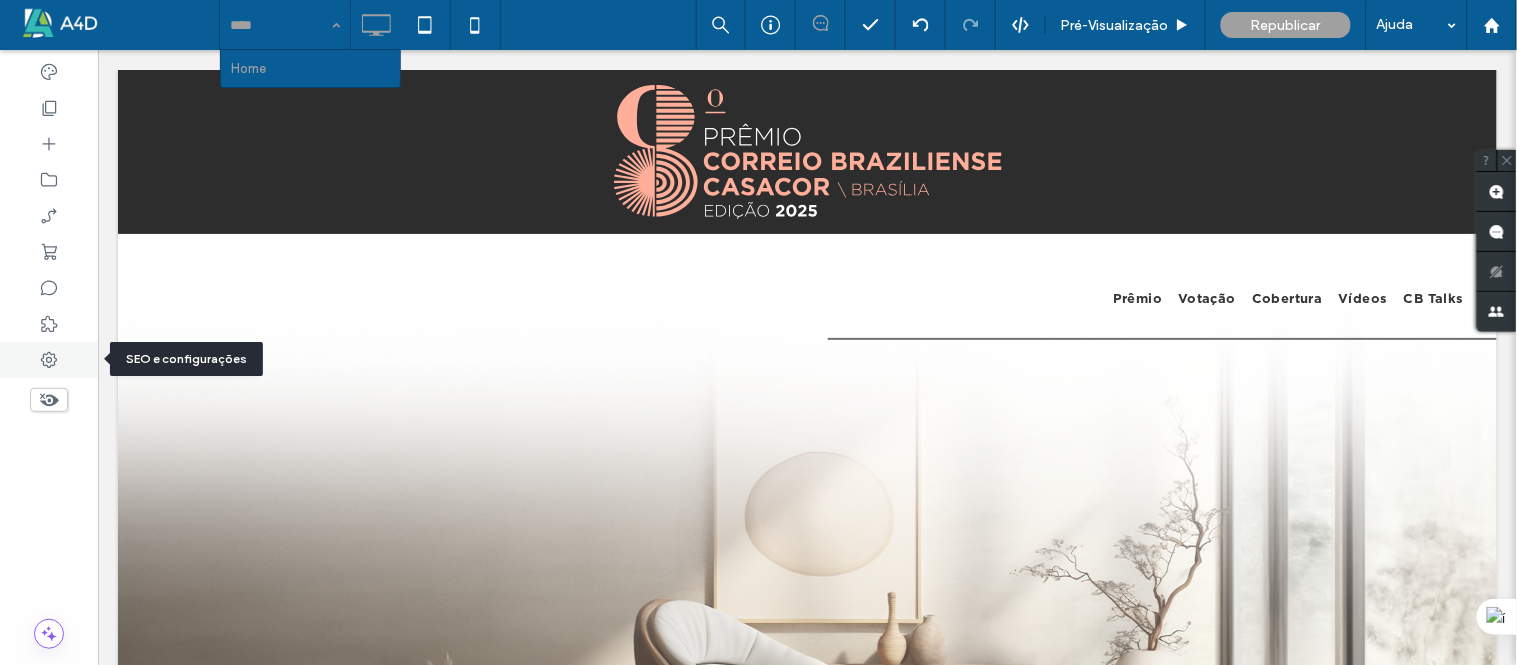 click at bounding box center [49, 360] 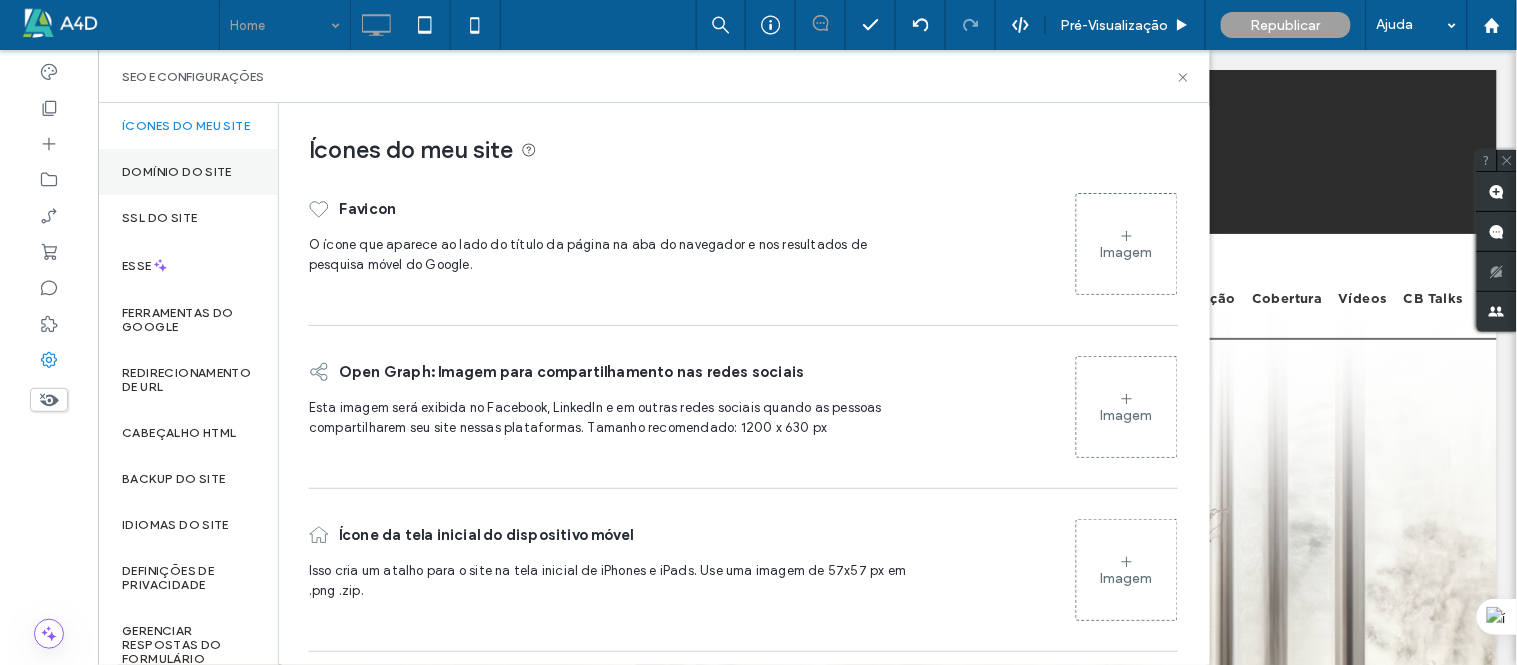 click on "Domínio do site" at bounding box center [188, 172] 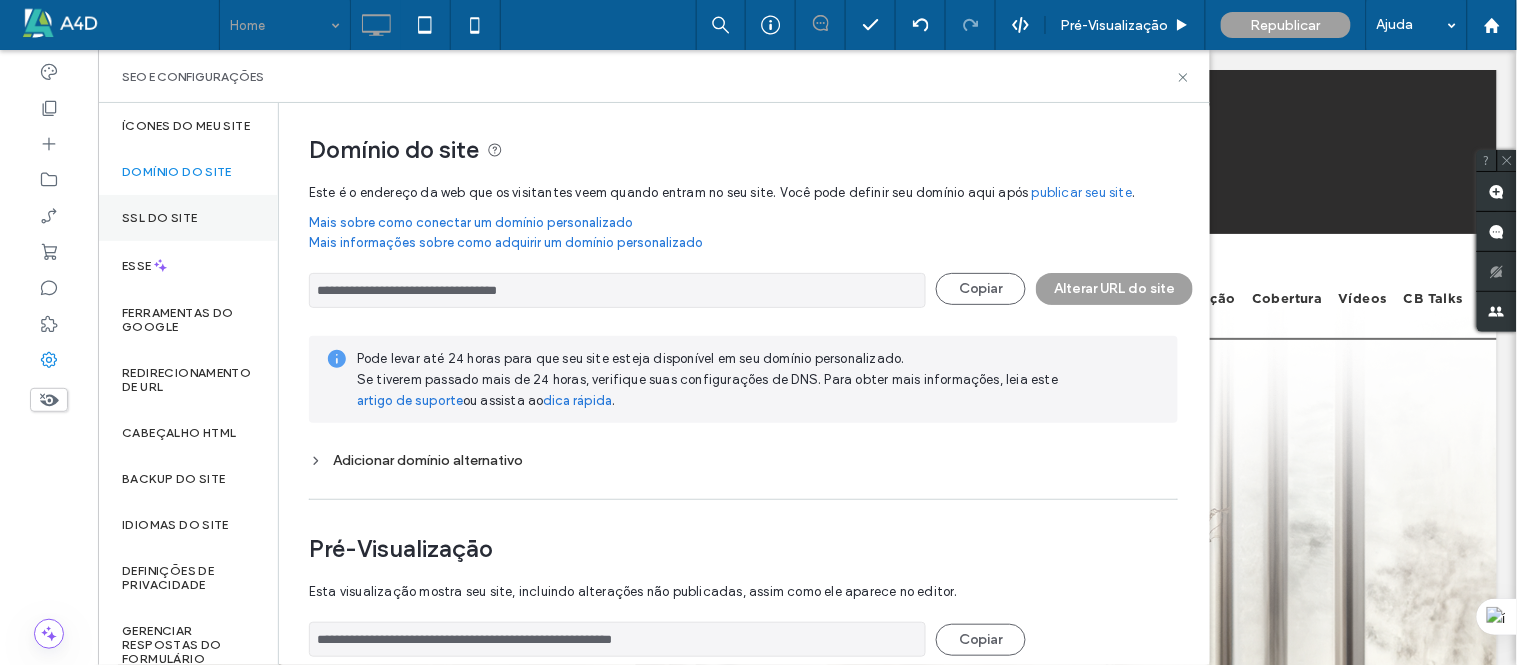 click on "SSL do site" at bounding box center (159, 217) 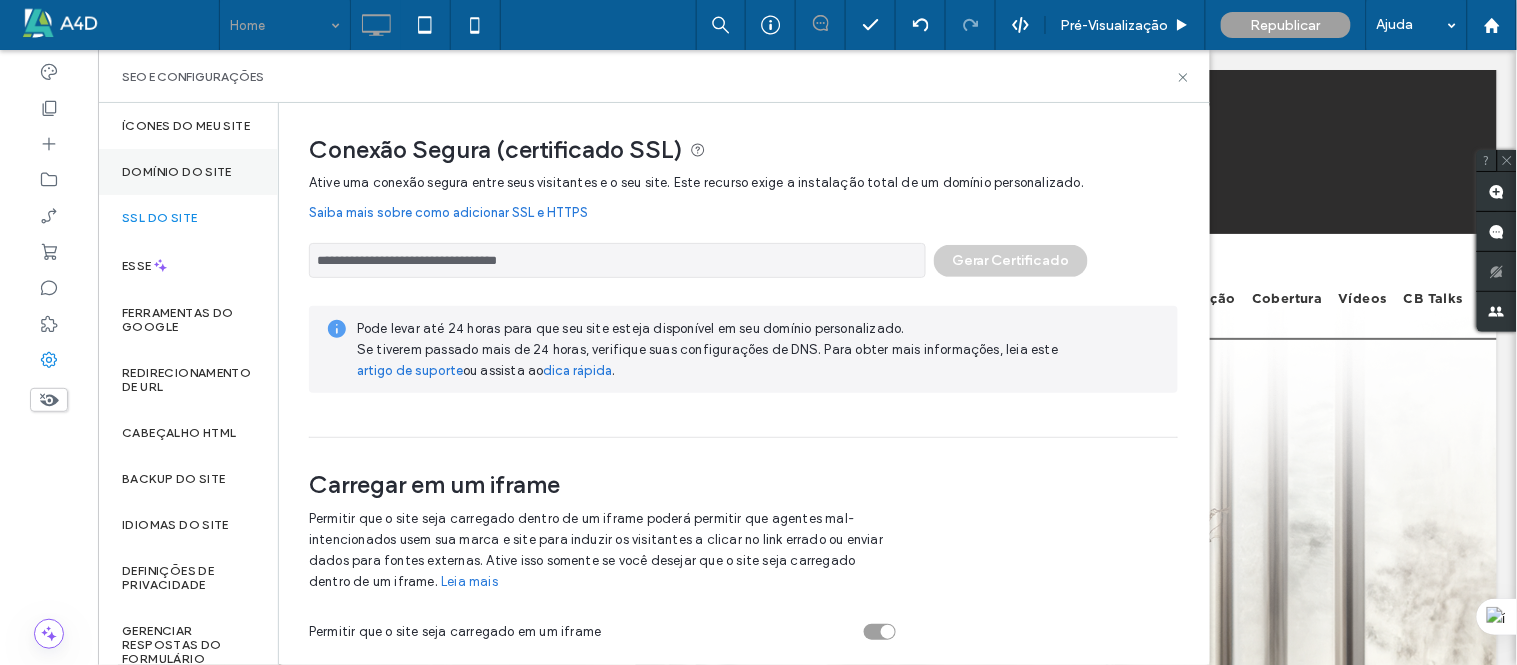 click on "Domínio do site" at bounding box center (177, 171) 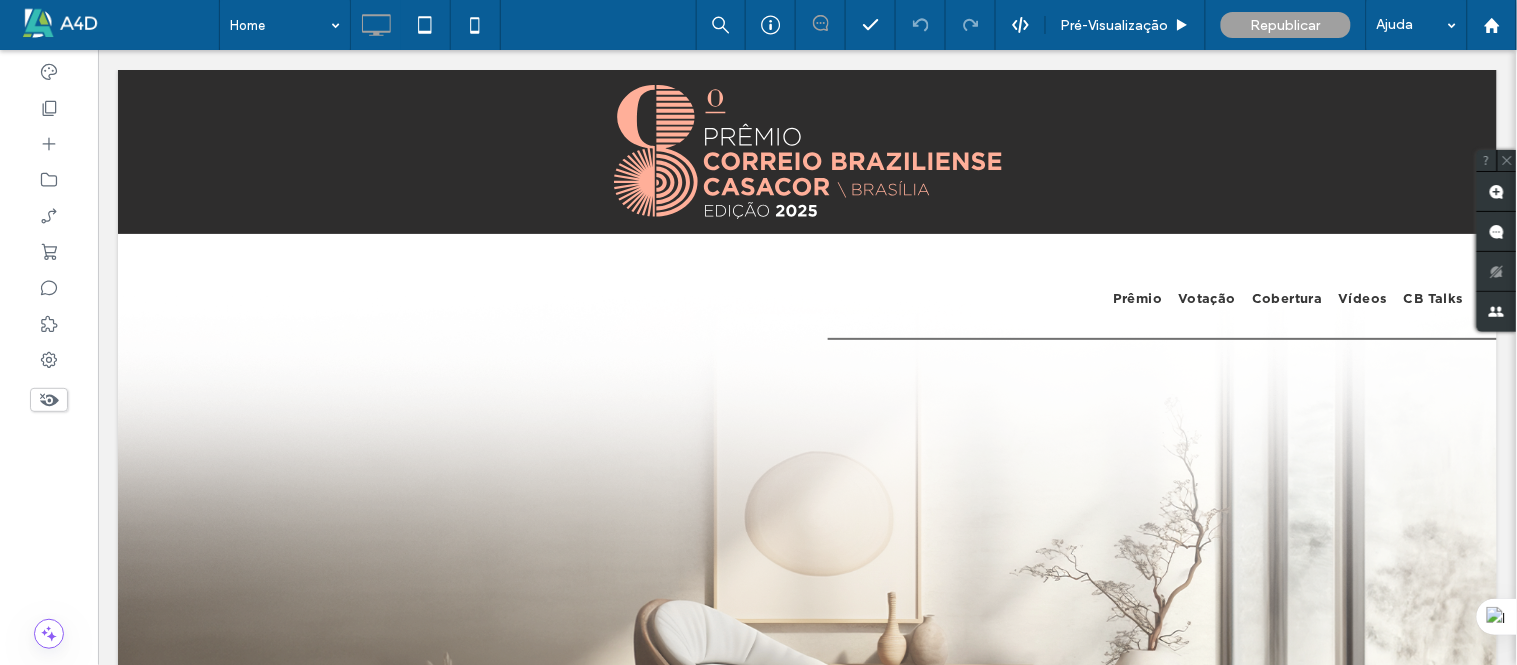 scroll, scrollTop: 0, scrollLeft: 0, axis: both 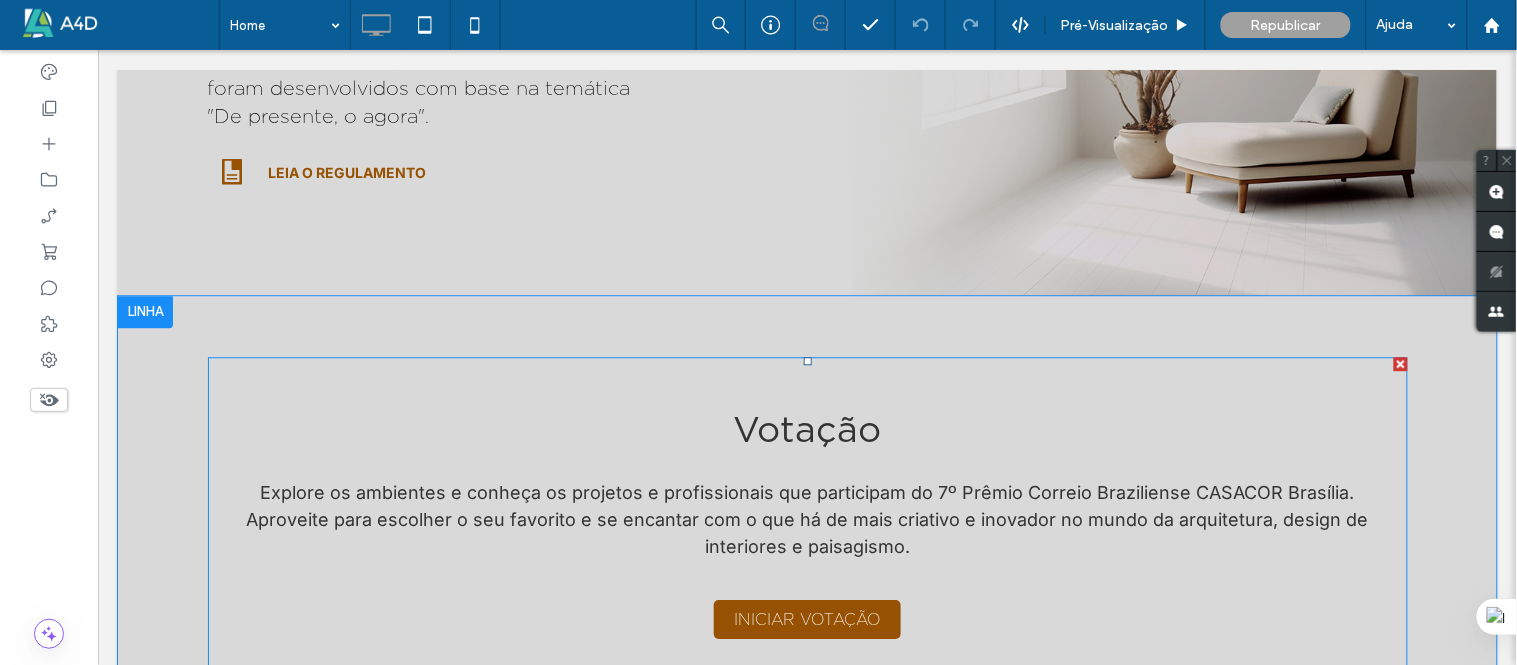 click at bounding box center [807, 529] 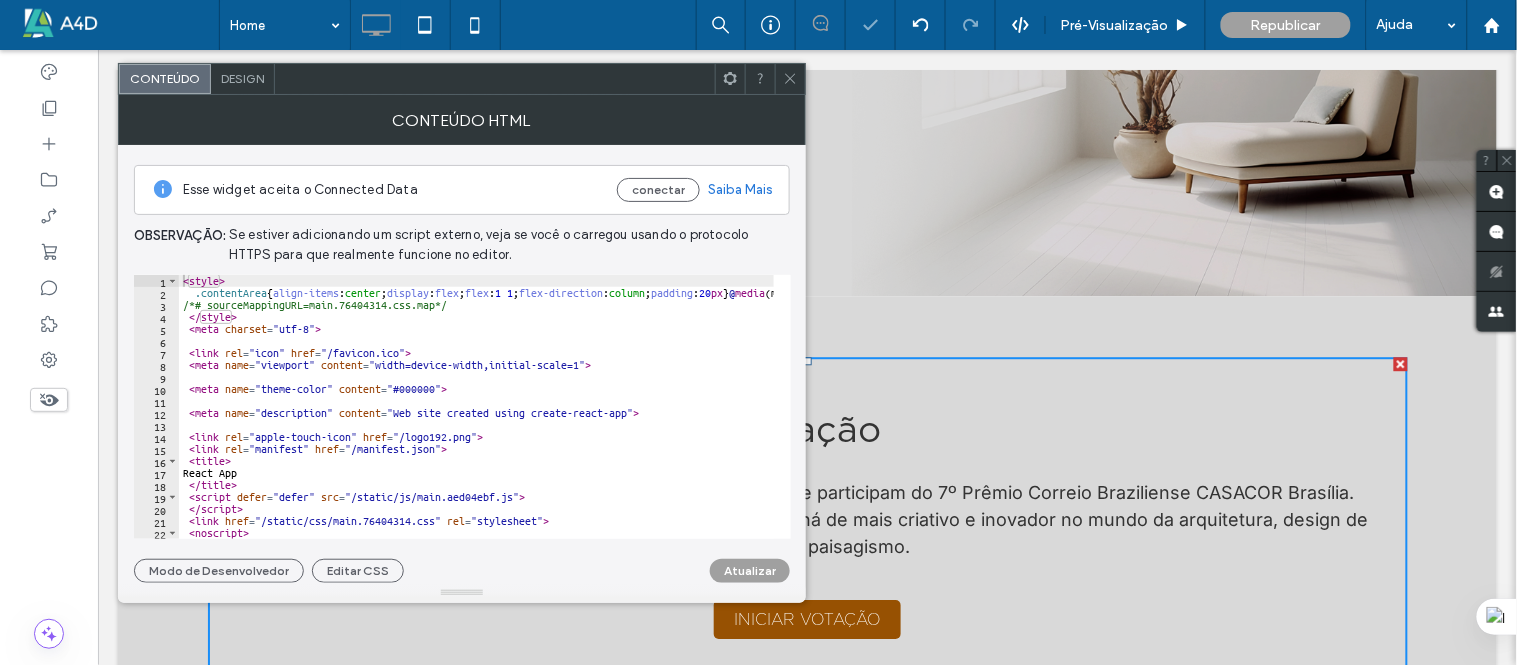 click 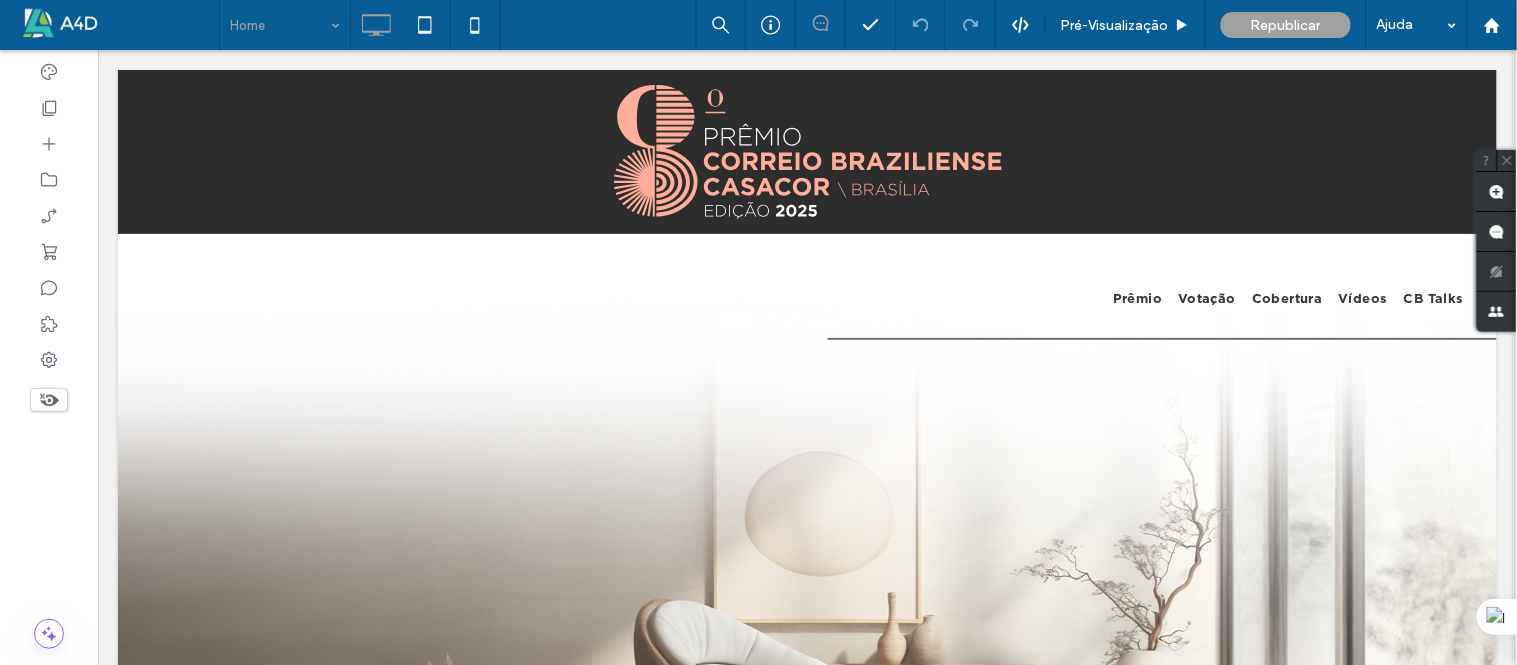 scroll, scrollTop: 0, scrollLeft: 0, axis: both 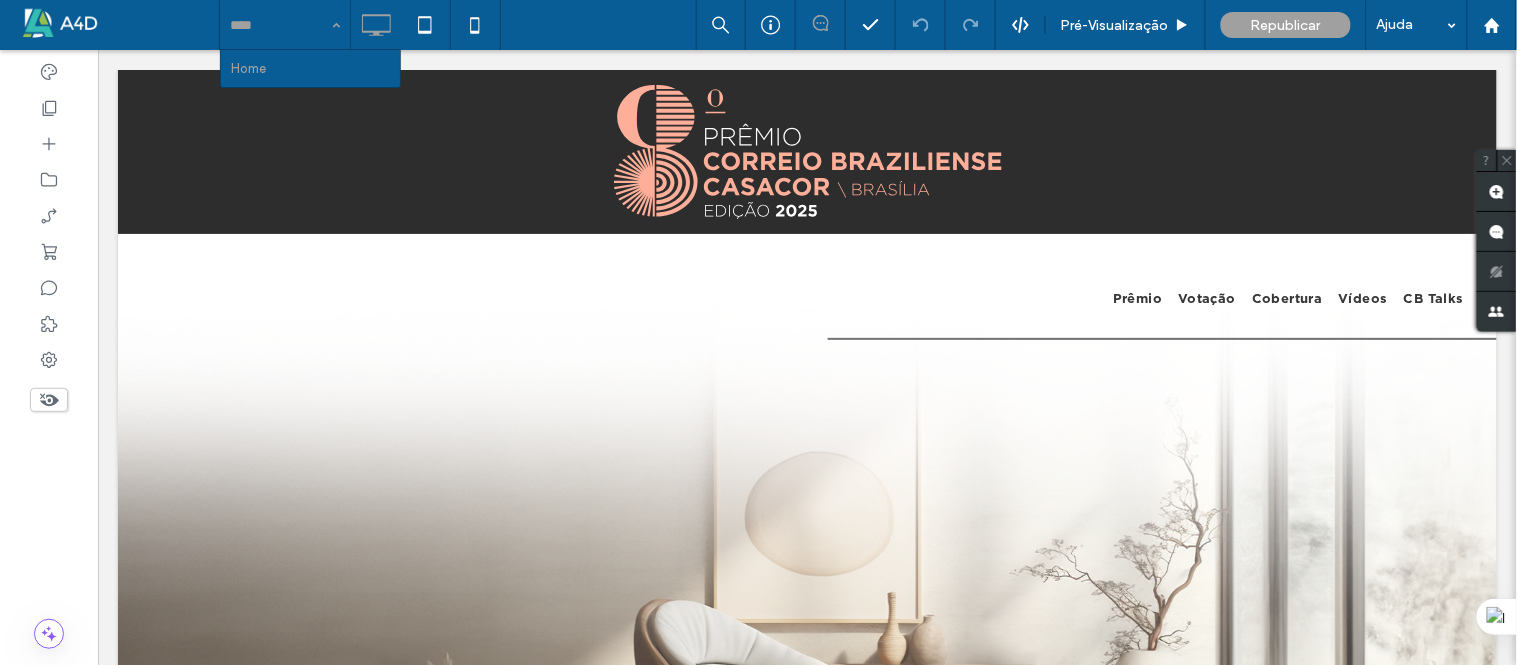 click on "Home" at bounding box center [285, 25] 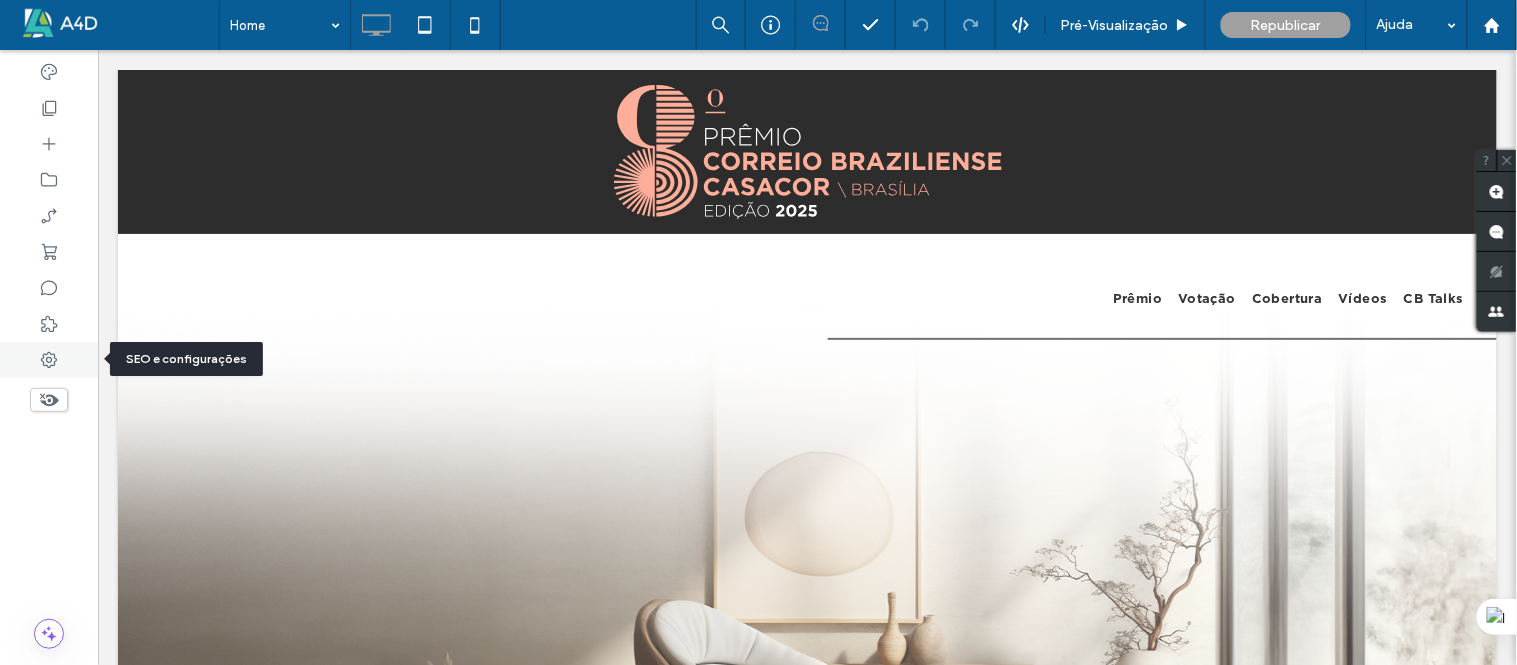 click 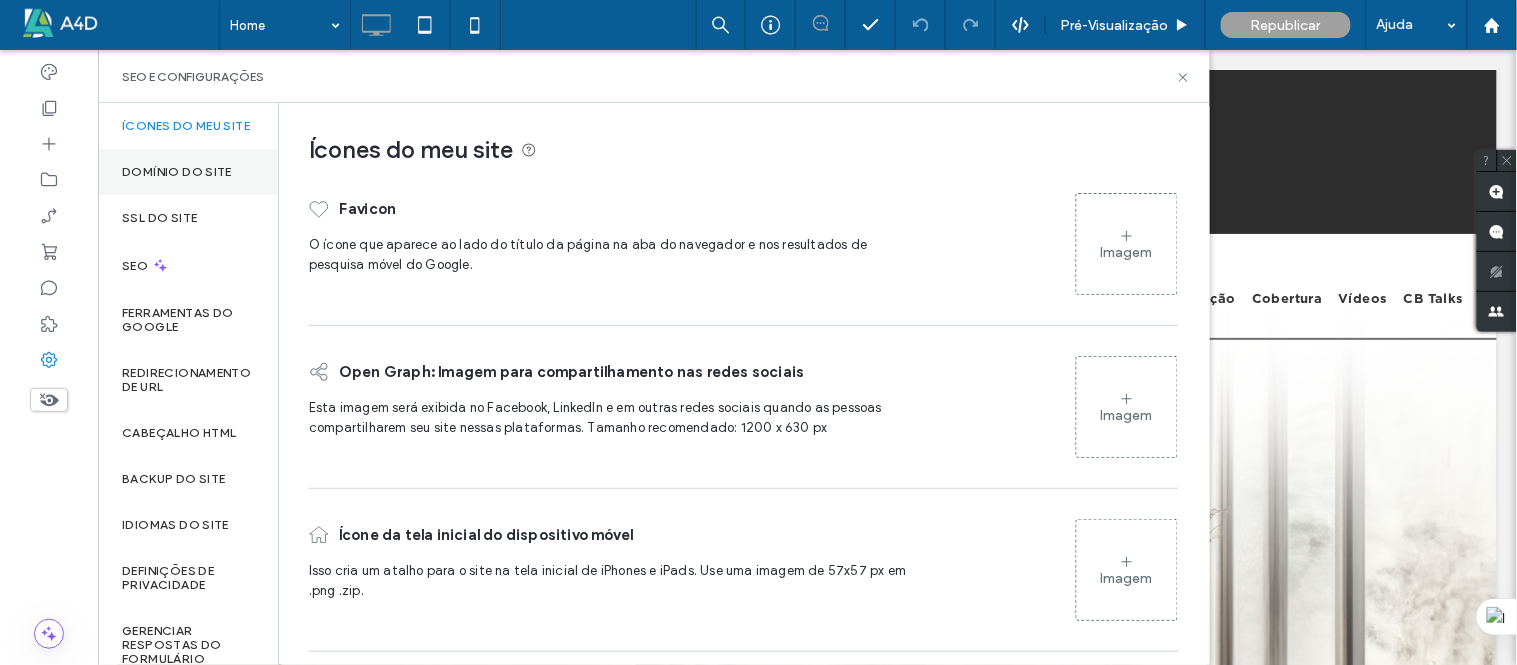 click on "Domínio do site" at bounding box center [188, 172] 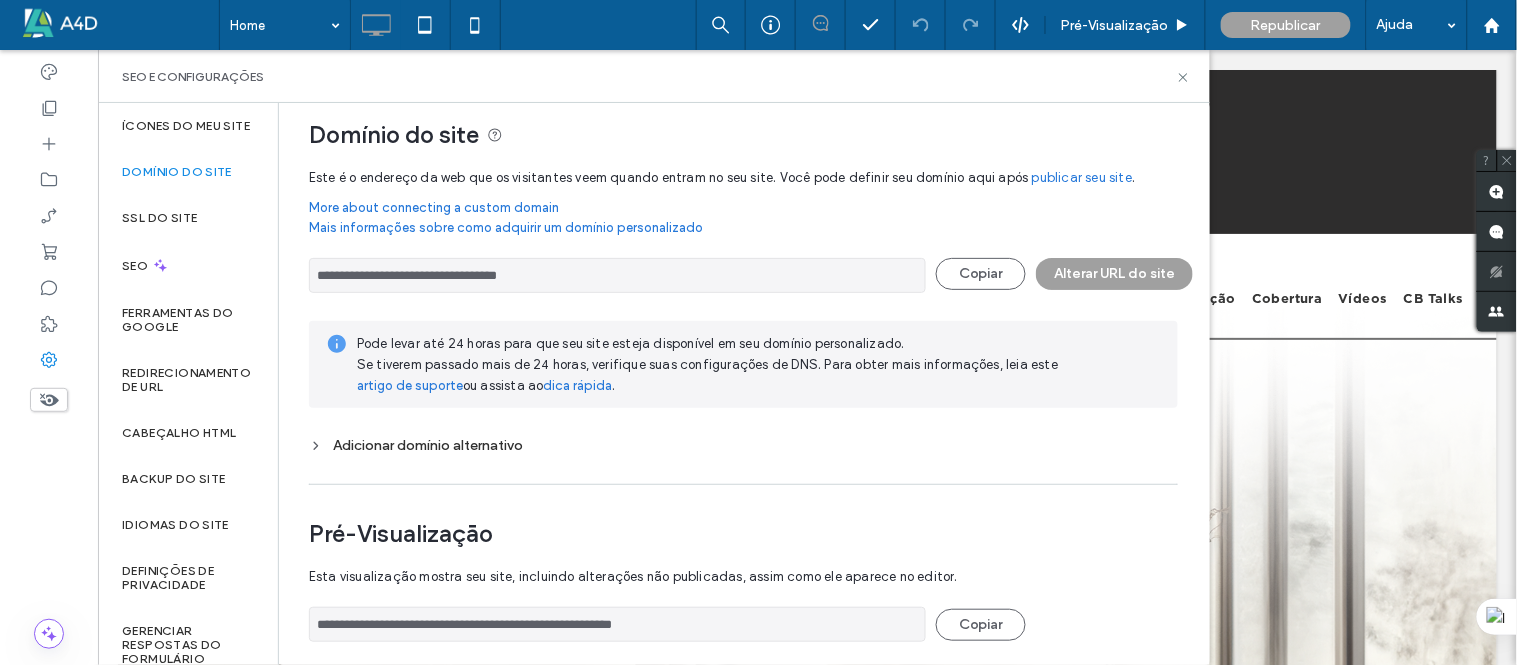 scroll, scrollTop: 0, scrollLeft: 0, axis: both 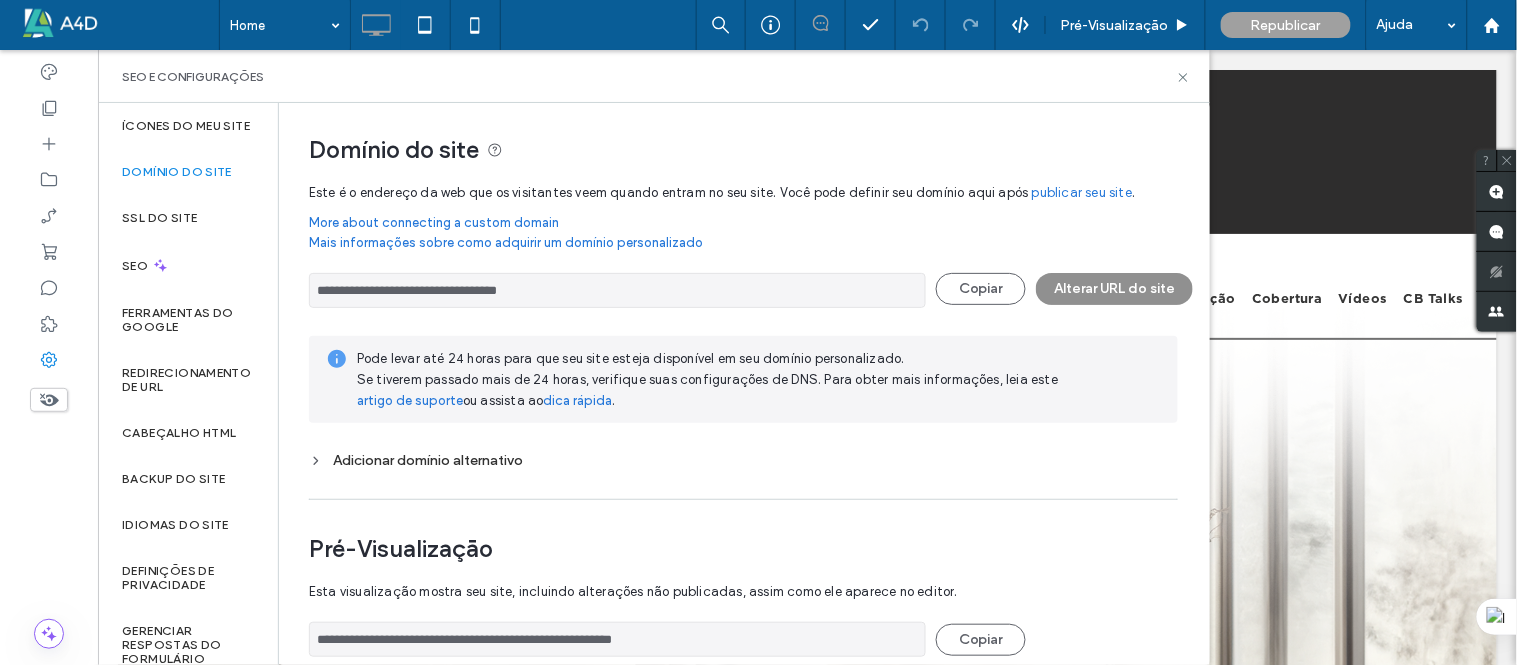 click on "Alterar URL do site" at bounding box center [1114, 289] 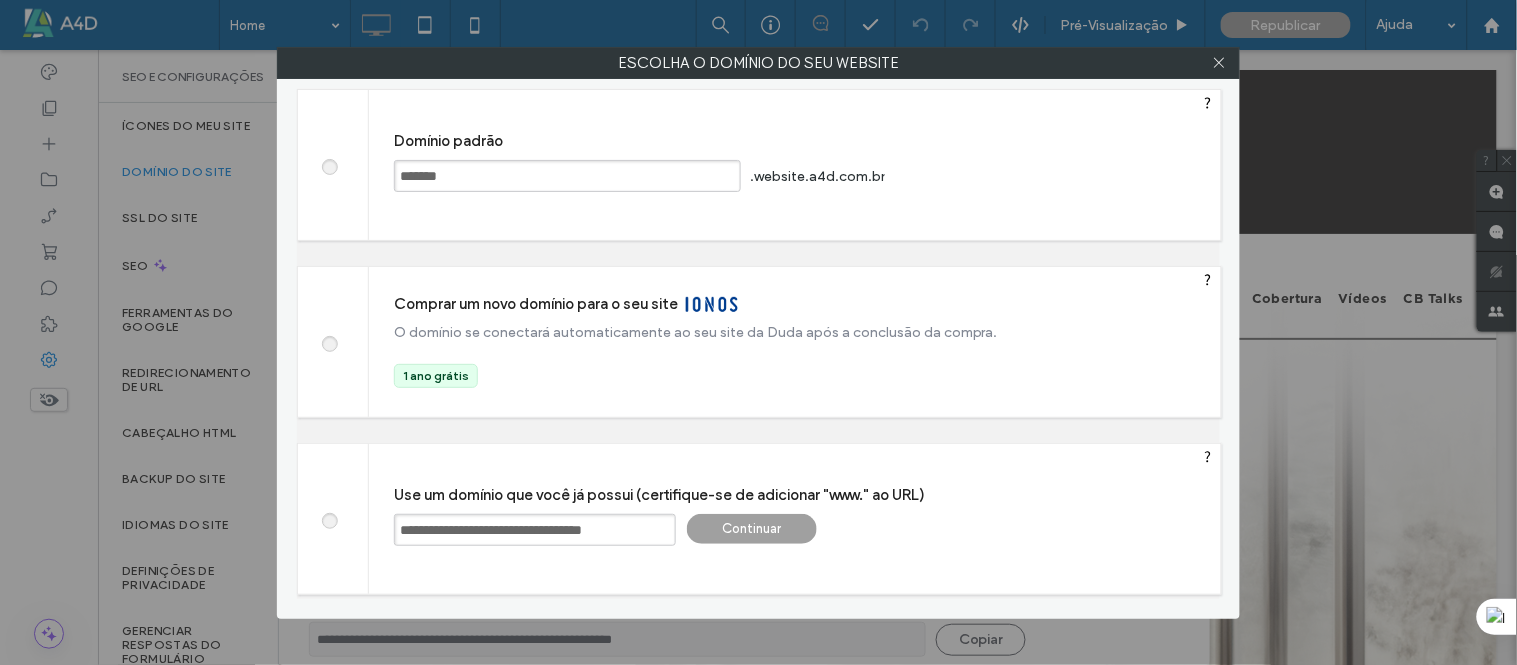 drag, startPoint x: 437, startPoint y: 532, endPoint x: 414, endPoint y: 527, distance: 23.537205 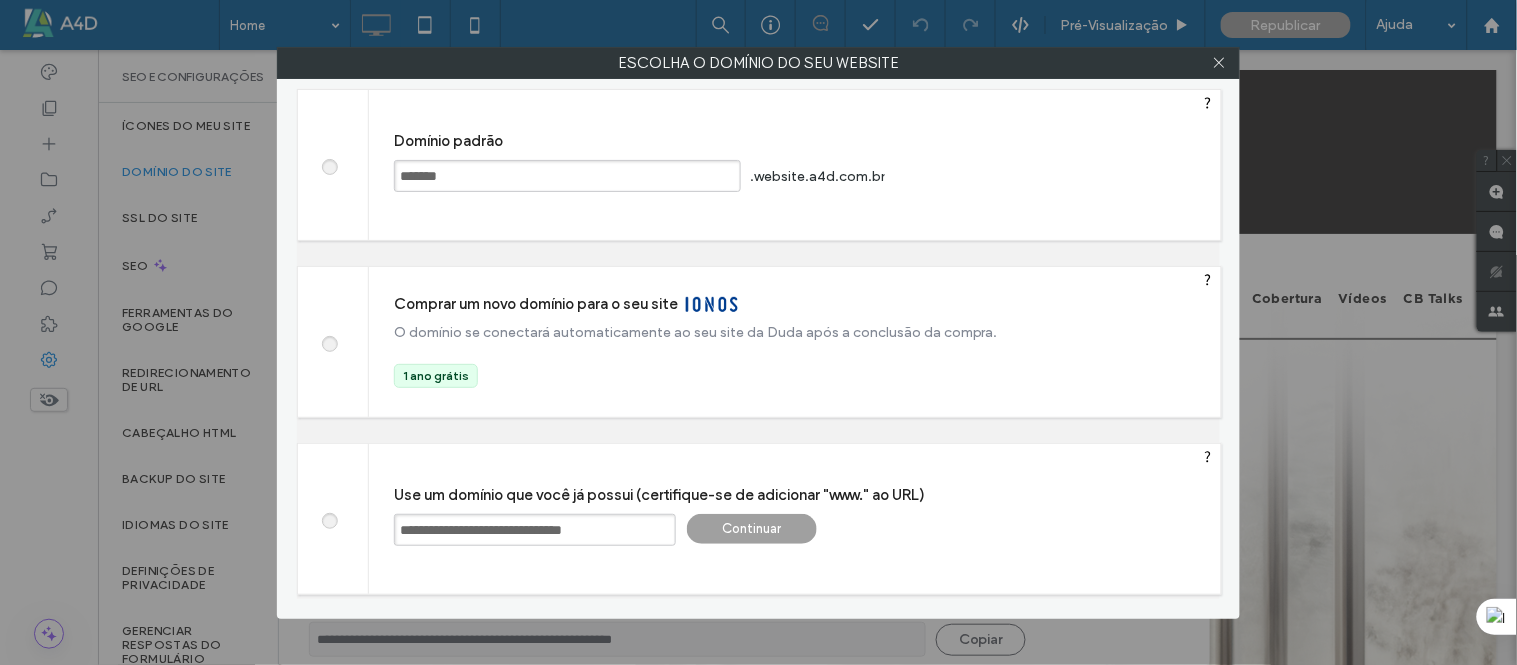 type on "**********" 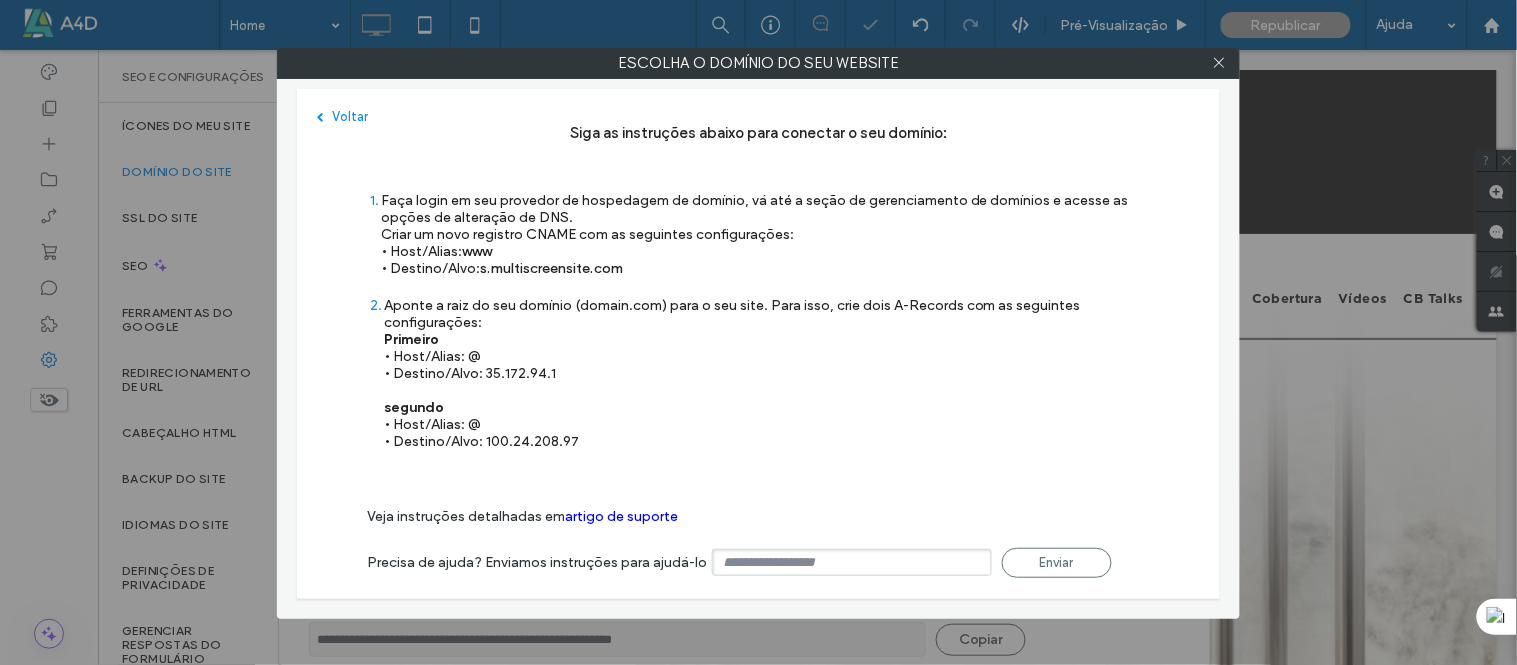 type on "**********" 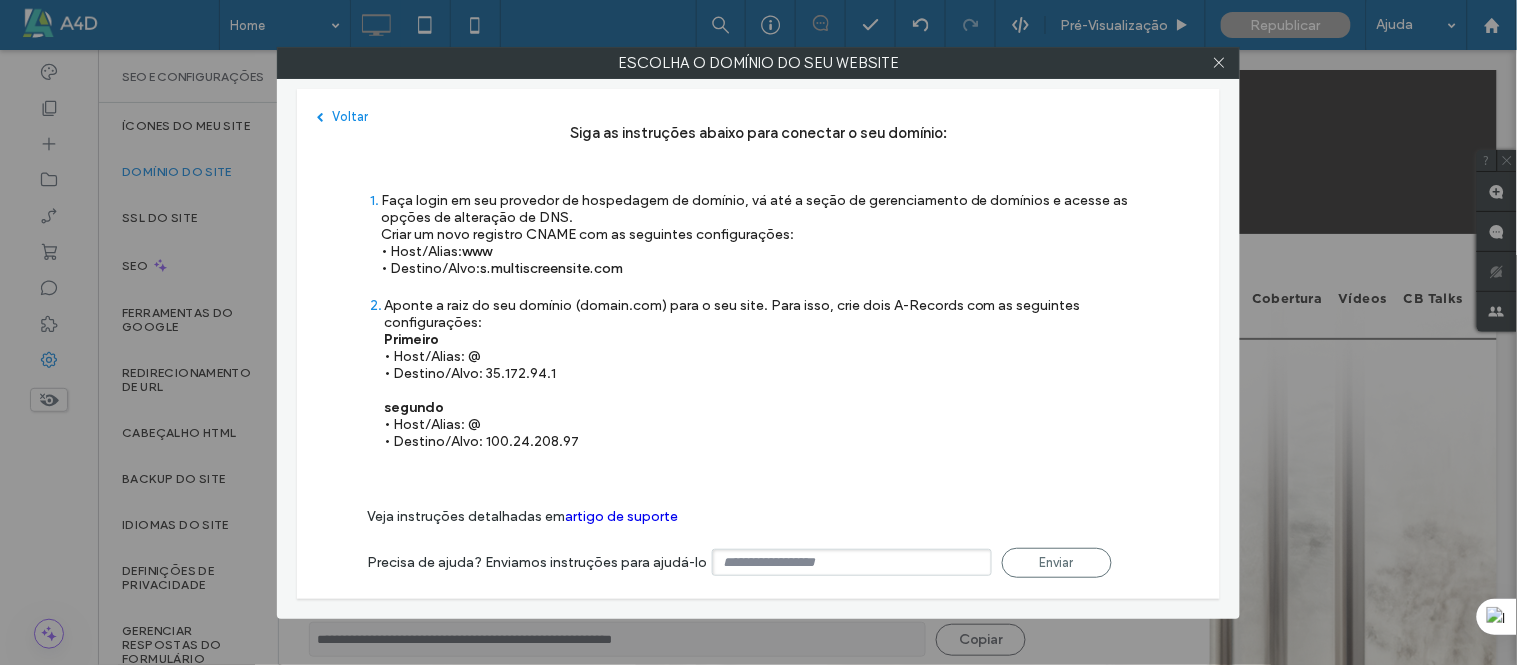 click at bounding box center (1219, 63) 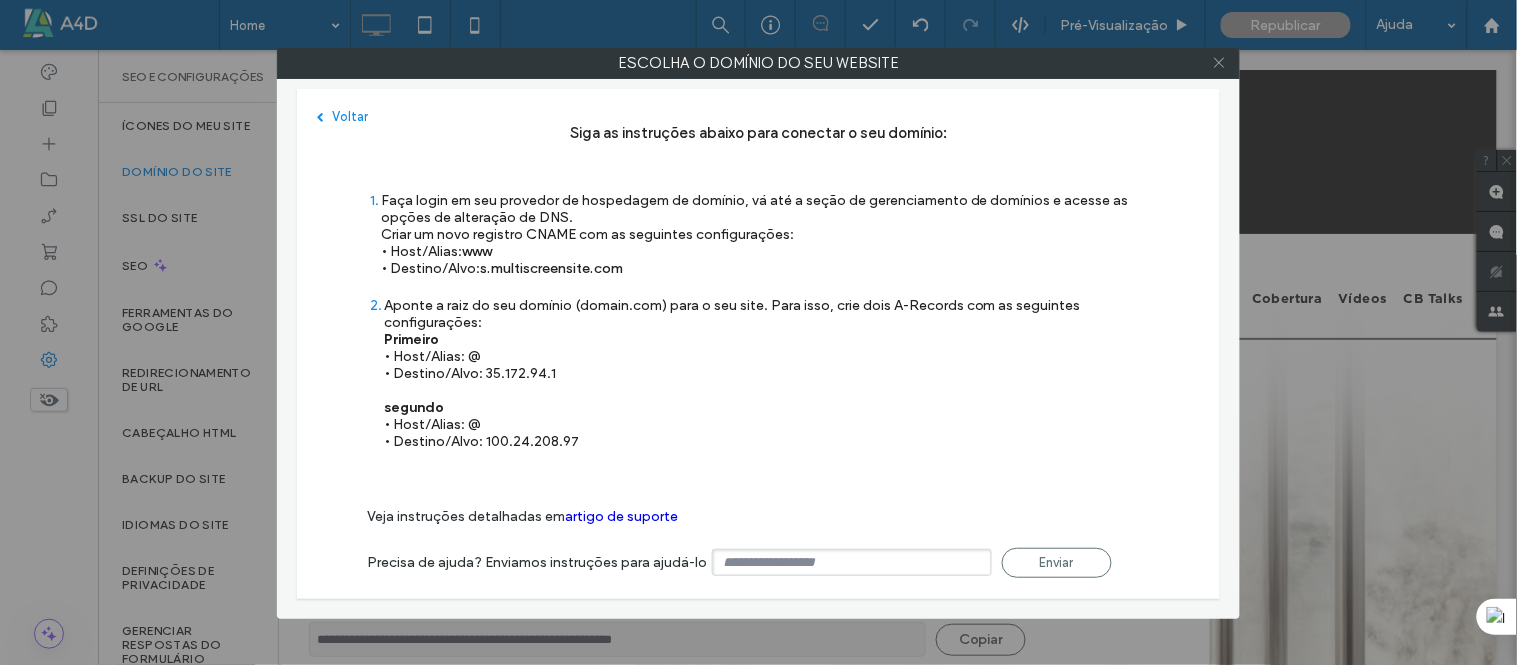 click 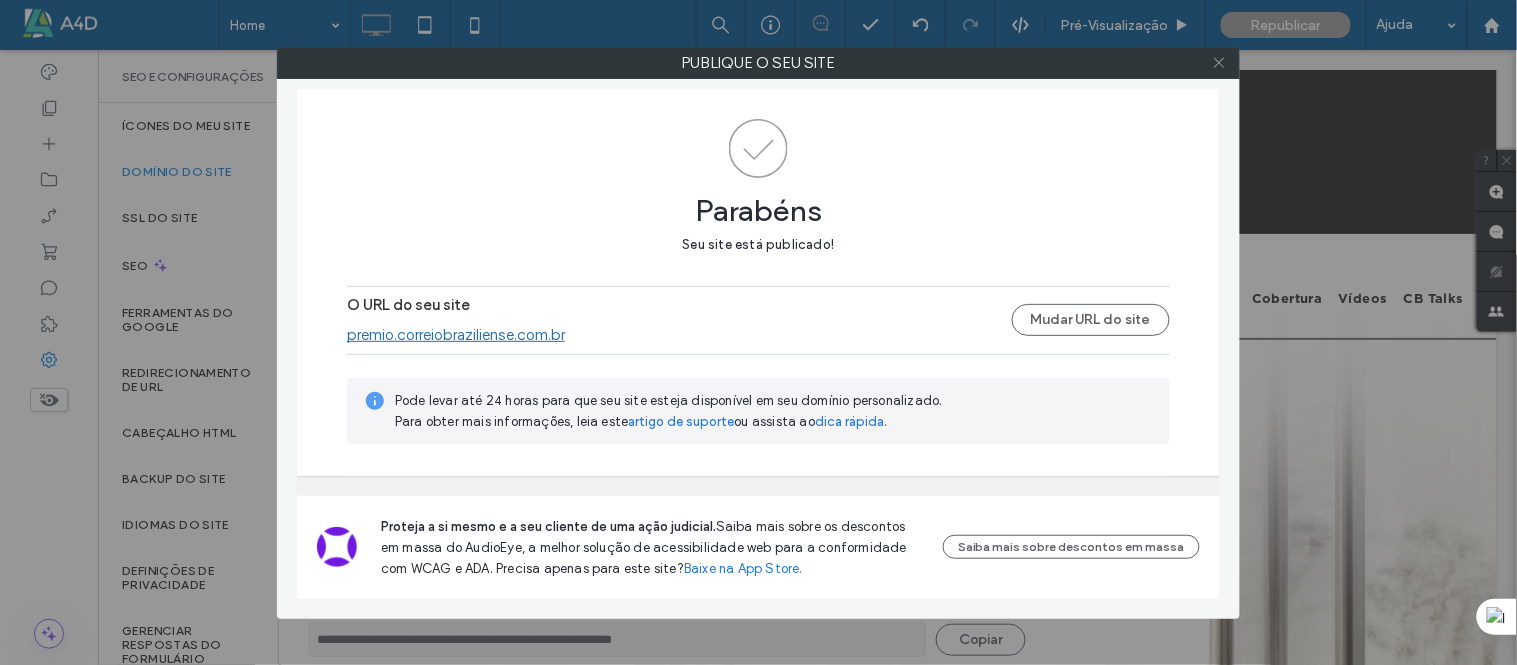 click 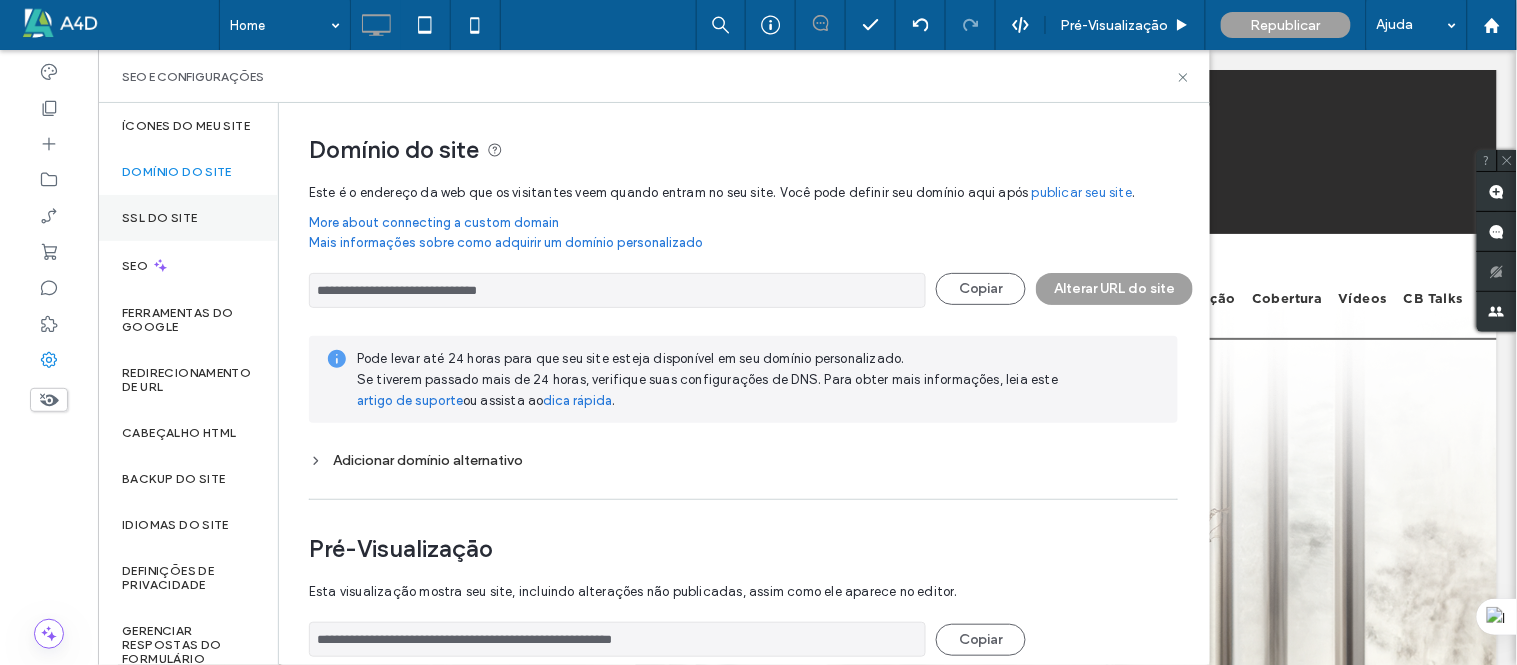 click on "SSL do site" at bounding box center (159, 218) 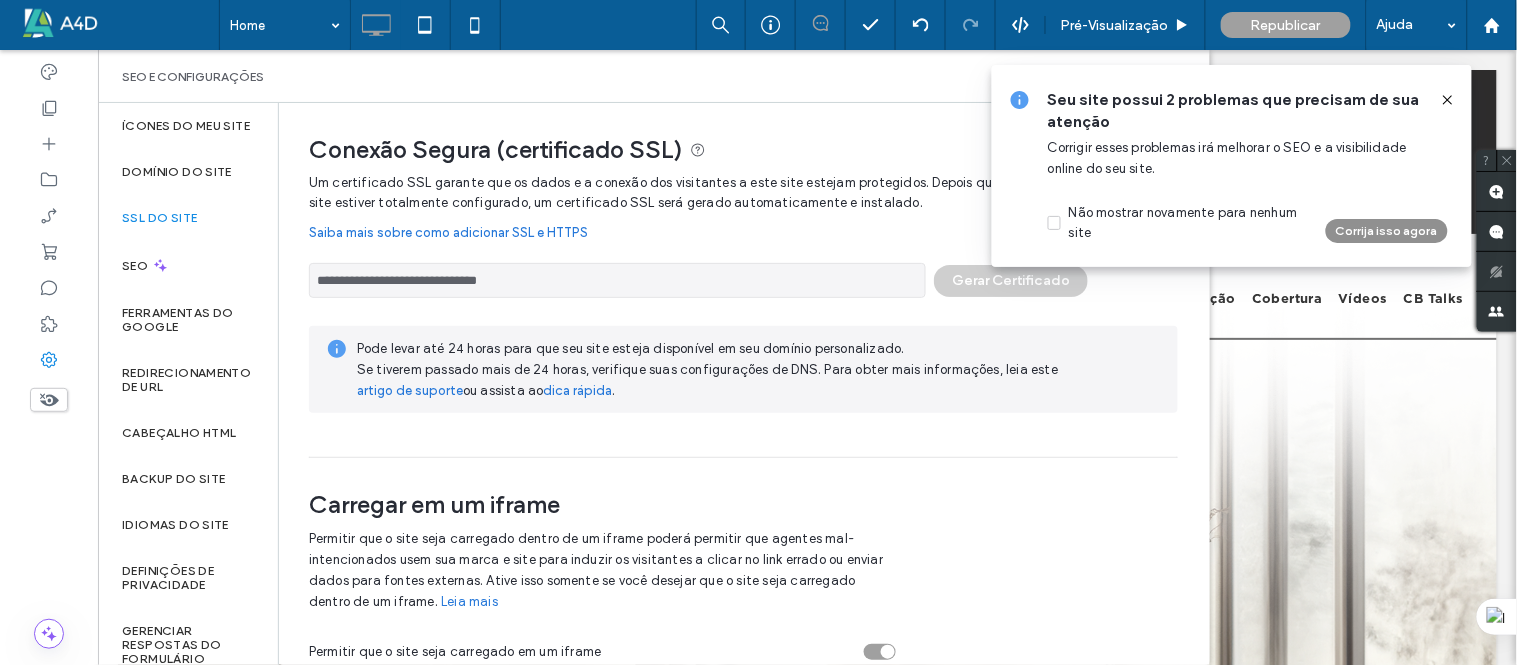 click on "Corrija isso agora" at bounding box center [1387, 231] 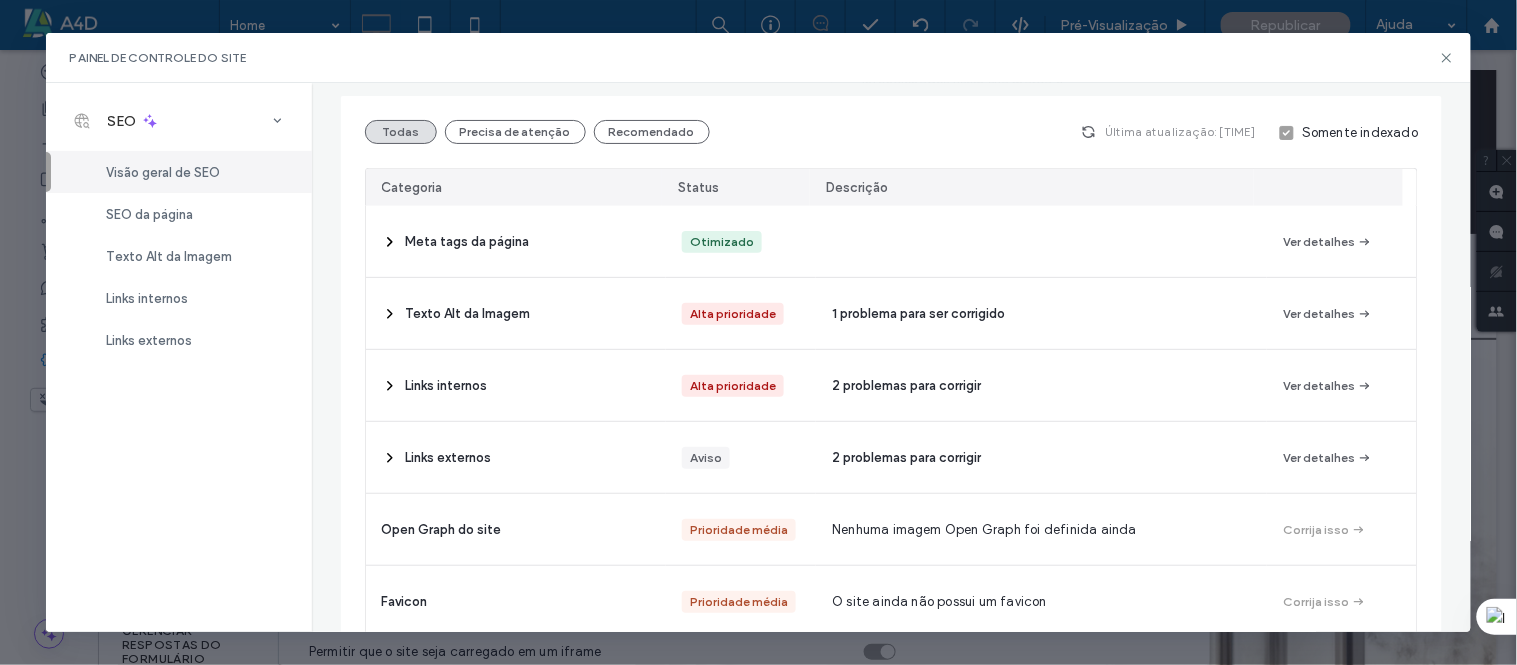 scroll, scrollTop: 101, scrollLeft: 0, axis: vertical 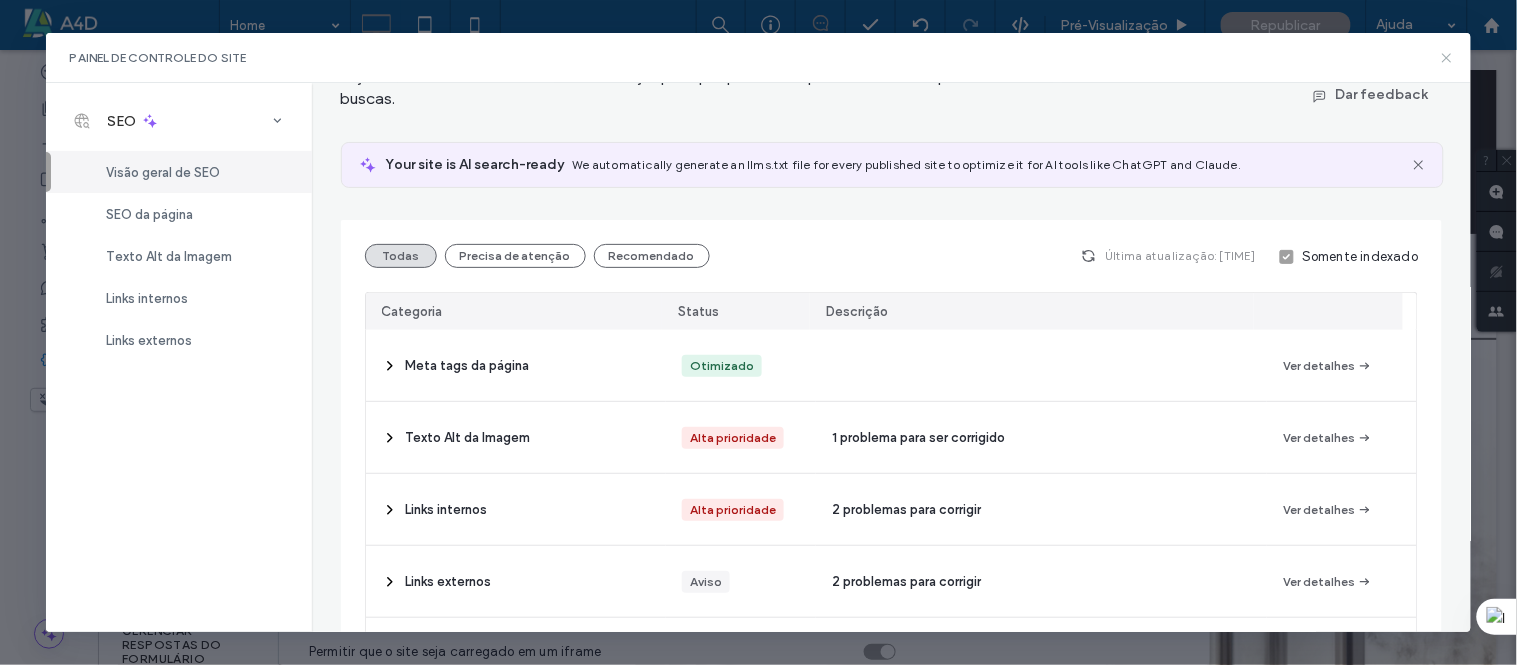 click 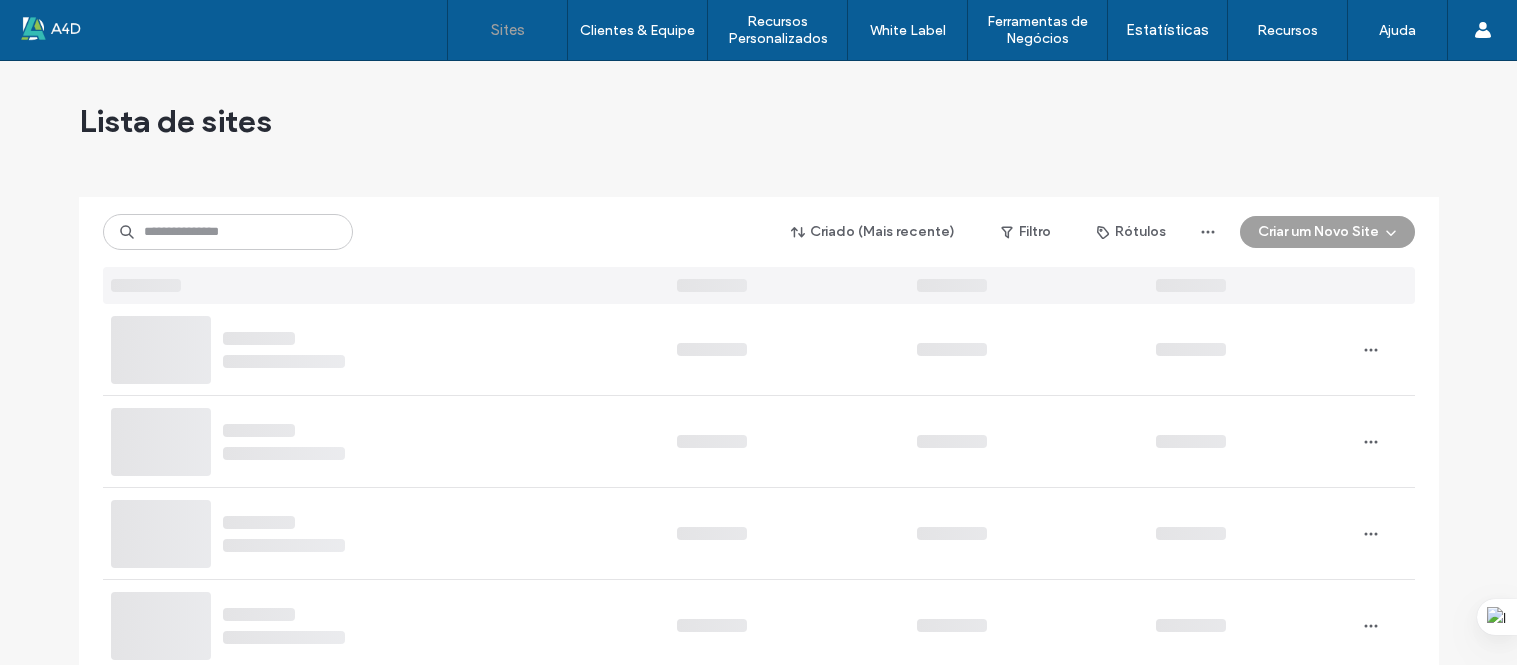 scroll, scrollTop: 0, scrollLeft: 0, axis: both 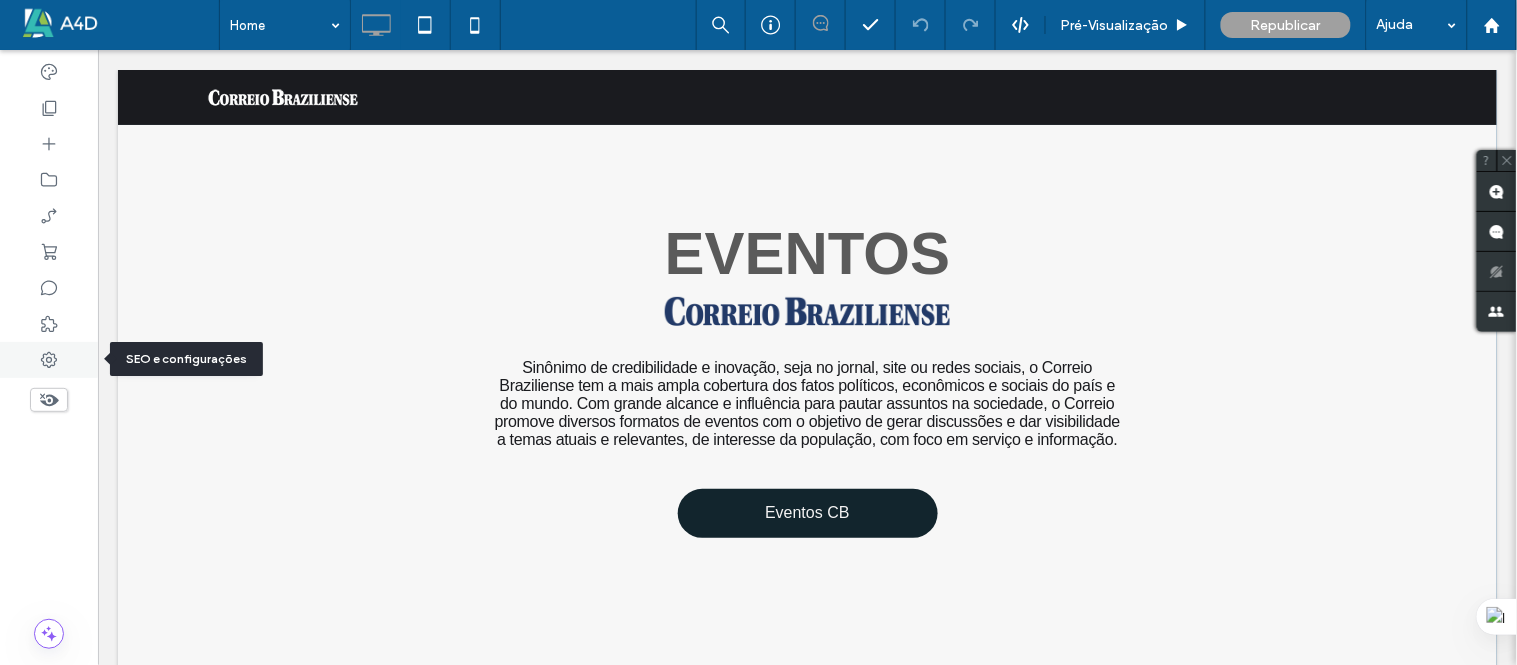 click 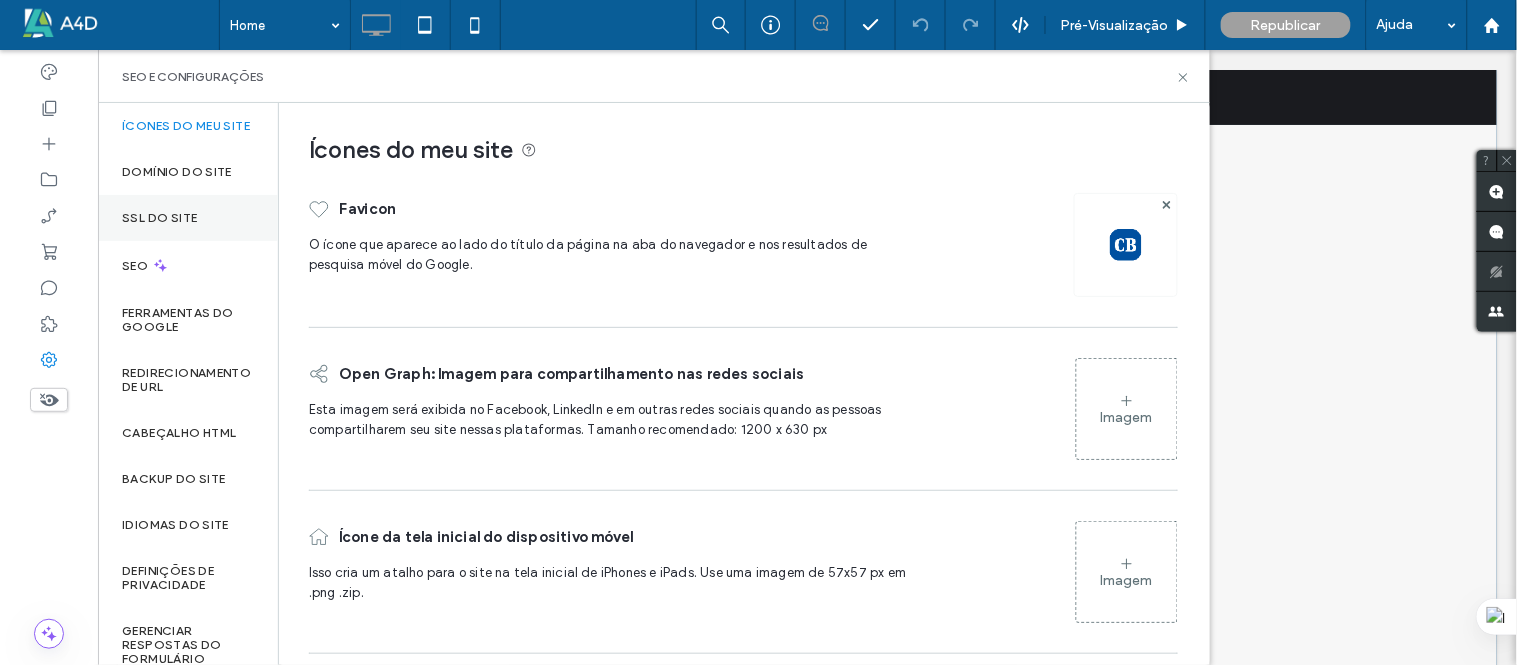 click on "SSL do site" at bounding box center [159, 218] 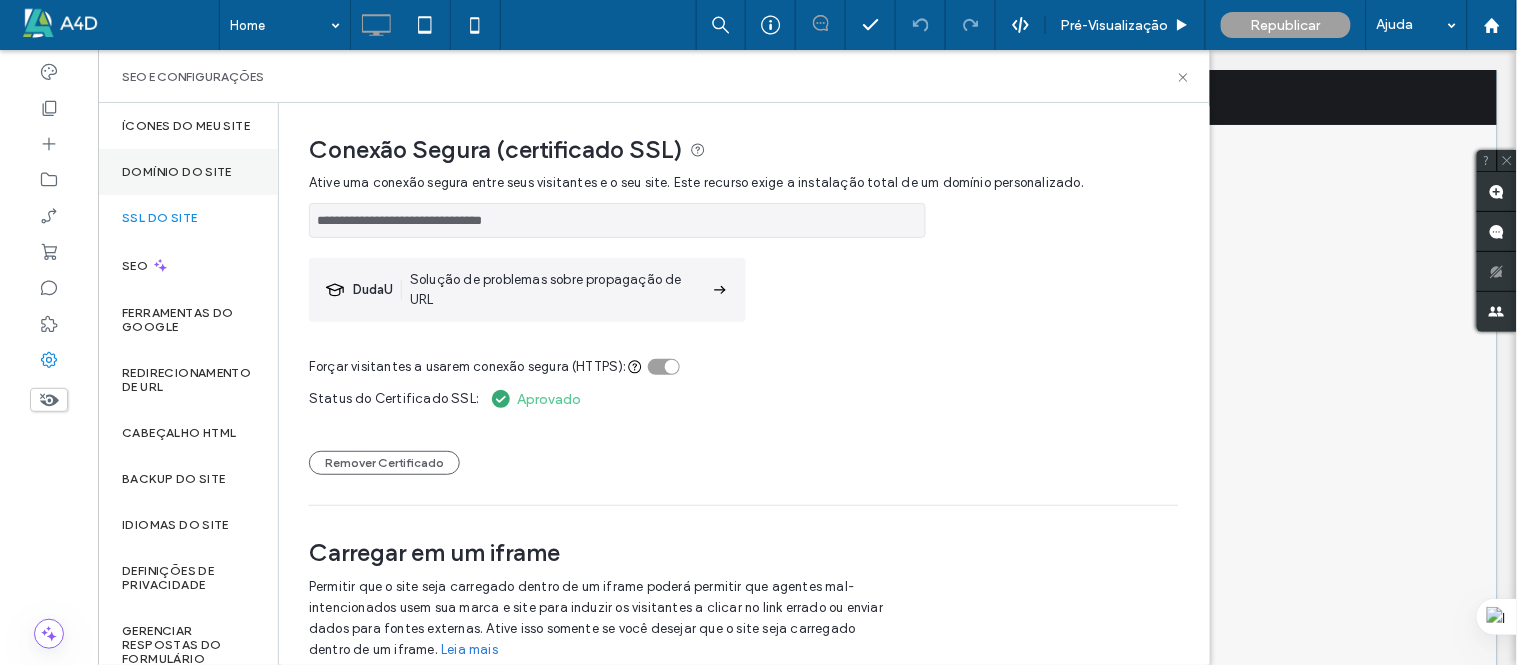 click on "Domínio do site" at bounding box center [188, 172] 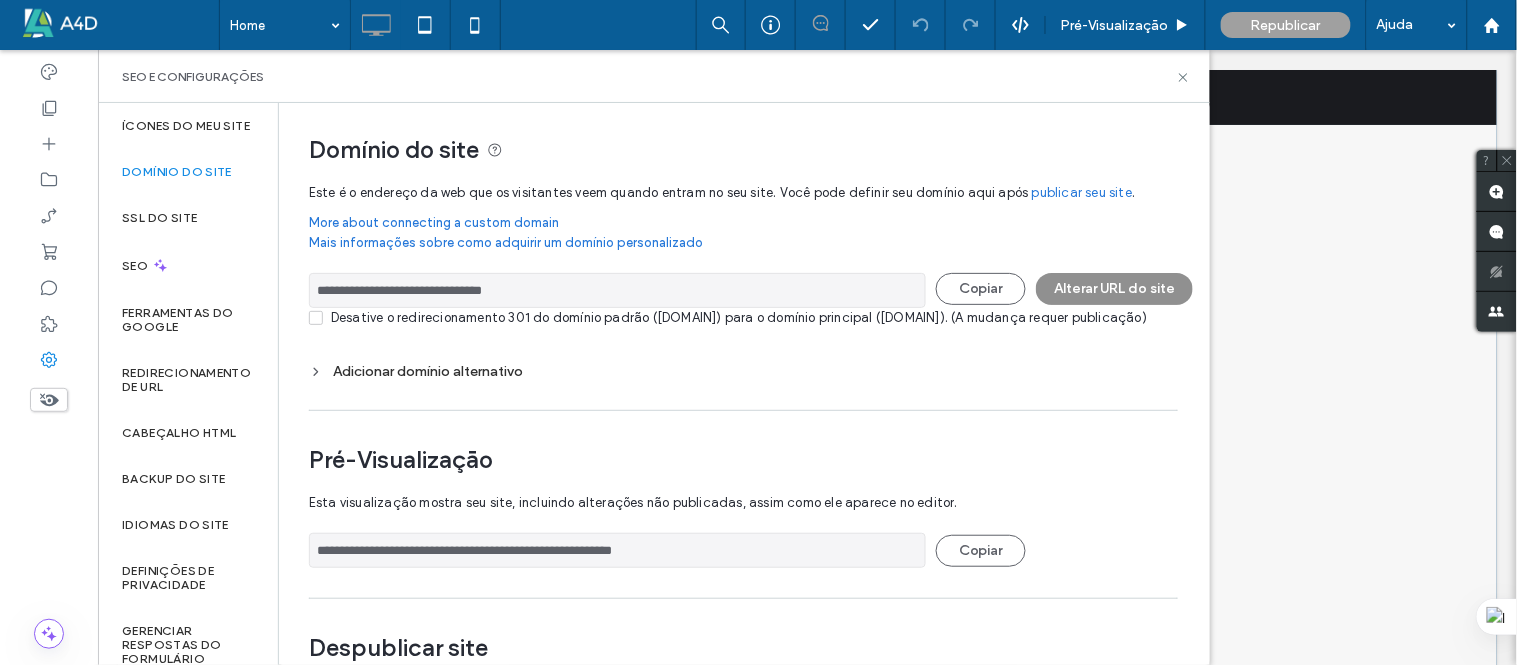 click on "Alterar URL do site" at bounding box center [1114, 289] 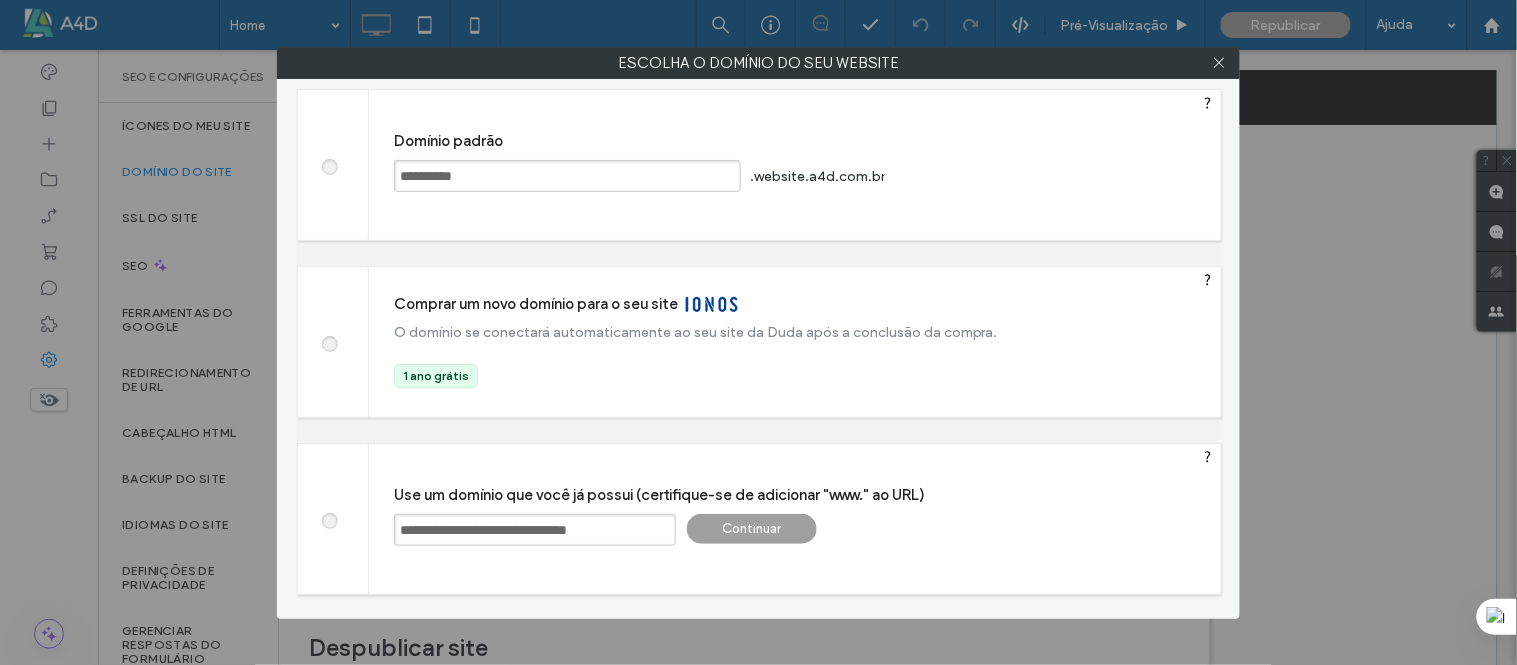 drag, startPoint x: 628, startPoint y: 532, endPoint x: 385, endPoint y: 533, distance: 243.00206 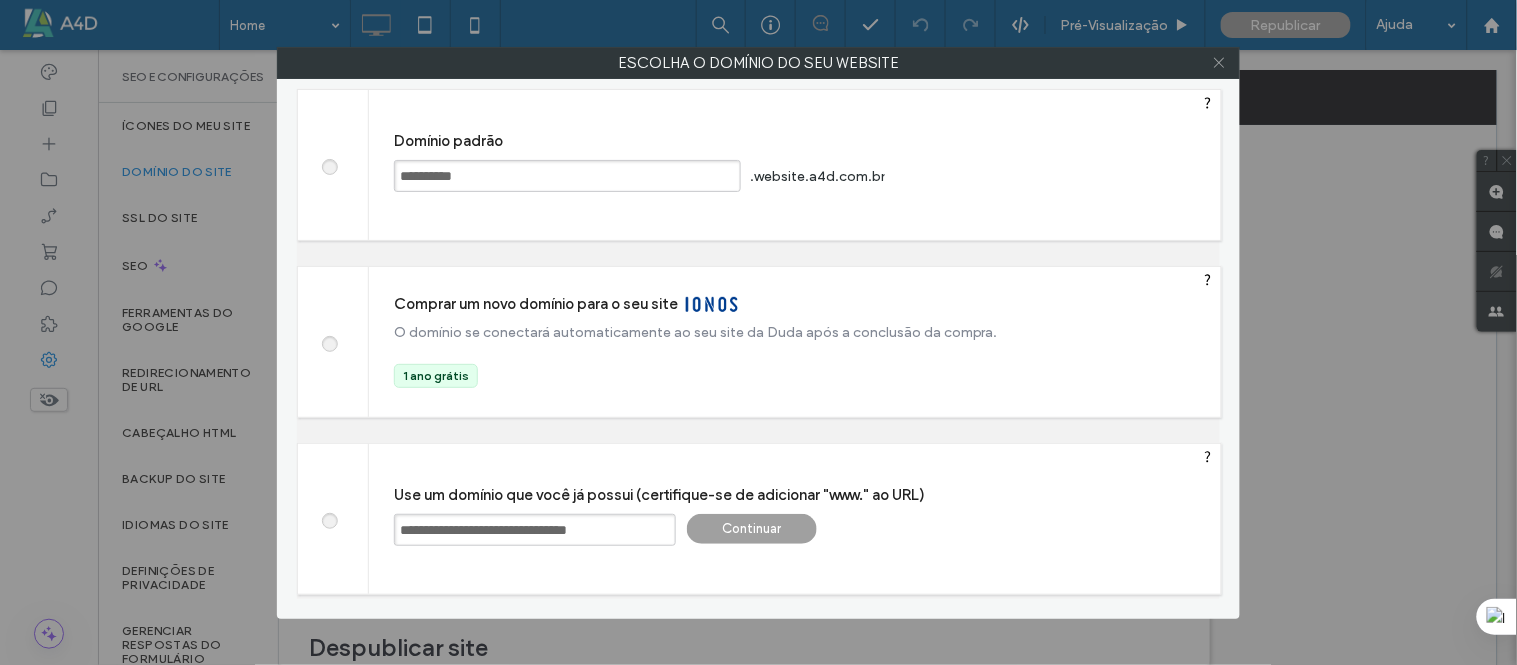 click 